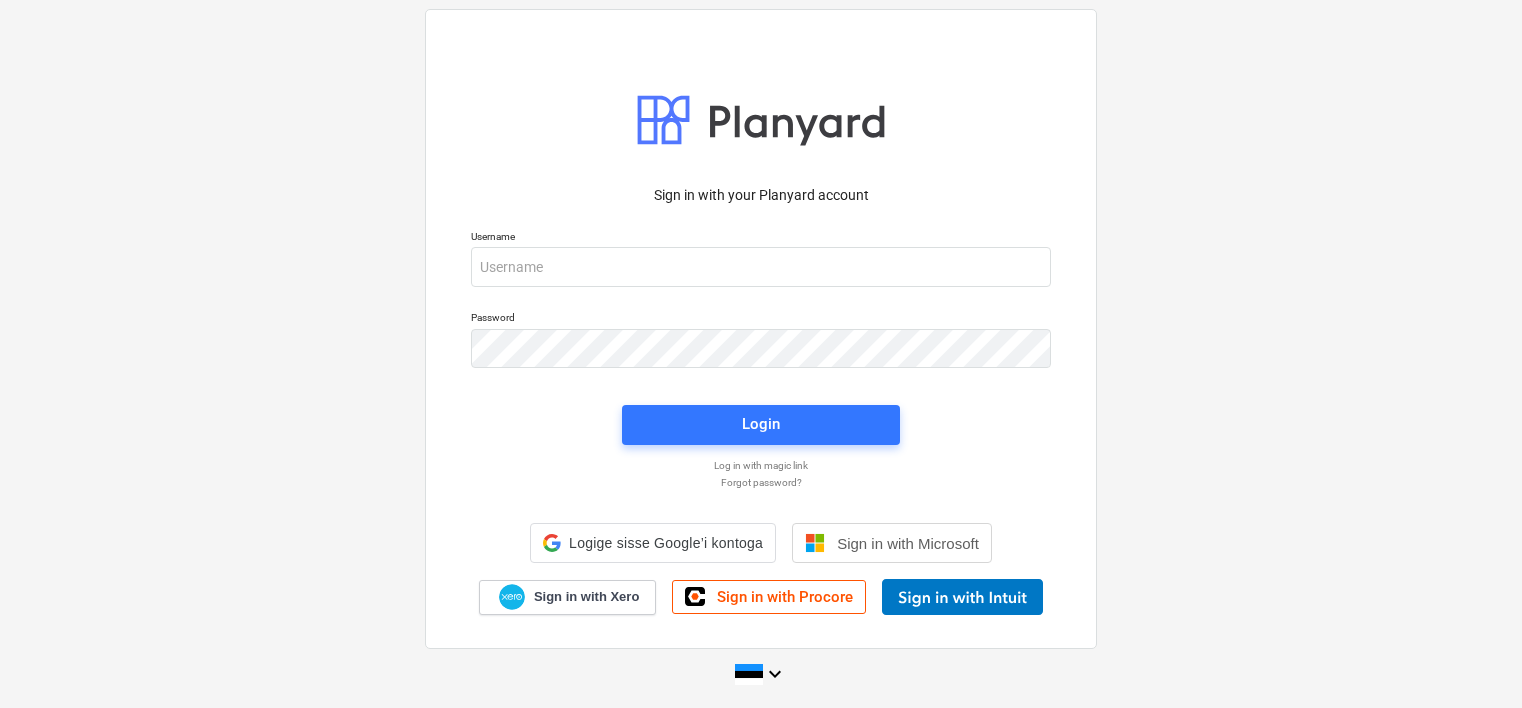 scroll, scrollTop: 0, scrollLeft: 0, axis: both 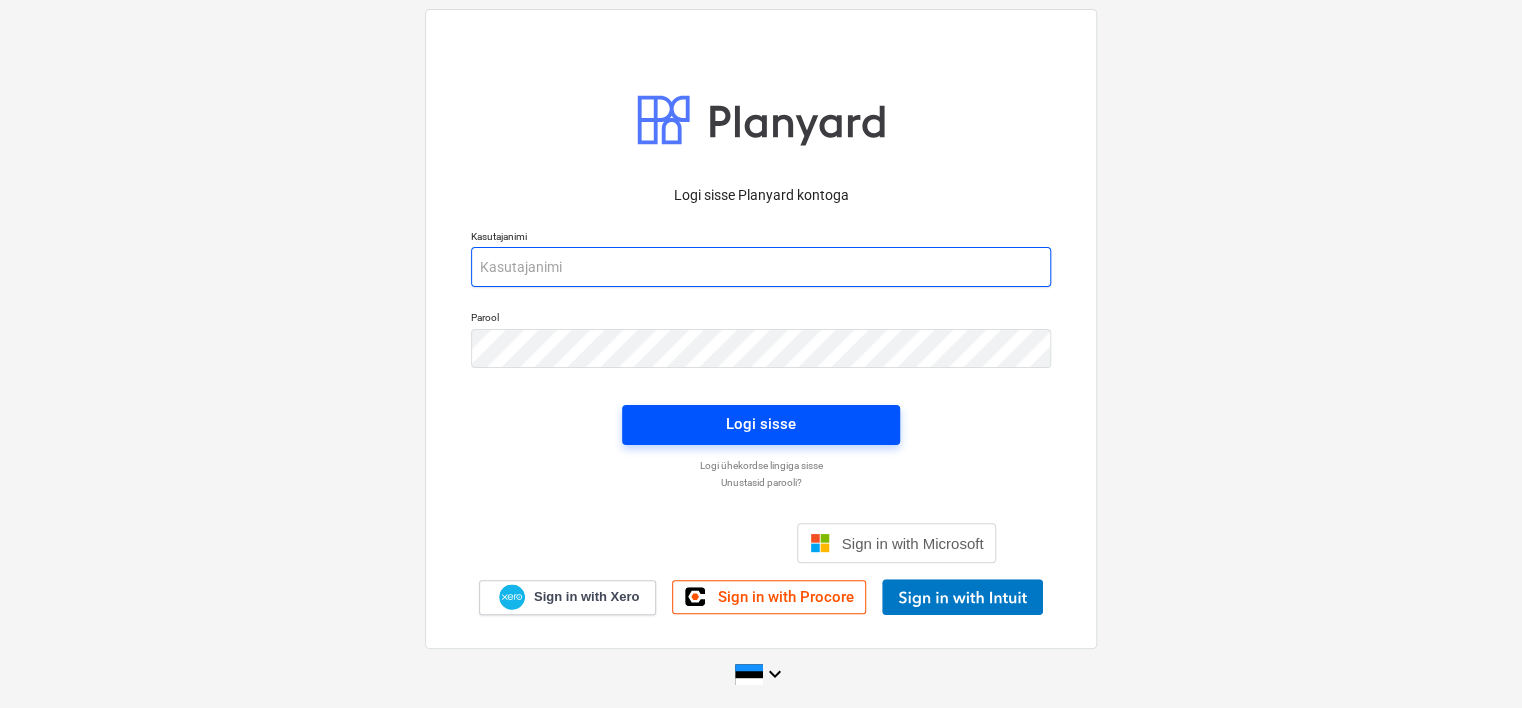 type on "[EMAIL]" 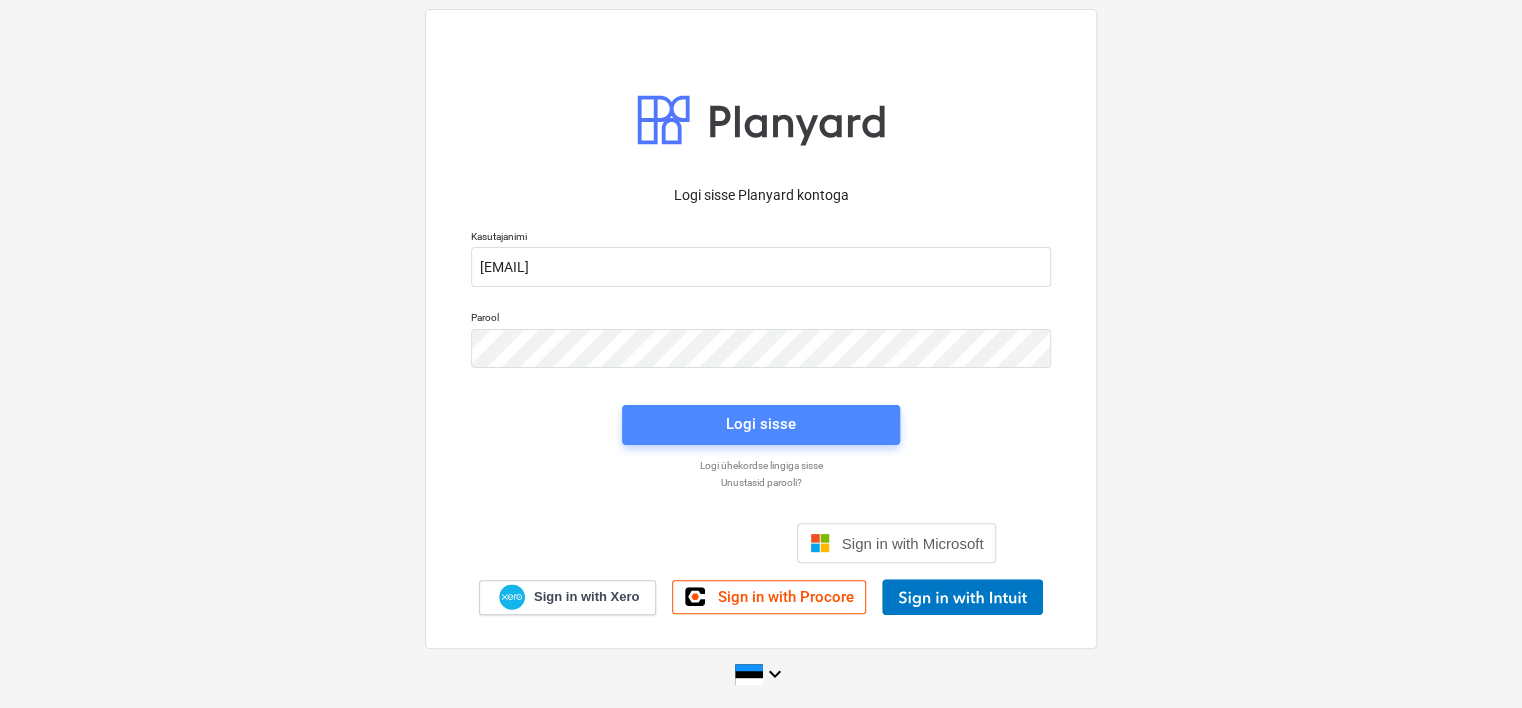 click on "Logi sisse" at bounding box center [761, 424] 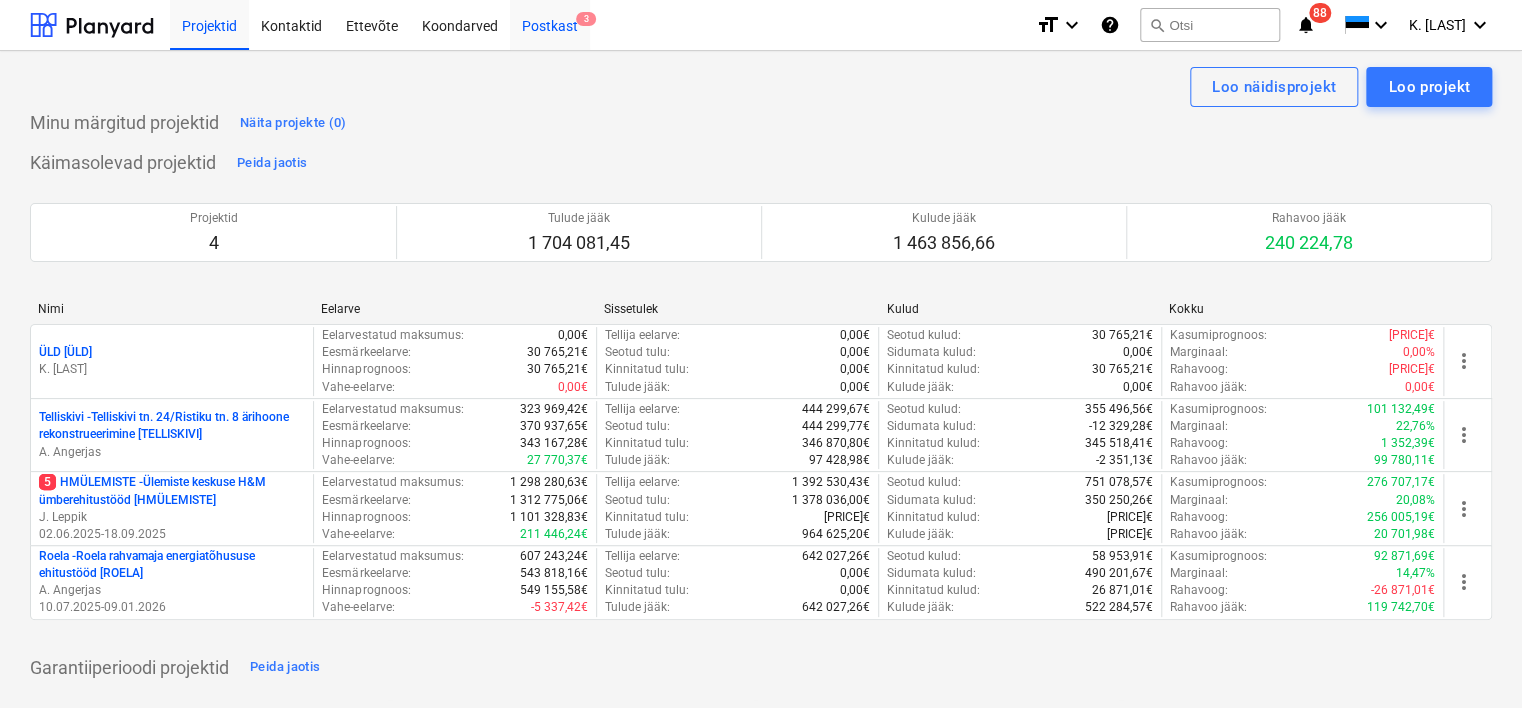 click on "Postkast 3" at bounding box center (550, 24) 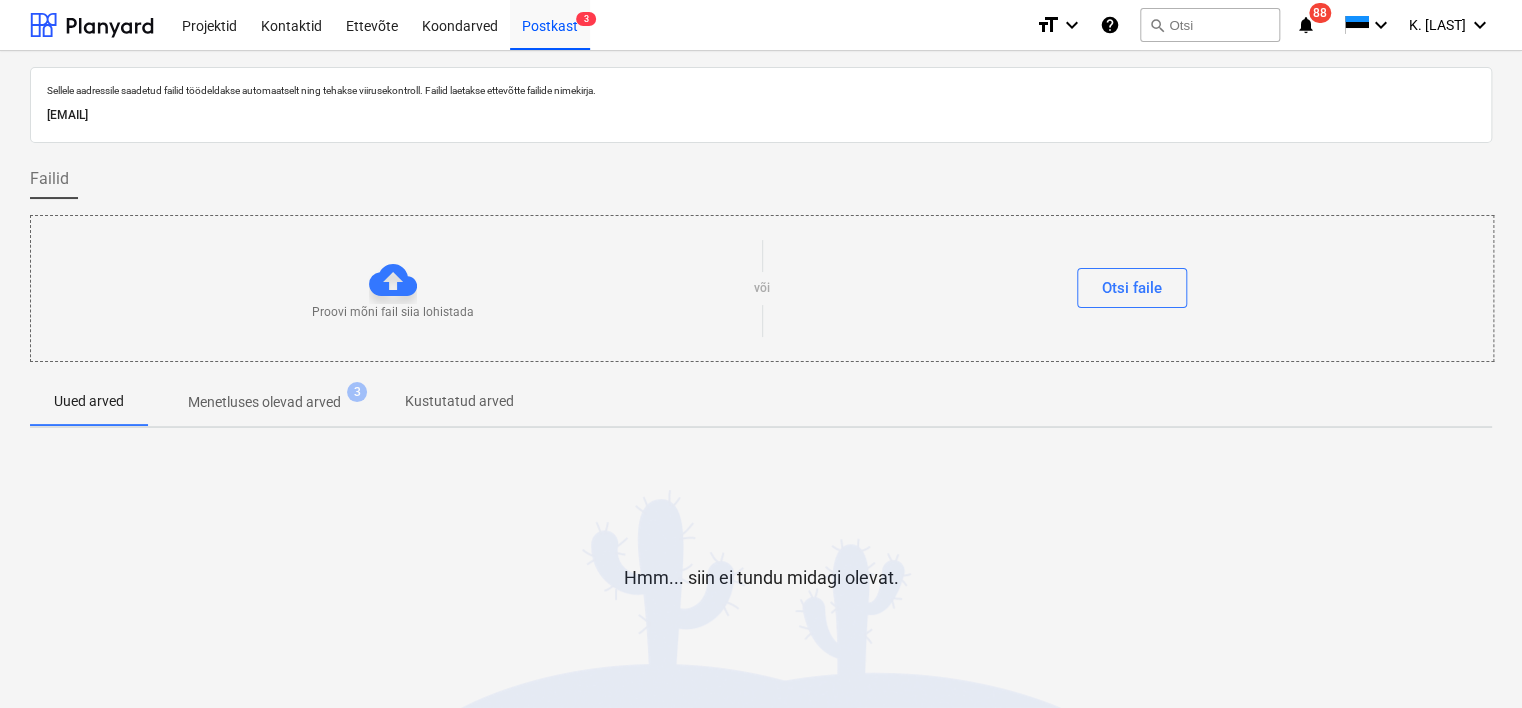 click on "[EMAIL]" at bounding box center (761, 115) 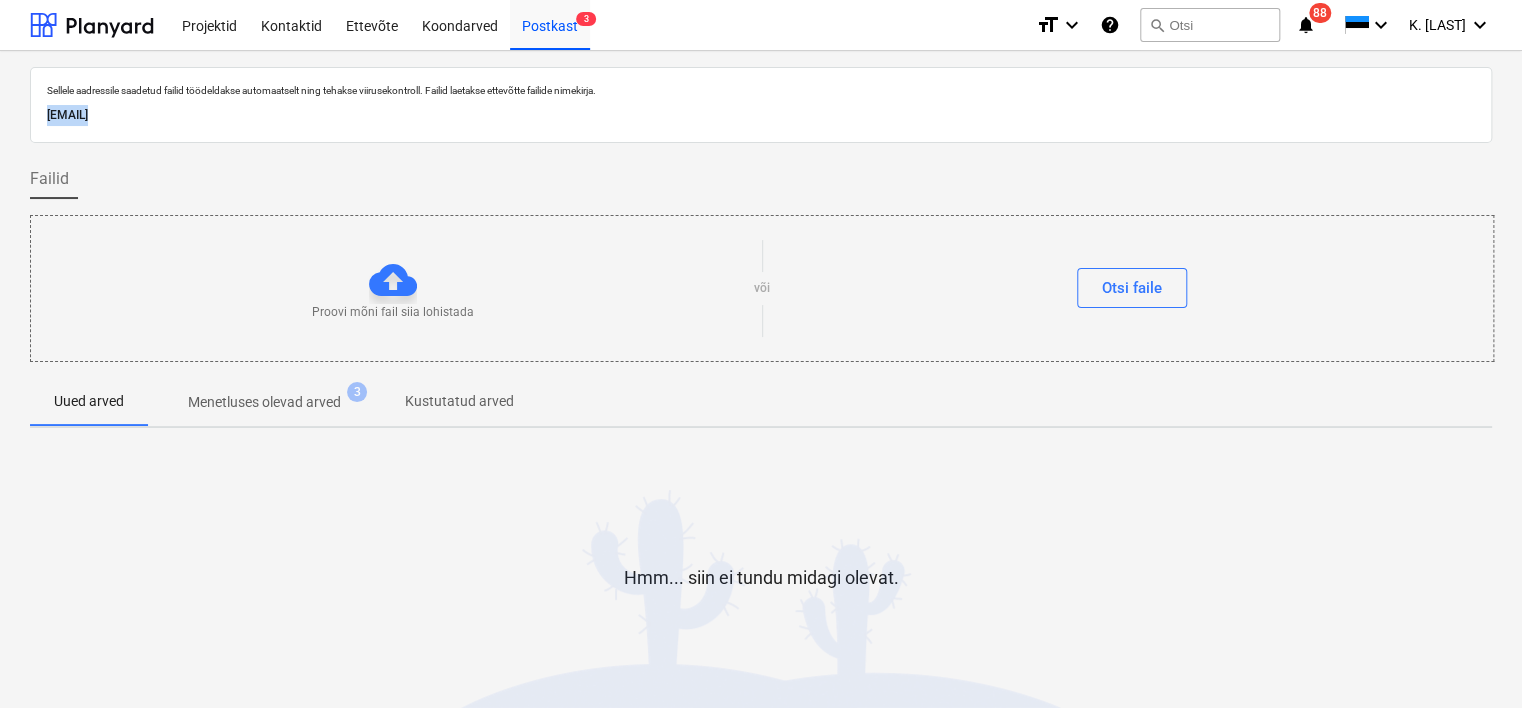click on "[EMAIL]" at bounding box center [761, 115] 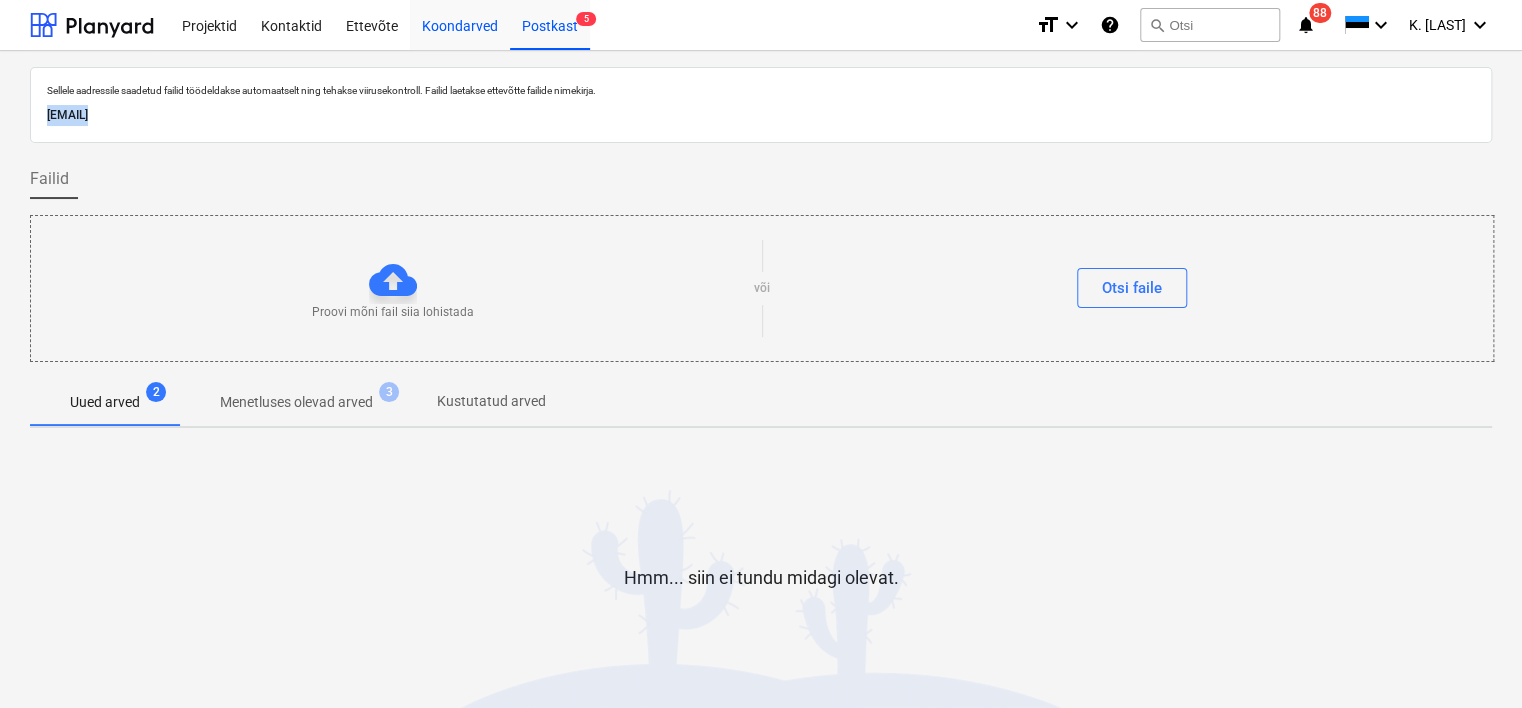click on "Koondarved" at bounding box center (460, 24) 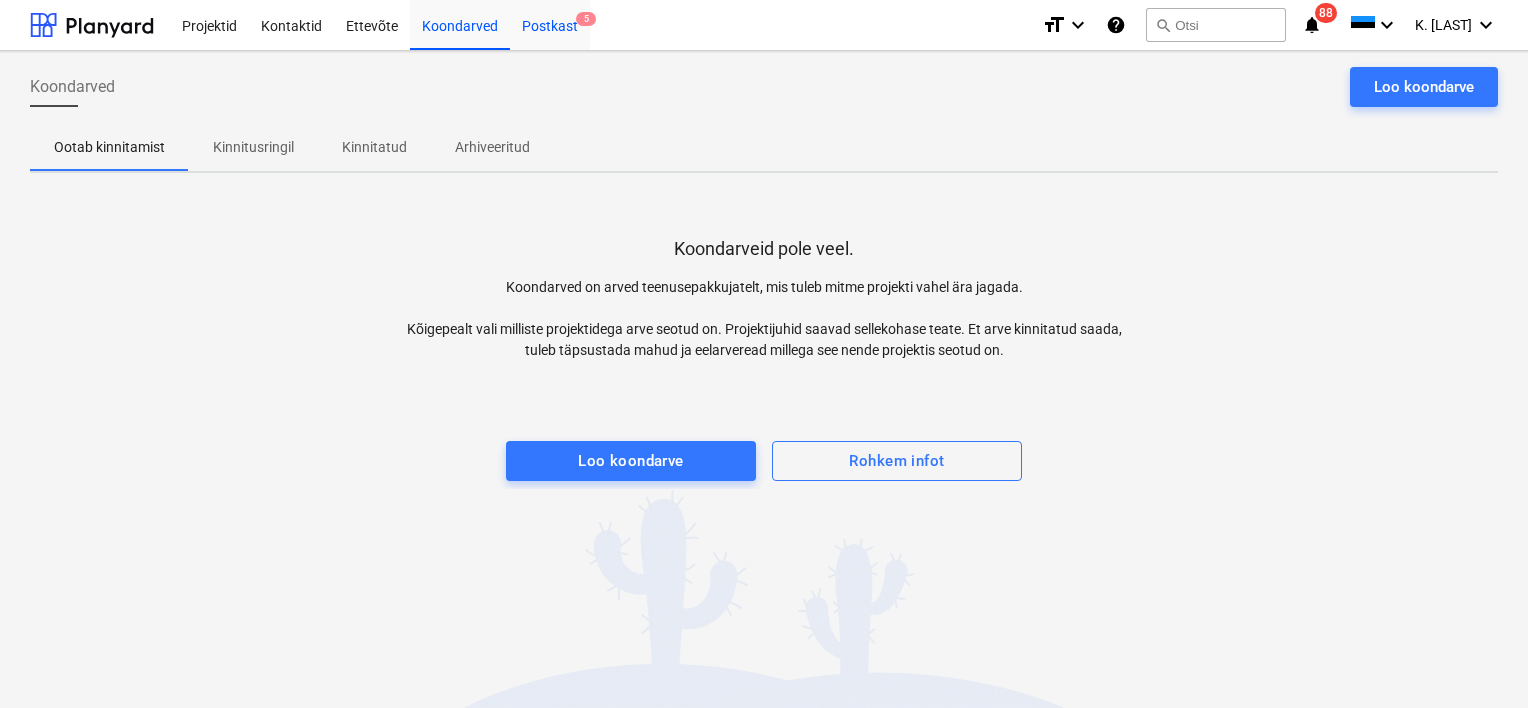 click on "Postkast 5" at bounding box center (550, 24) 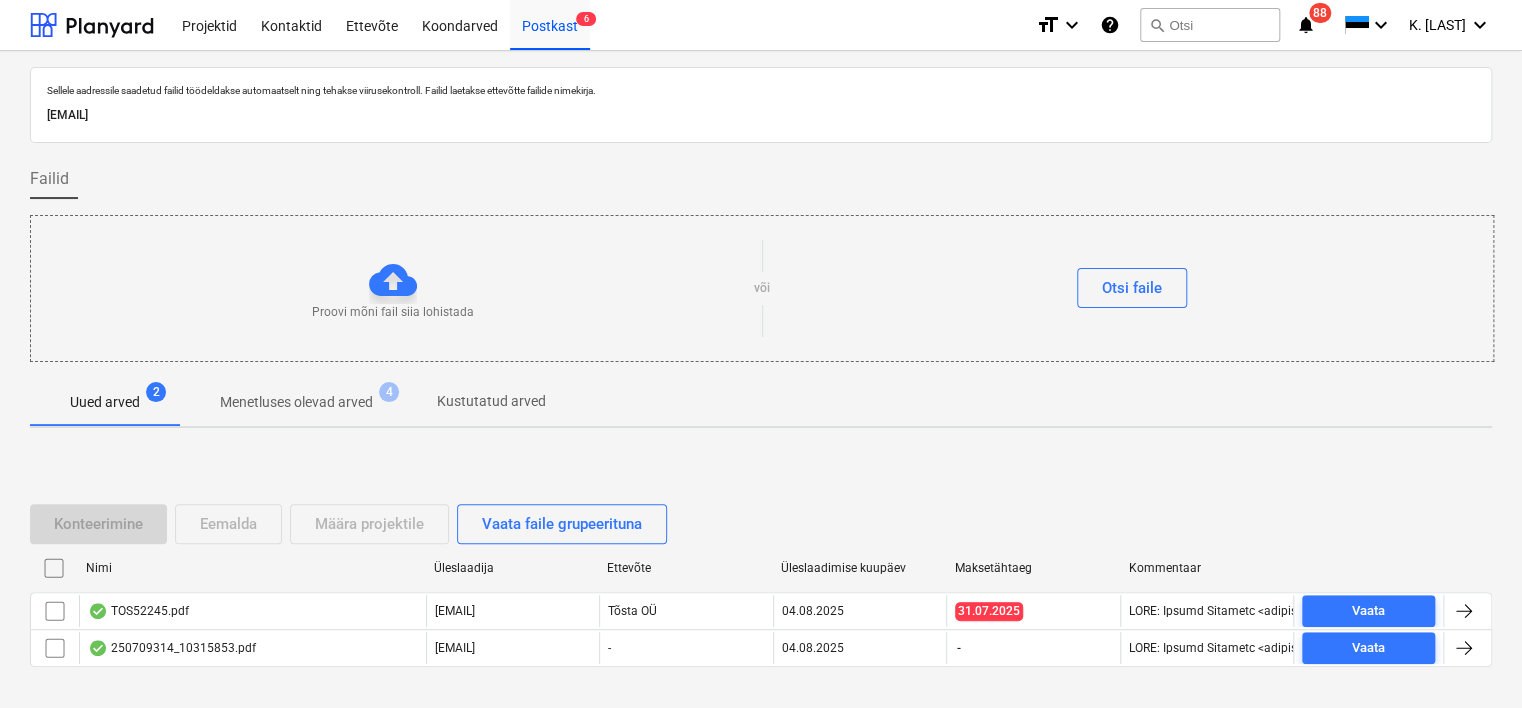 click on "[EMAIL]" at bounding box center (761, 115) 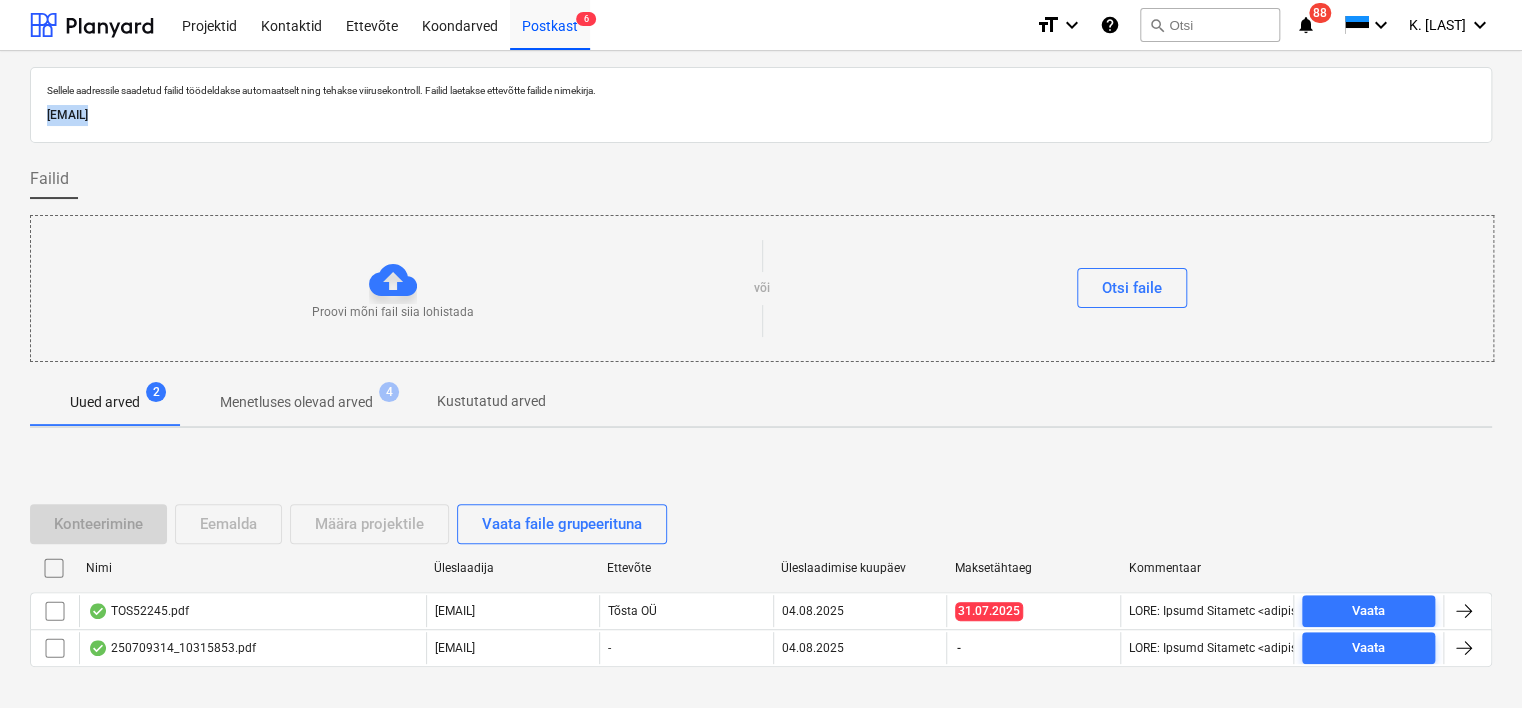 click on "[EMAIL]" at bounding box center [761, 115] 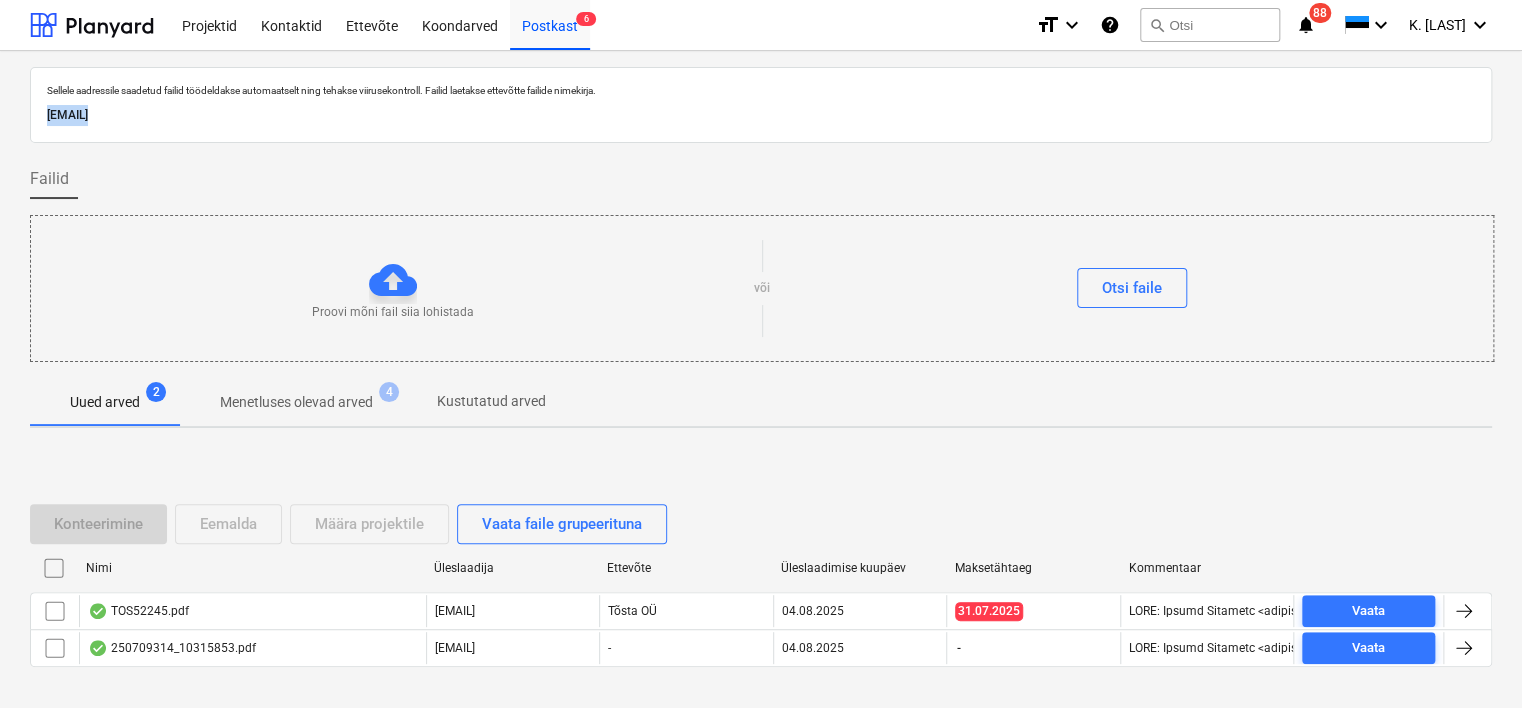 copy on "[EMAIL]" 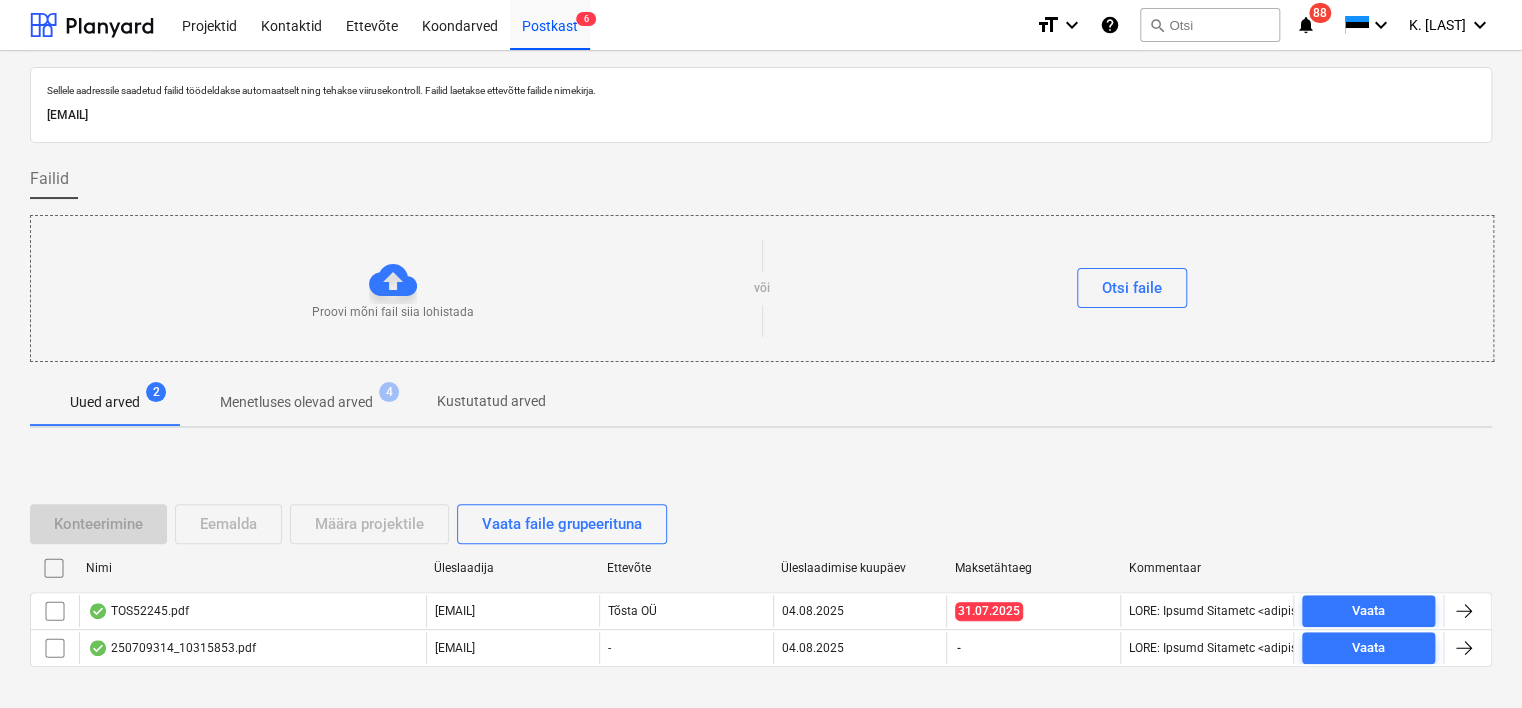 click on "Sellele aadressile saadetud failid töödeldakse automaatselt ning tehakse viirusekontroll. Failid laetakse ettevõtte failide nimekirja. [EMAIL] Failid Proovi mõni fail siia lohistada või Otsi faile Uued arved 2 Menetluses olevad arved 4 Kustutatud arved Konteerimine Eemalda Määra projektile Vaata faile grupeerituna Nimi Üleslaadija Ettevõte Üleslaadimise kuupäev Maksetähtaeg Kommentaar   TOS52245.pdf [EMAIL] Tõsta OÜ 04.08.2025 31.07.2025 Vaata   250709314_10315853.pdf [EMAIL] - 04.08.2025 - Vaata Please wait" at bounding box center [761, 413] 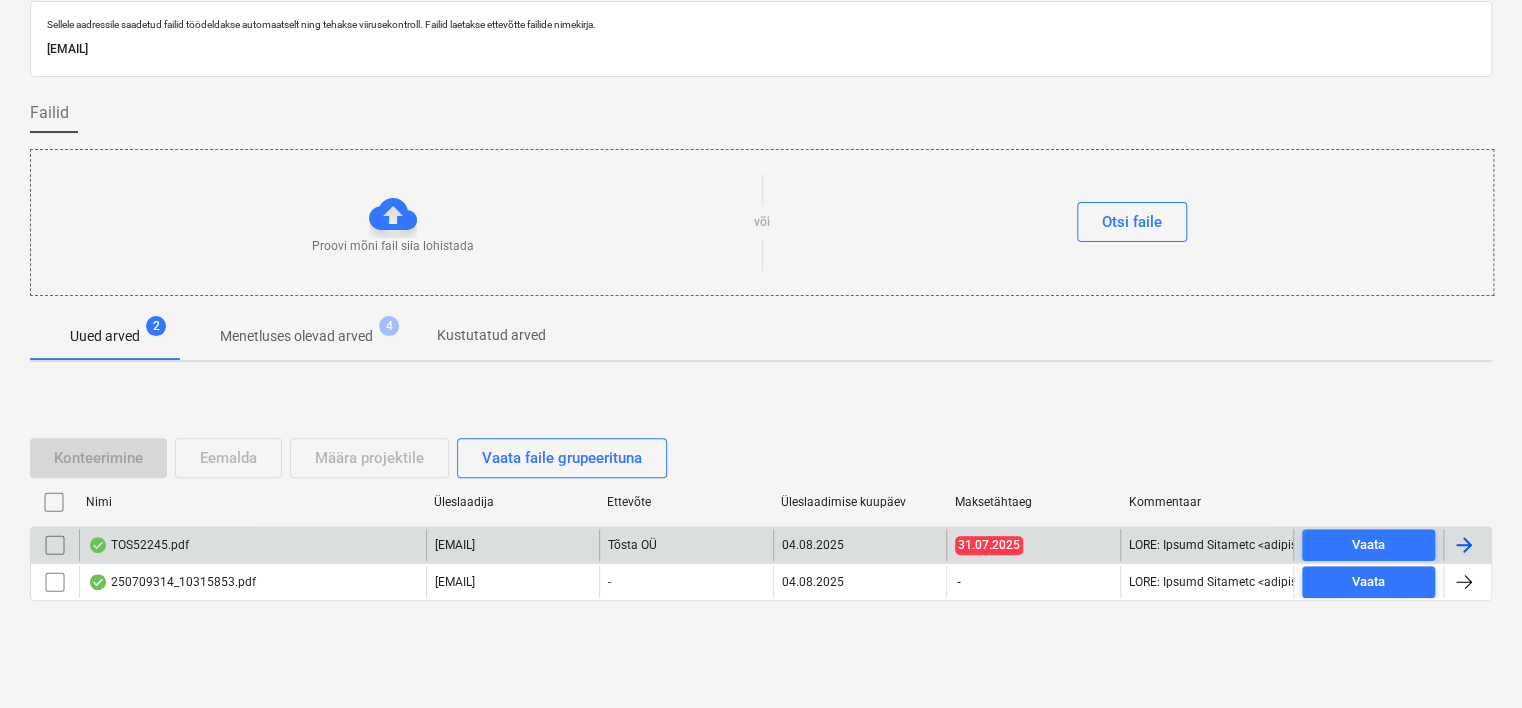 click on "TOS52245.pdf" at bounding box center (252, 545) 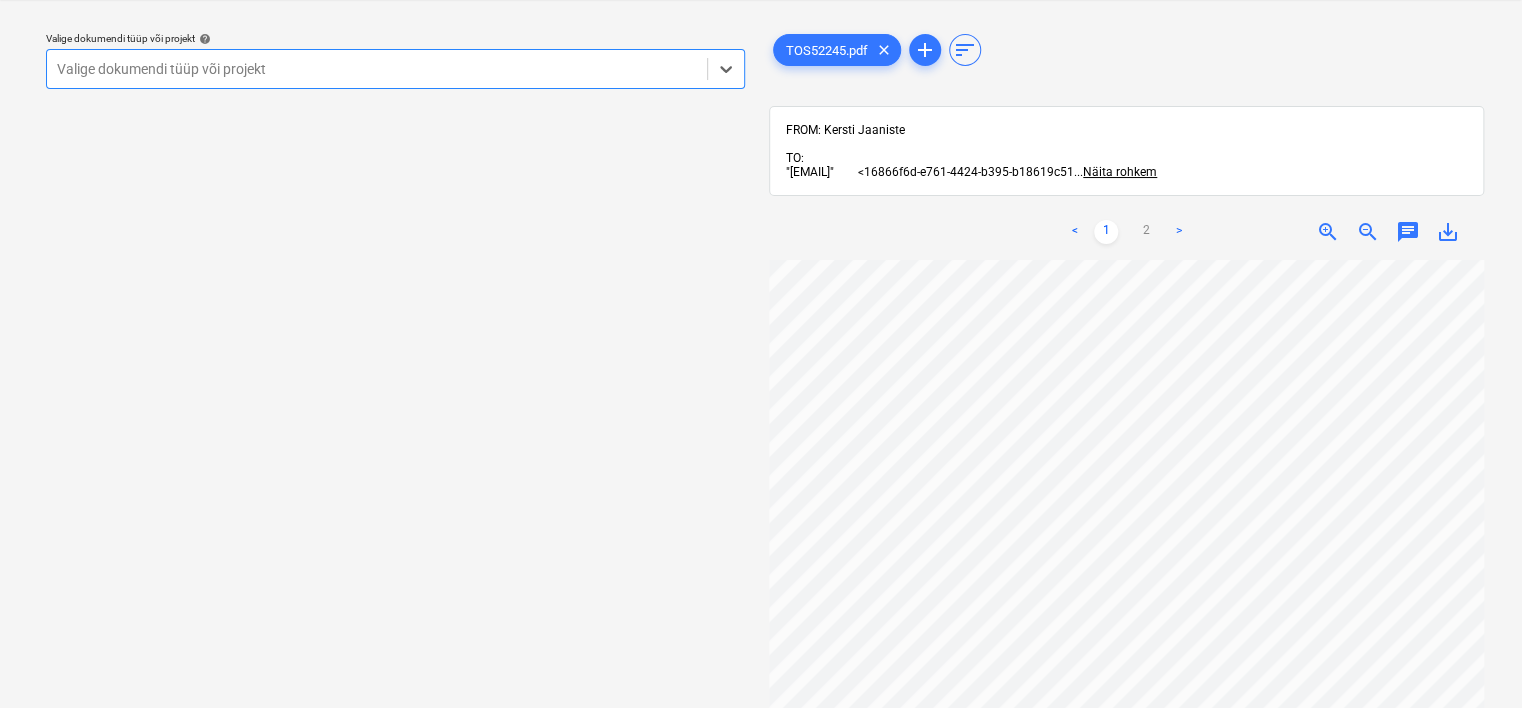 scroll, scrollTop: 100, scrollLeft: 0, axis: vertical 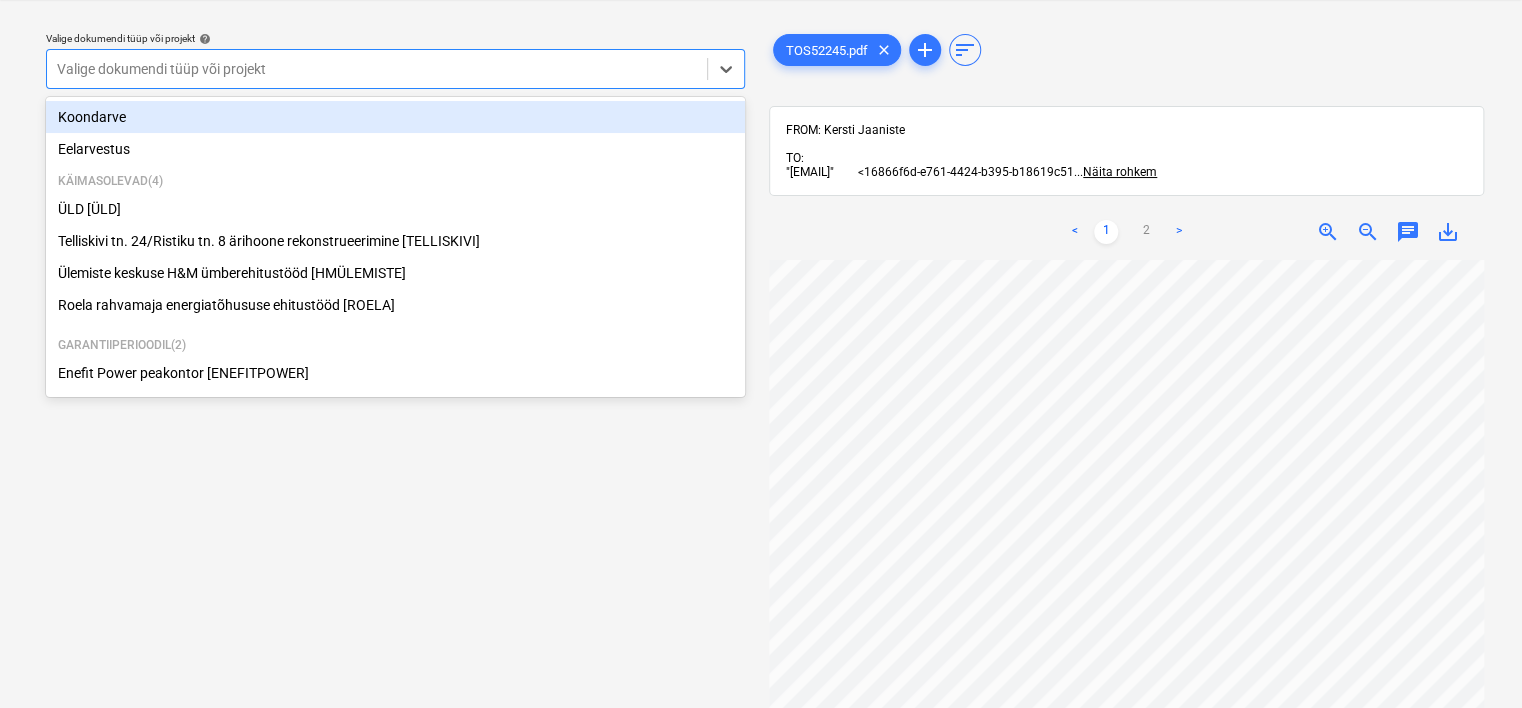 click at bounding box center [377, 69] 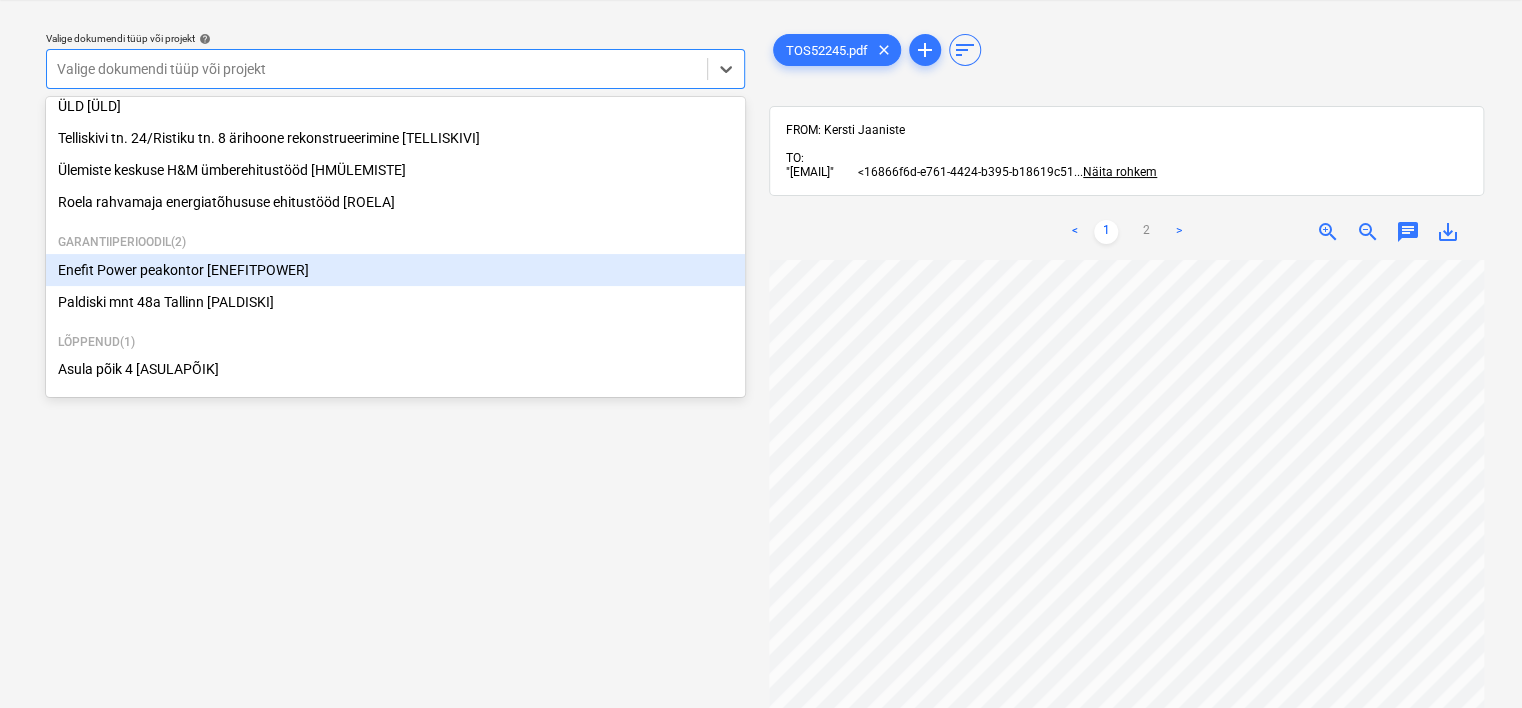 scroll, scrollTop: 0, scrollLeft: 0, axis: both 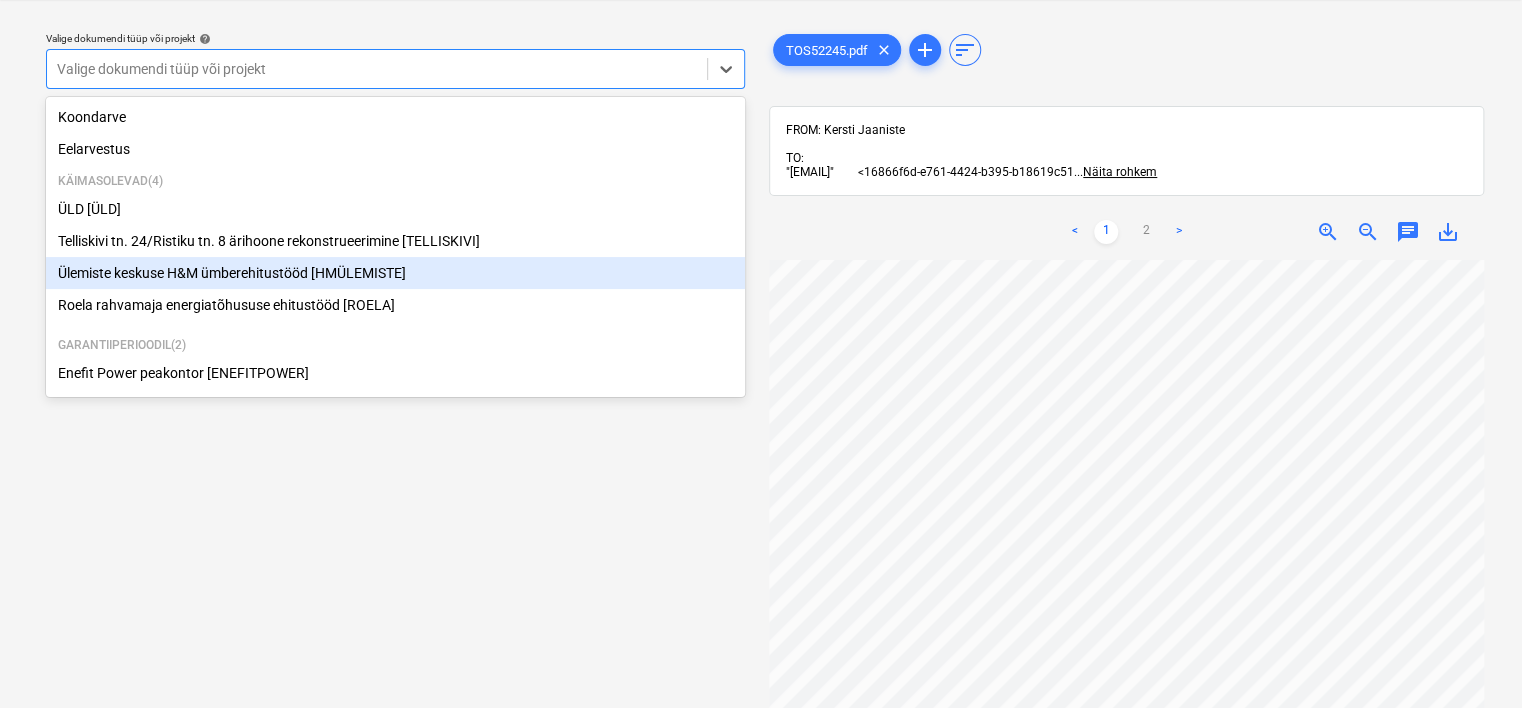 click on "Ülemiste keskuse H&M ümberehitustööd [HMÜLEMISTE]" at bounding box center [395, 273] 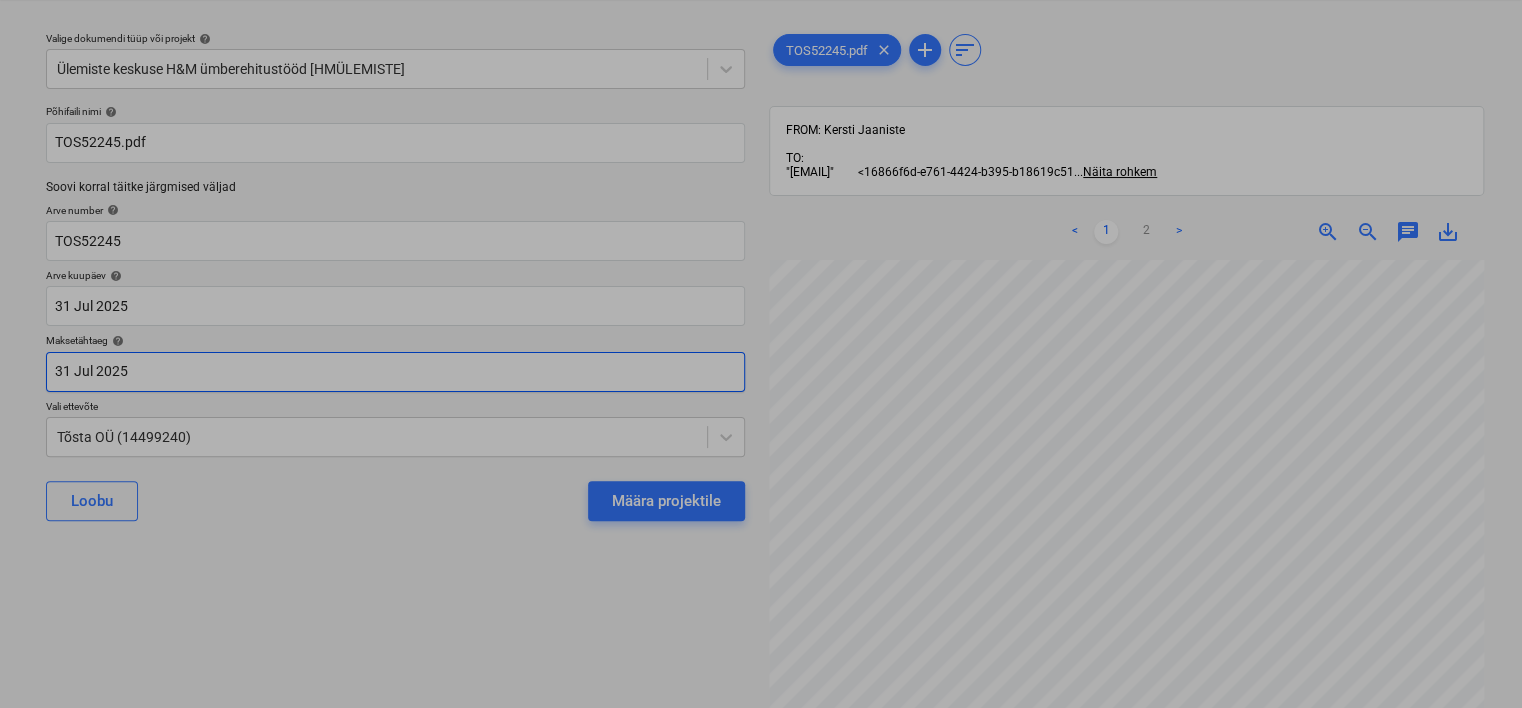 click on "Projektid Kontaktid Ettevõte Koondarved Postkast 9 format_size keyboard_arrow_down help search Otsi notifications 88 keyboard_arrow_down K. Jaaniste keyboard_arrow_down Valige dokumendi tüüp või projekt help Ülemiste keskuse H&M ümberehitustööd [HMÜLEMISTE]Põhifaili nimi help TOS52245.pdf Soovi korral täitke järgmised väljad Arve number help TOS52245 Arve kuupäev help 31 Jul 2025 31.07.2025 Press the down arrow key to interact with the calendar and
select a date. Press the question mark key to get the keyboard shortcuts for changing dates. Maksetähtaeg help 31 Jul 2025 31.07.2025 Press the down arrow key to interact with the calendar and
select a date. Press the question mark key to get the keyboard shortcuts for changing dates. Vali ettevõte Tõsta OÜ (14499240)  Loobu Määra projektile TOS52245.pdf clear add sort FROM: Kersti Jaaniste  TO: "16866f6d-e761-4424-b395-b18619c514c5@companies.planyard.com"	<16866f6d-e761-4424-b395-b18619c514c5@companies.planyard.com>  Näita rohkem ...  Näita rohkem < 1 2" at bounding box center [761, 303] 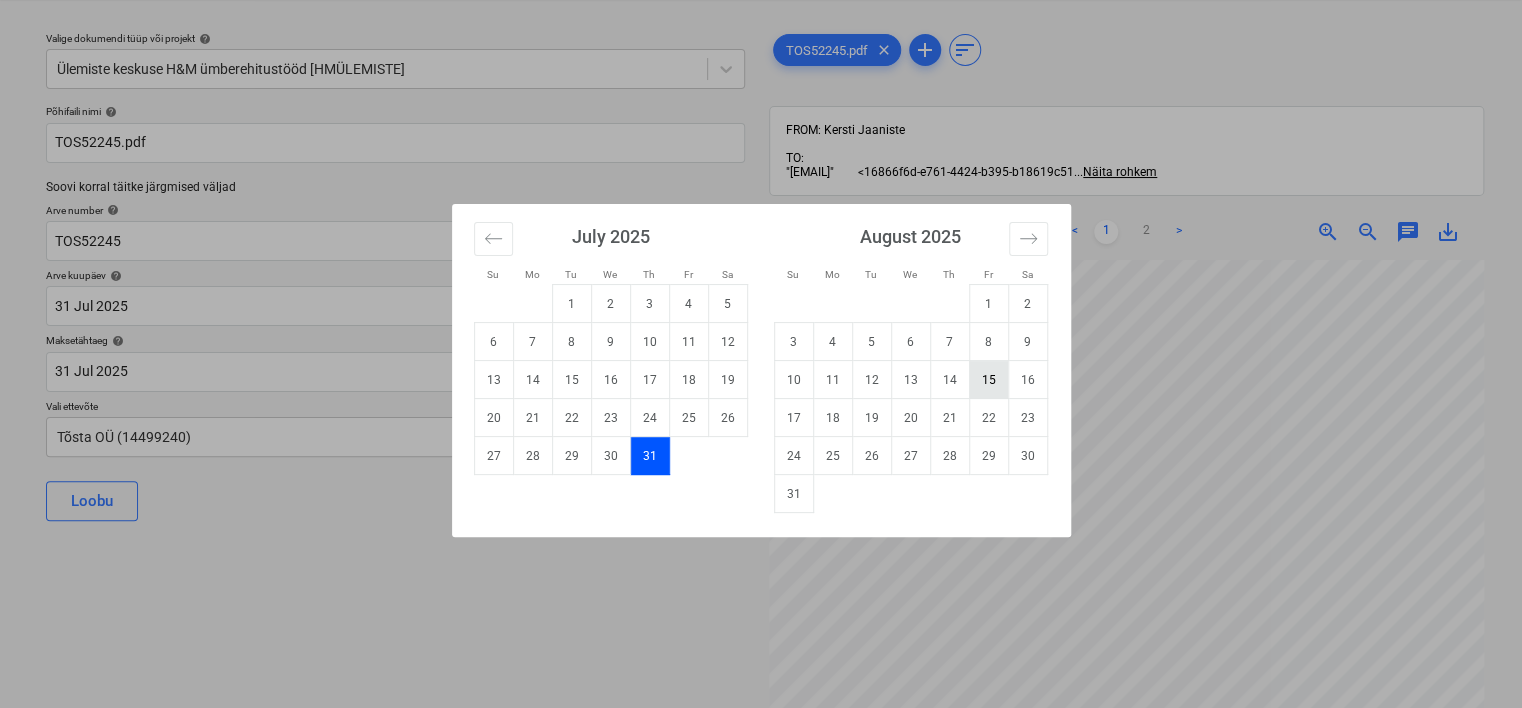 click on "15" at bounding box center (988, 380) 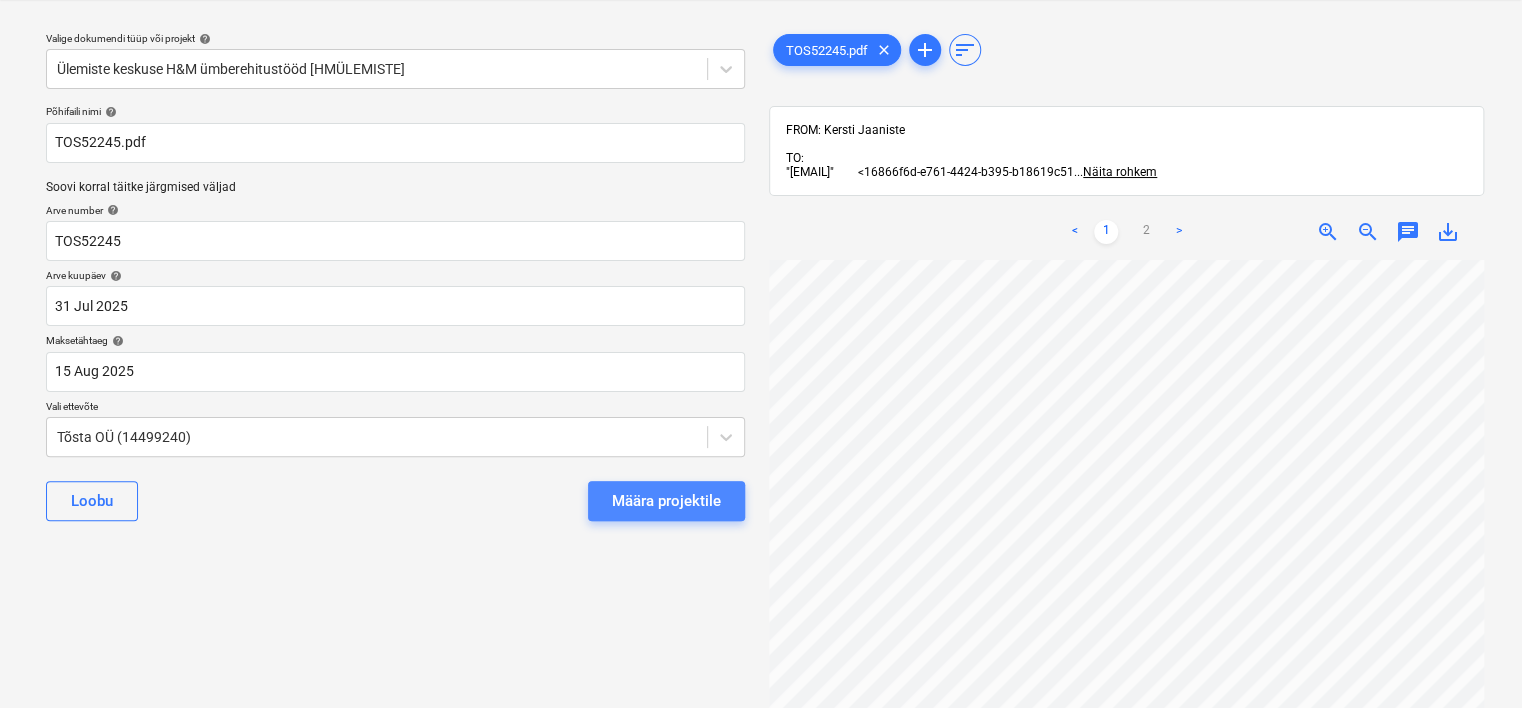 click on "Määra projektile" at bounding box center [666, 501] 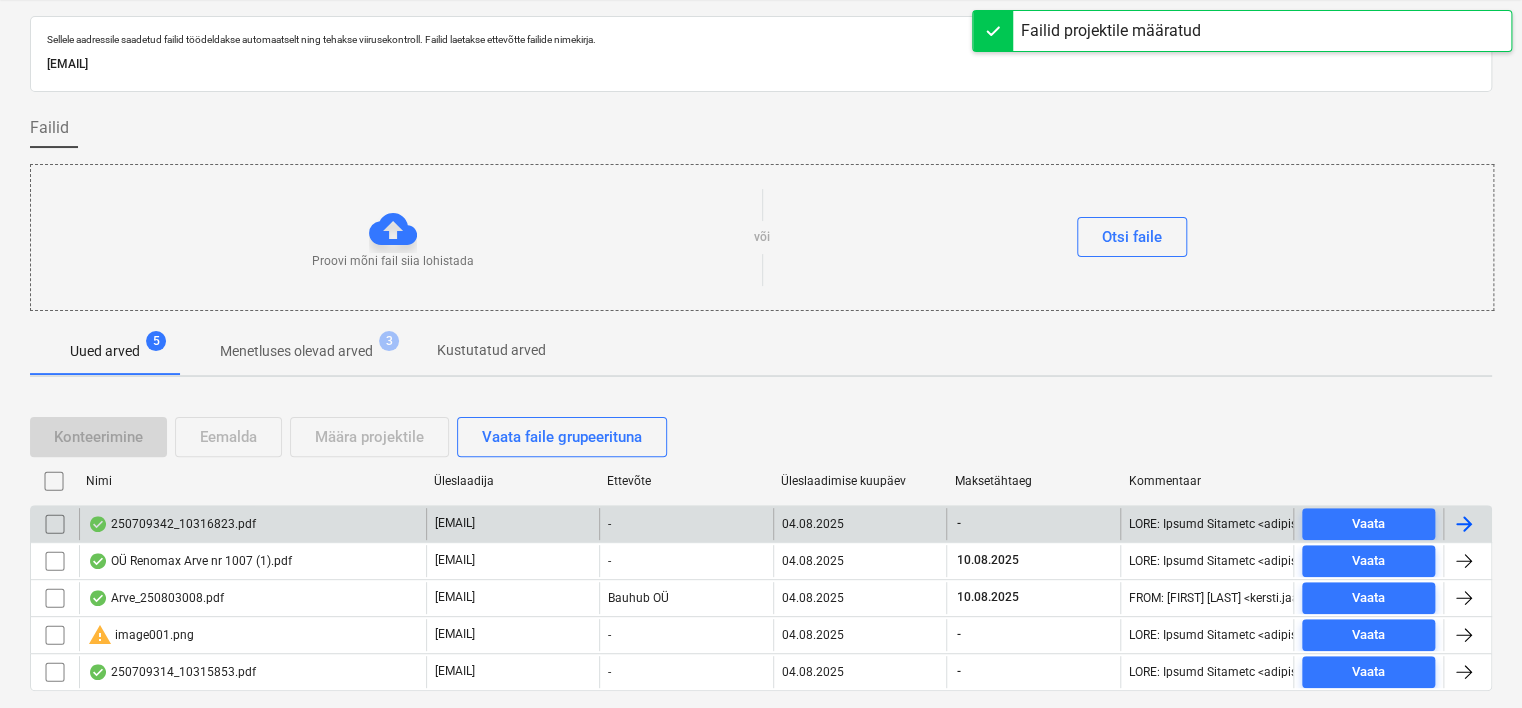 click on "250709342_10316823.pdf" at bounding box center [172, 524] 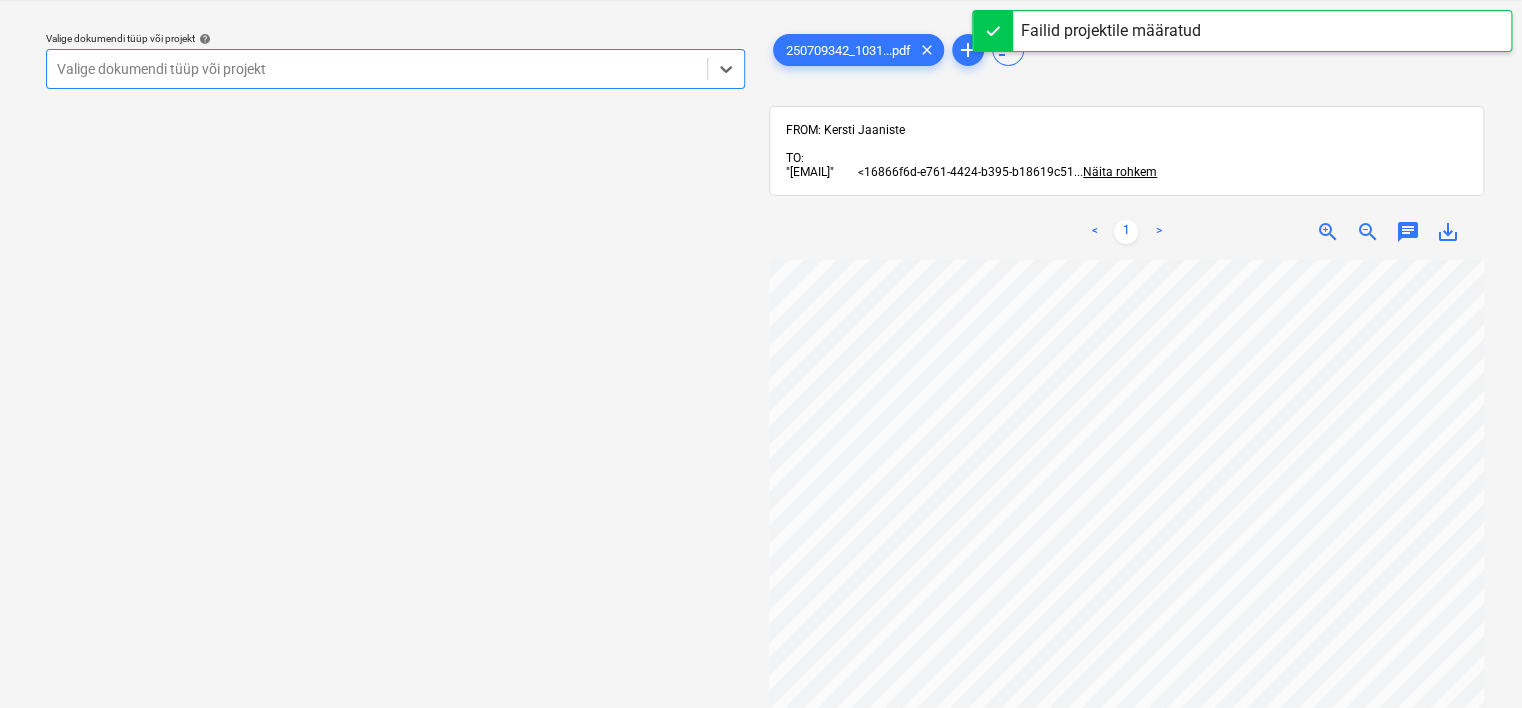 scroll, scrollTop: 231, scrollLeft: 0, axis: vertical 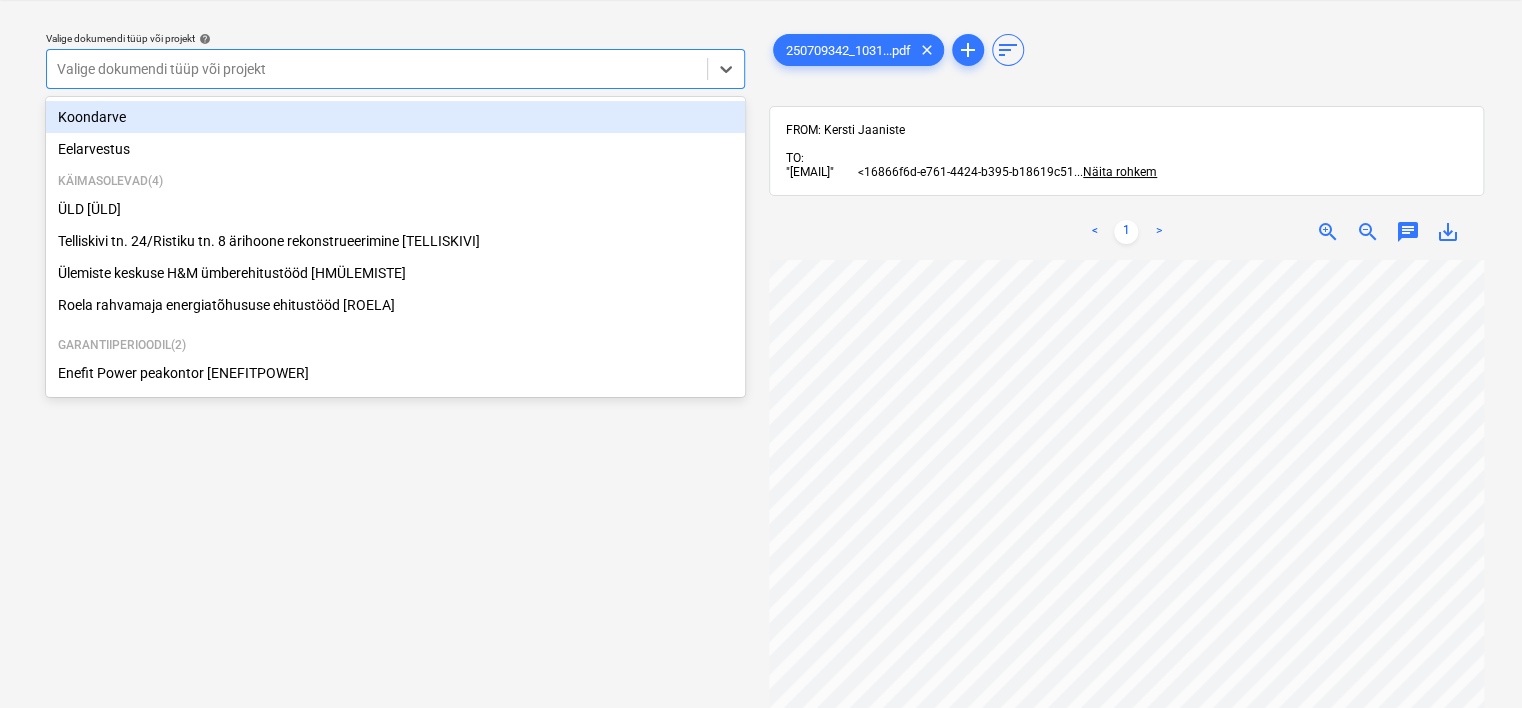 click on "Valige dokumendi tüüp või projekt" at bounding box center [377, 69] 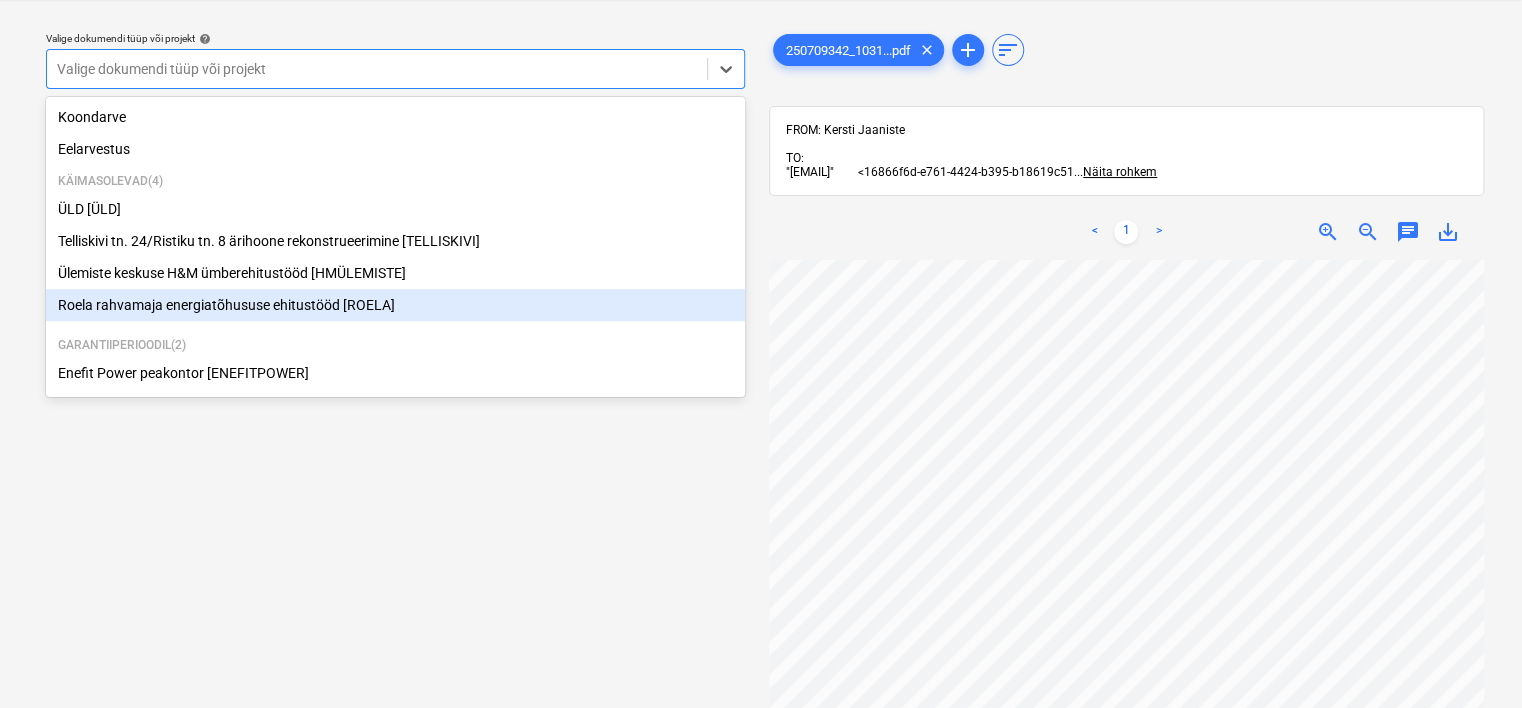 scroll, scrollTop: 110, scrollLeft: 0, axis: vertical 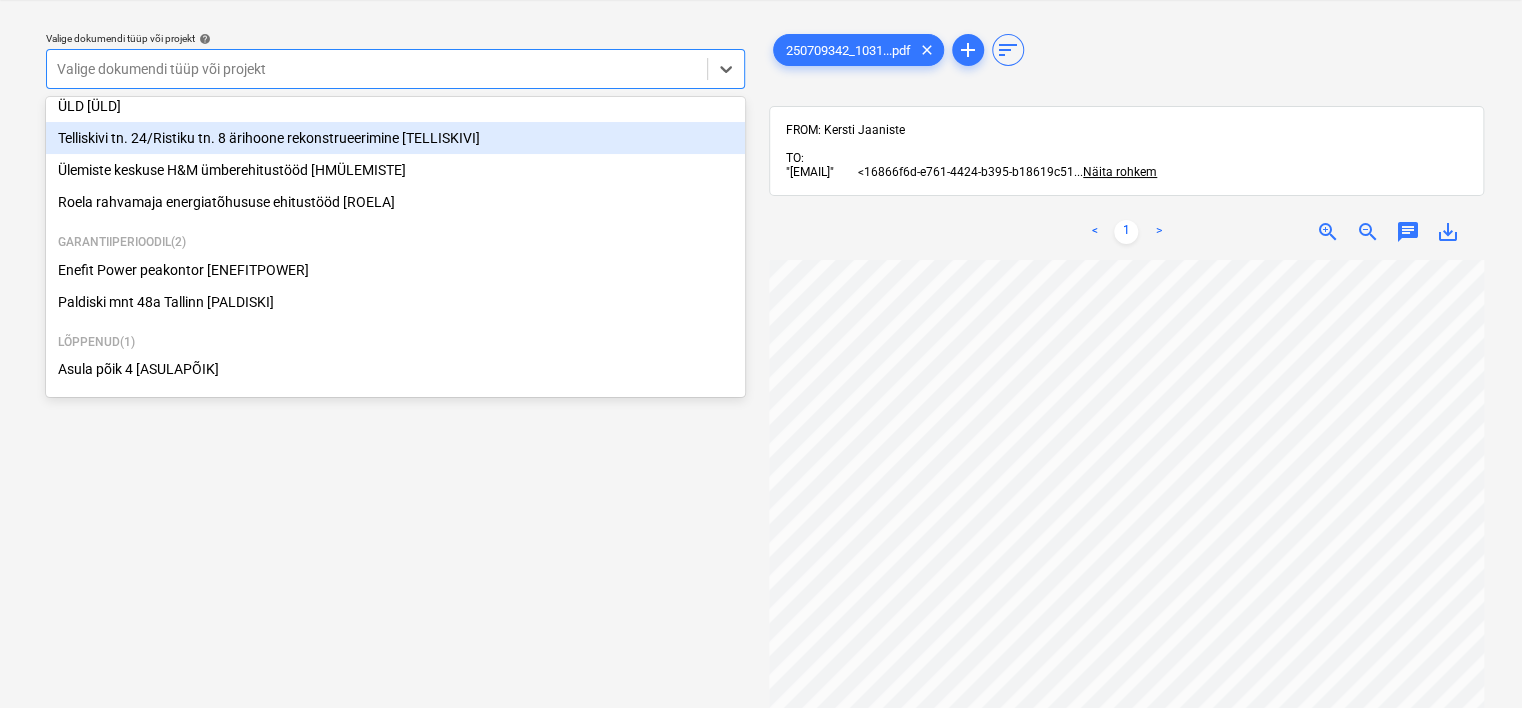 click on "Telliskivi tn. 24/Ristiku tn. 8 ärihoone rekonstrueerimine  [TELLISKIVI]" at bounding box center (395, 138) 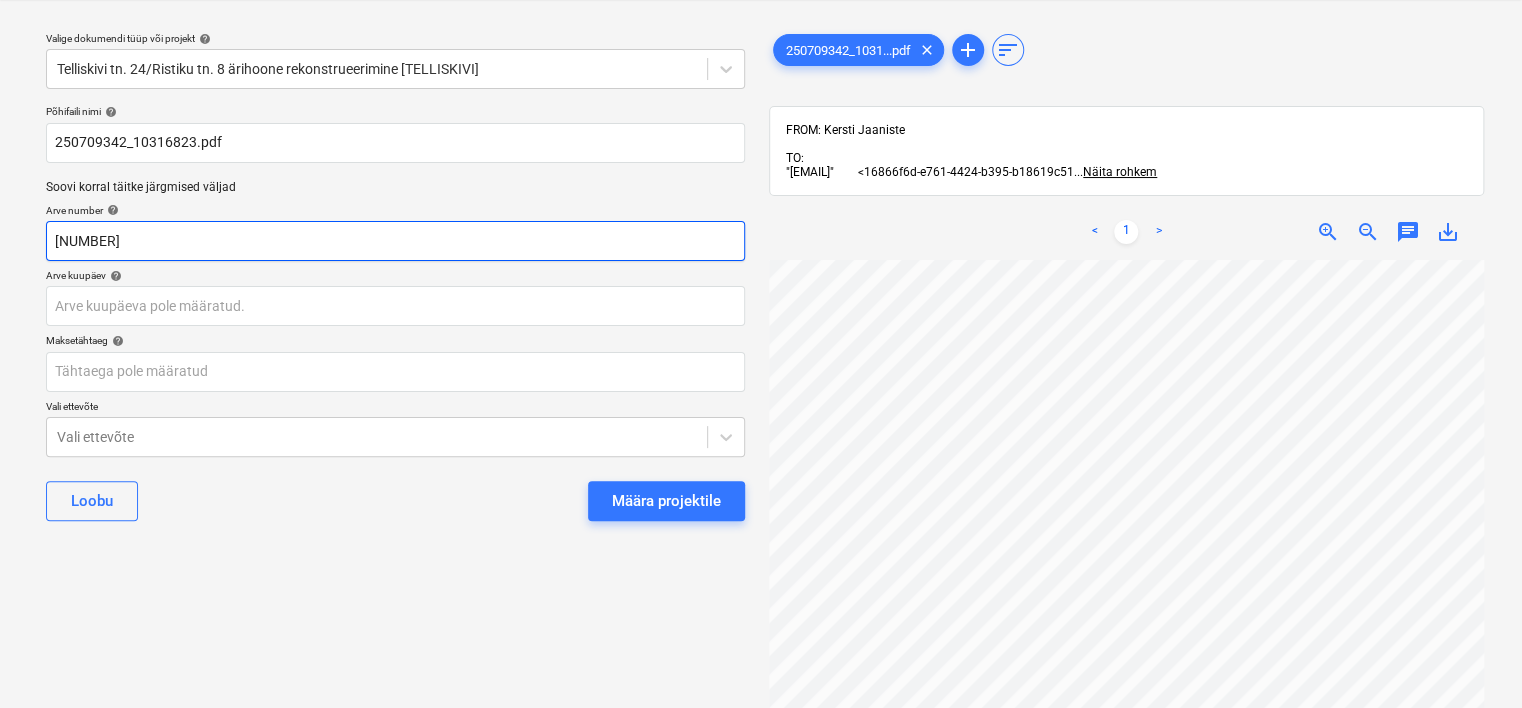 click on "[NUMBER]" at bounding box center (395, 241) 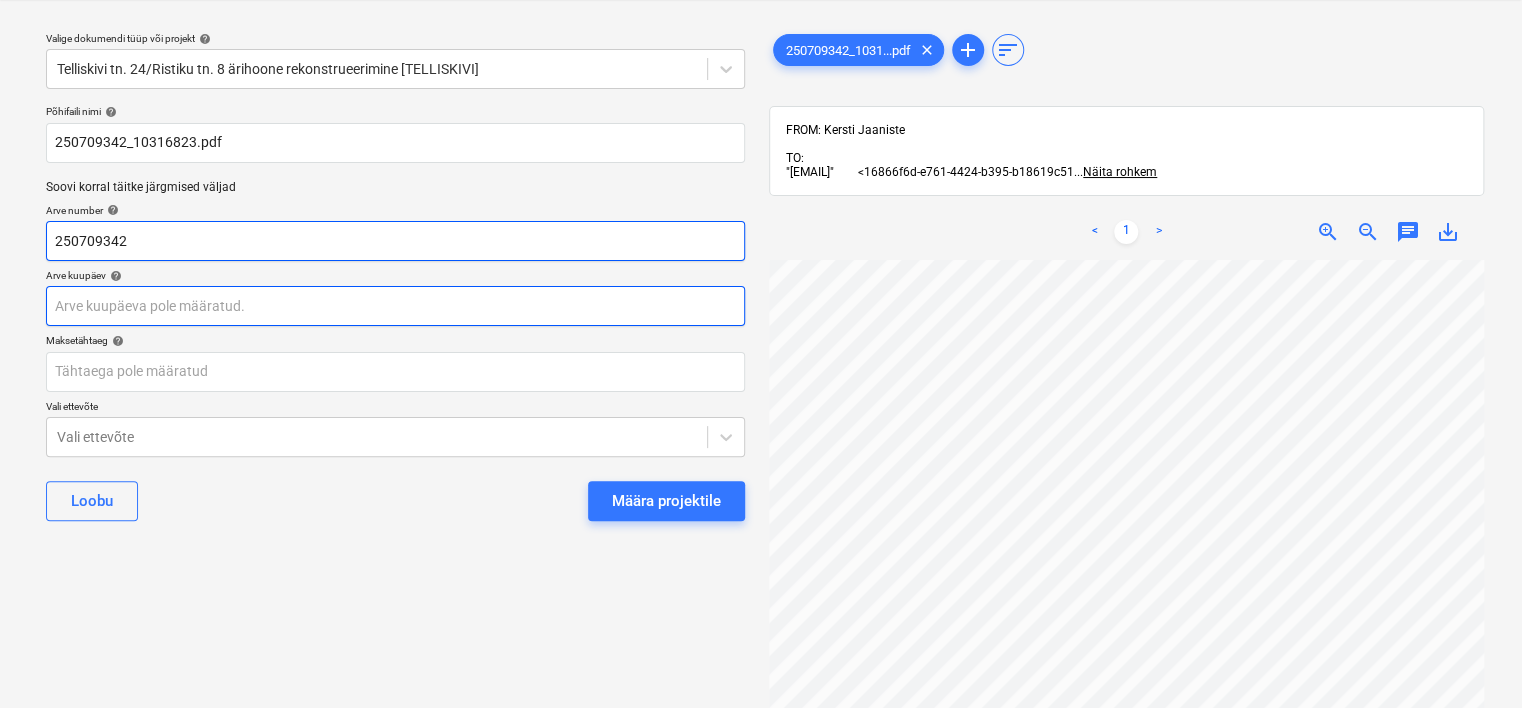 type on "250709342" 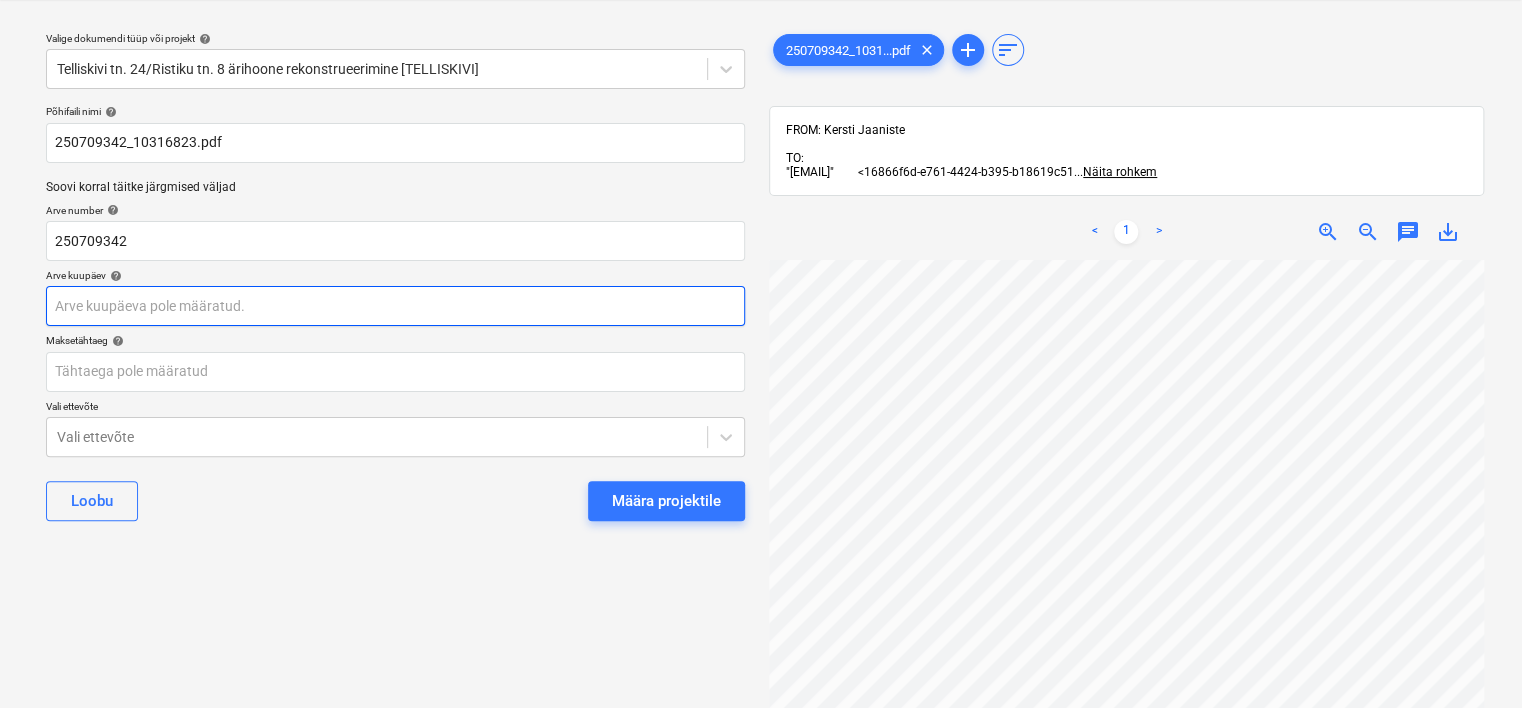 click on "Projektid Kontaktid Ettevõte Koondarved Postkast 8 format_size keyboard_arrow_down help search Otsi notifications 88 keyboard_arrow_down K. [LAST] keyboard_arrow_down Valige dokumendi tüüp või projekt help Telliskivi tn. 24/Ristiku tn. 8 ärihoone rekonstrueerimine  [TELLISKIVI]Põhifaili nimi help 250709342_10316823.pdf Soovi korral täitke järgmised väljad Arve number help 250709342 Arve kuupäev help Press the down arrow key to interact with the calendar and
select a date. Press the question mark key to get the keyboard shortcuts for changing dates. Maksetähtaeg help Press the down arrow key to interact with the calendar and
select a date. Press the question mark key to get the keyboard shortcuts for changing dates. Vali ettevõte Vali ettevõte Loobu Määra projektile 250709342_1031...pdf clear add sort FROM: [FIRST] [LAST]  TO: "[EMAIL]"	<16866f6d-e761-4424-b395-b18619c51 ...  Näita rohkem ...  Näita rohkem < 1 > zoom_in zoom_out" at bounding box center [761, 303] 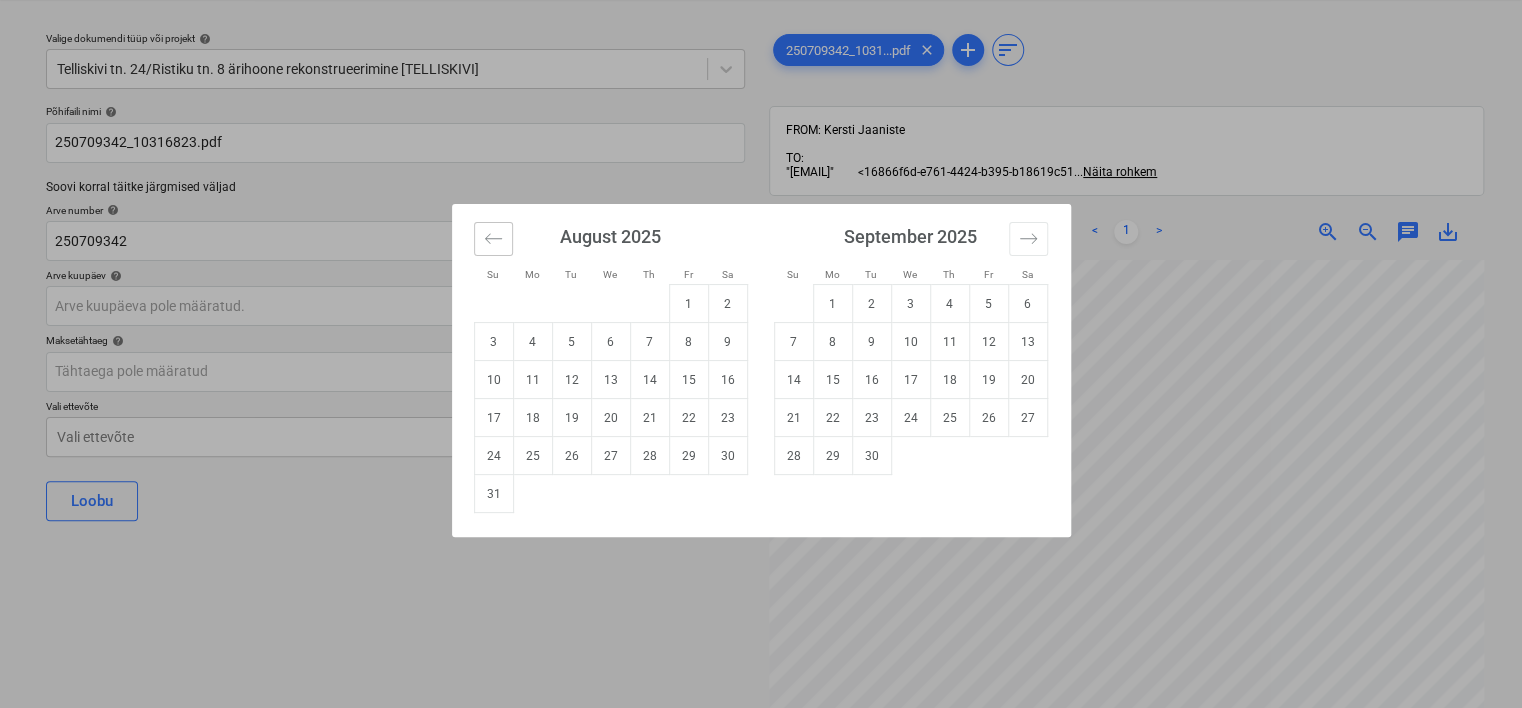 click at bounding box center (493, 239) 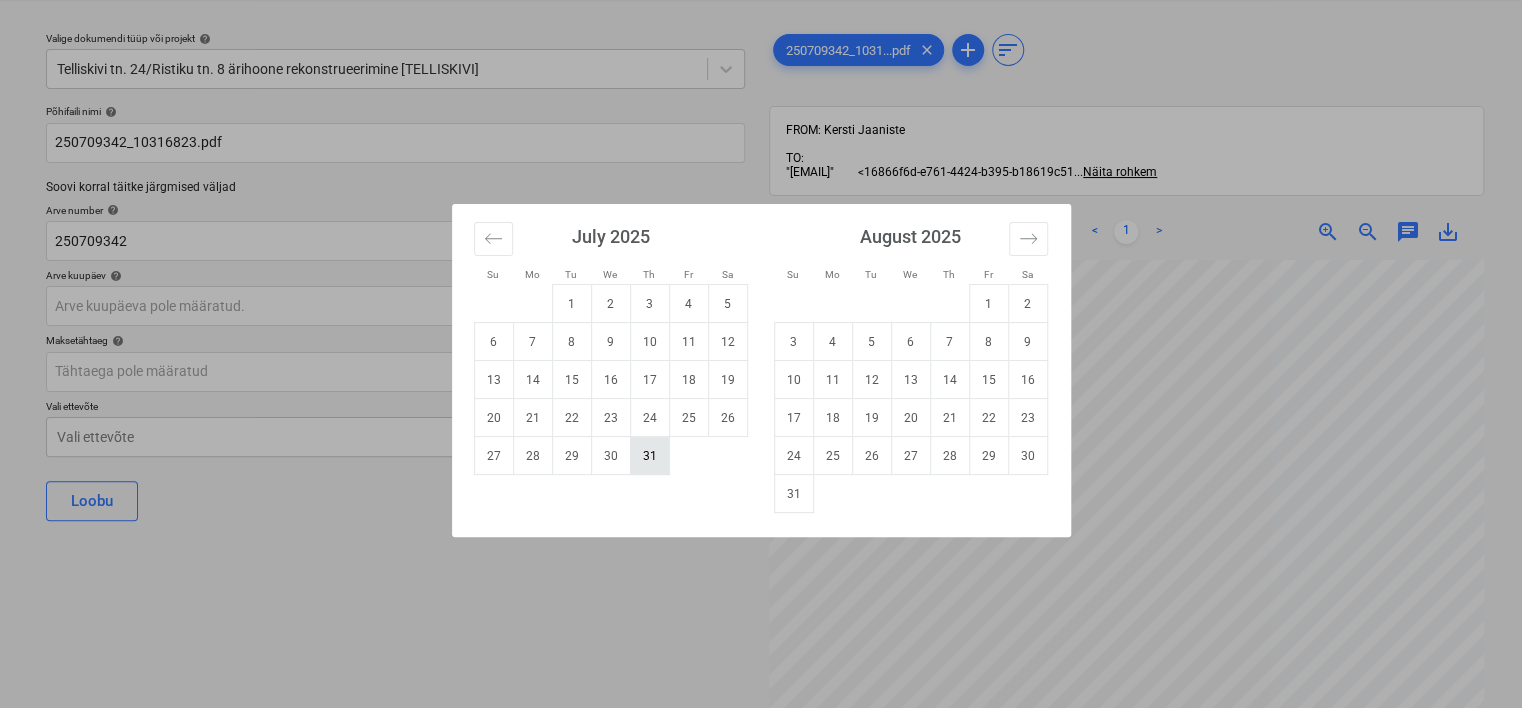 click on "31" at bounding box center [649, 456] 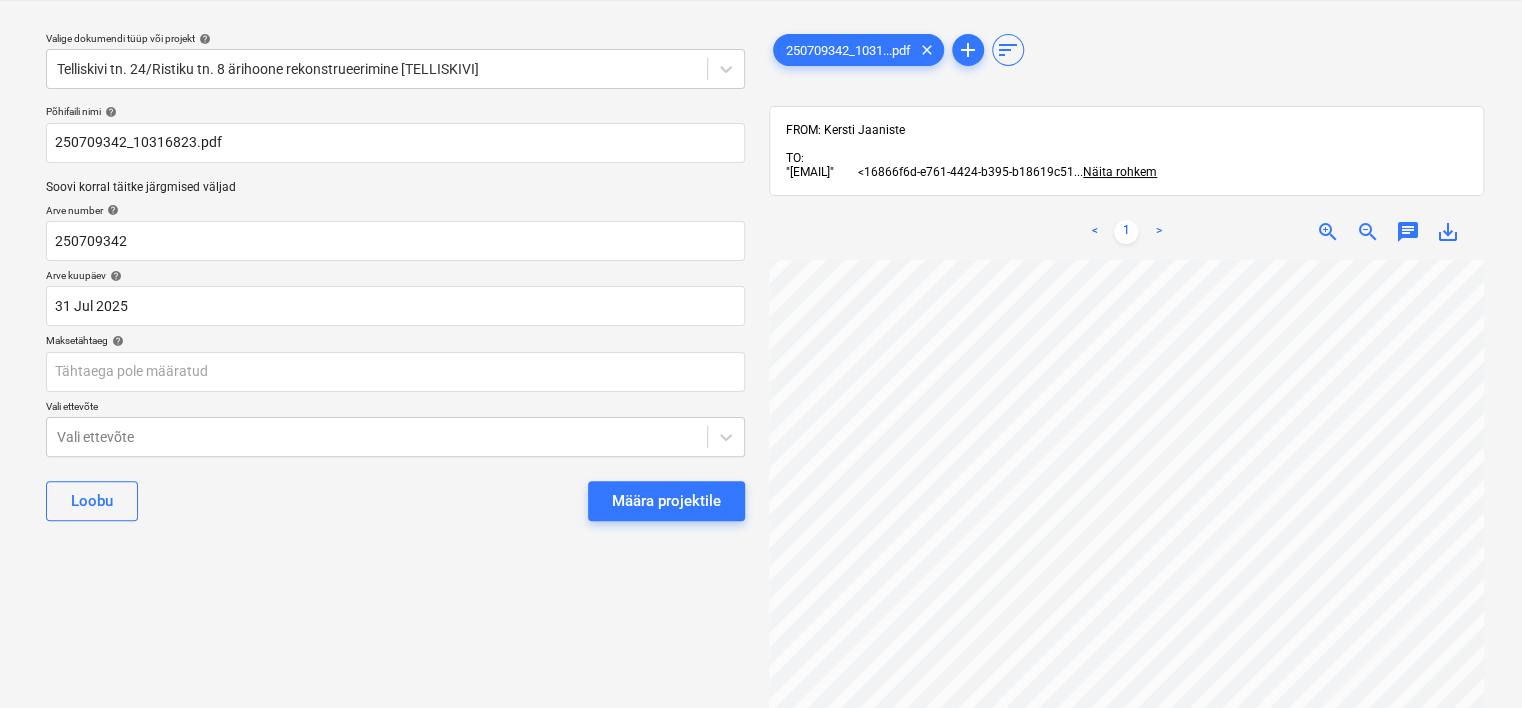 scroll, scrollTop: 231, scrollLeft: 44, axis: both 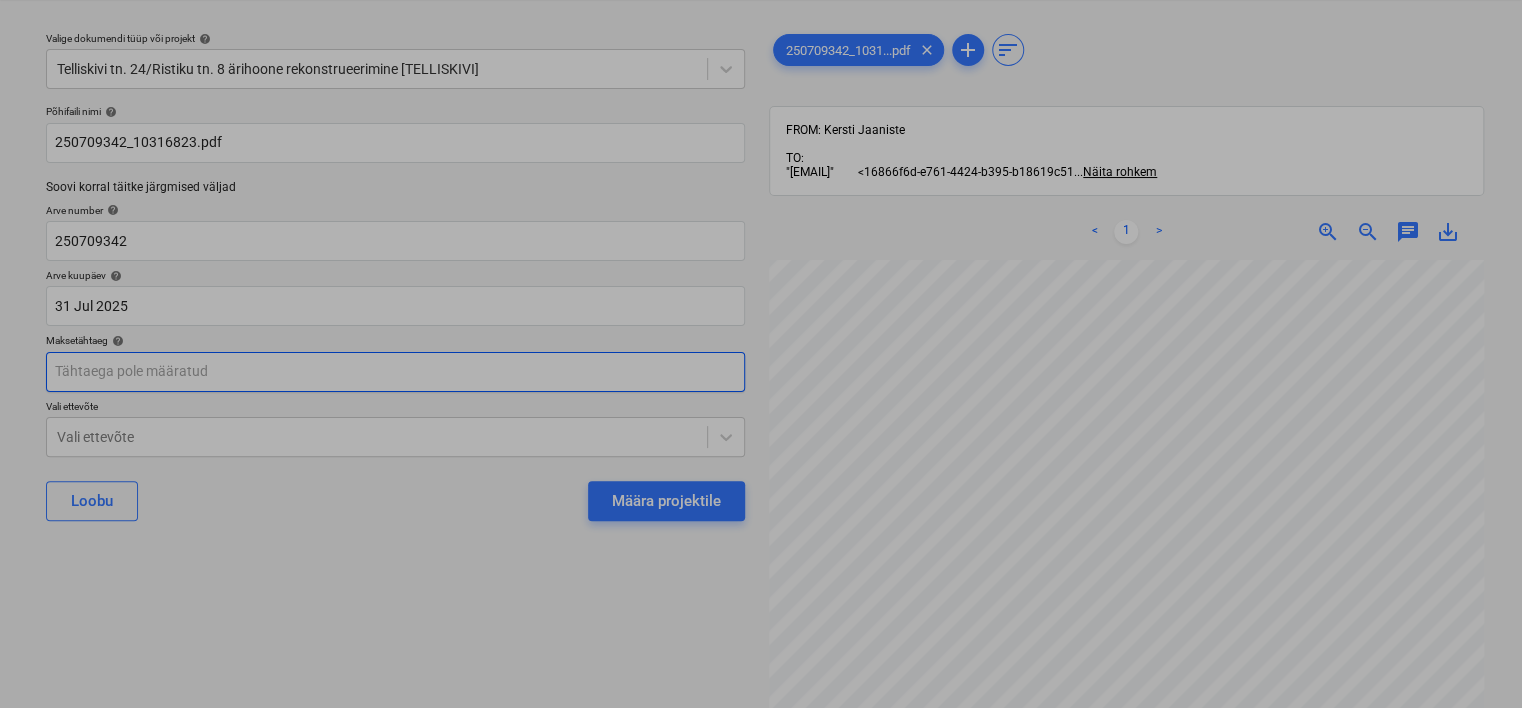 click on "Projektid Kontaktid Ettevõte Koondarved Postkast 8 format_size keyboard_arrow_down help search Otsi notifications 88 keyboard_arrow_down K. [LAST] keyboard_arrow_down Valige dokumendi tüüp või projekt help Telliskivi tn. 24/Ristiku tn. 8 ärihoone rekonstrueerimine  [TELLISKIVI]Põhifaili nimi help 250709342_10316823.pdf Soovi korral täitke järgmised väljad Arve number help 250709342 Arve kuupäev help 31 Jul 2025 31.07.2025 Press the down arrow key to interact with the calendar and
select a date. Press the question mark key to get the keyboard shortcuts for changing dates. Maksetähtaeg help Press the down arrow key to interact with the calendar and
select a date. Press the question mark key to get the keyboard shortcuts for changing dates. Vali ettevõte Vali ettevõte Loobu Määra projektile 250709342_1031...pdf clear add sort FROM: [FIRST] [LAST]  TO: "16866f6d-e761-4424-b395-b18619c514c5@companies.planyard.com"	<16866f6d-e761-4424-b395-b18619c514c5@companies.planyard.com>  Näita rohkem ...  Näita rohkem" at bounding box center [761, 303] 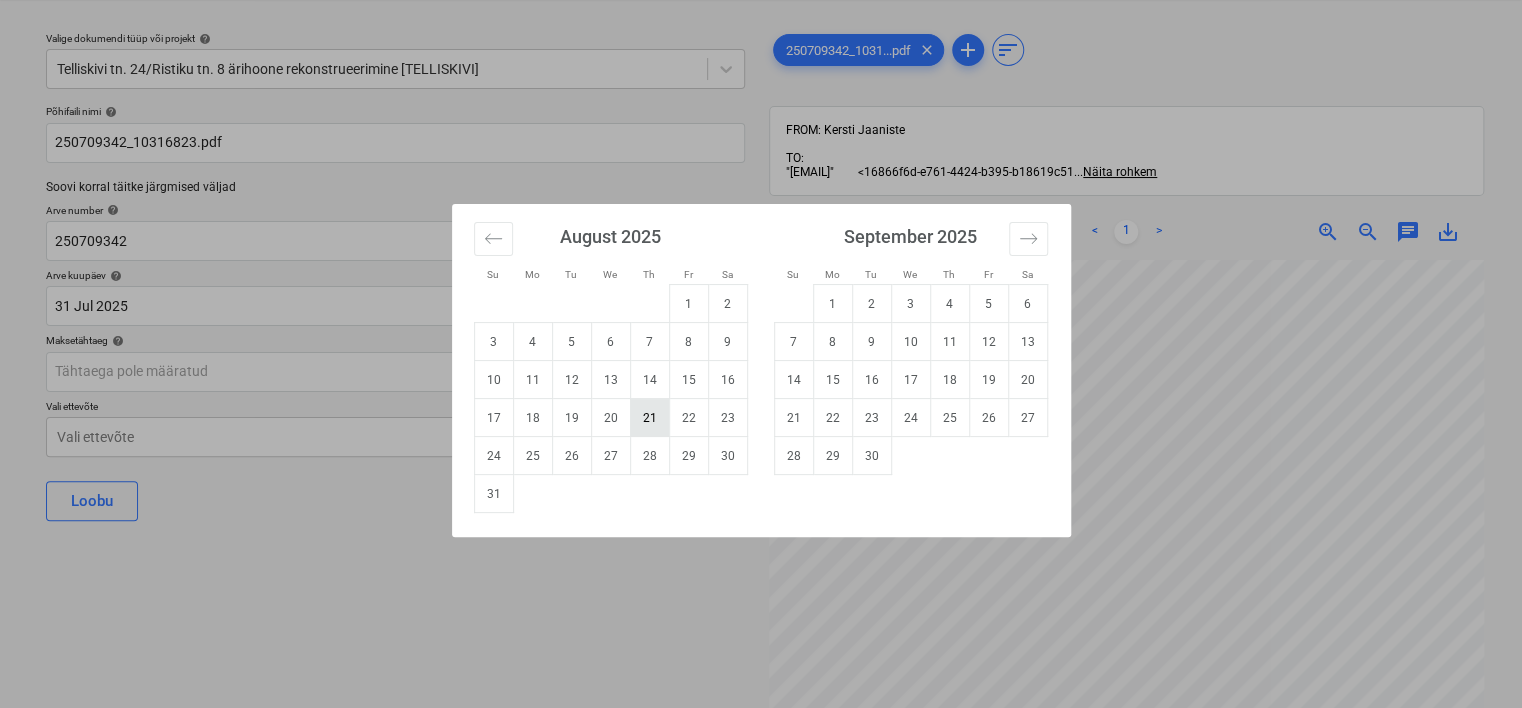 click on "21" at bounding box center [649, 418] 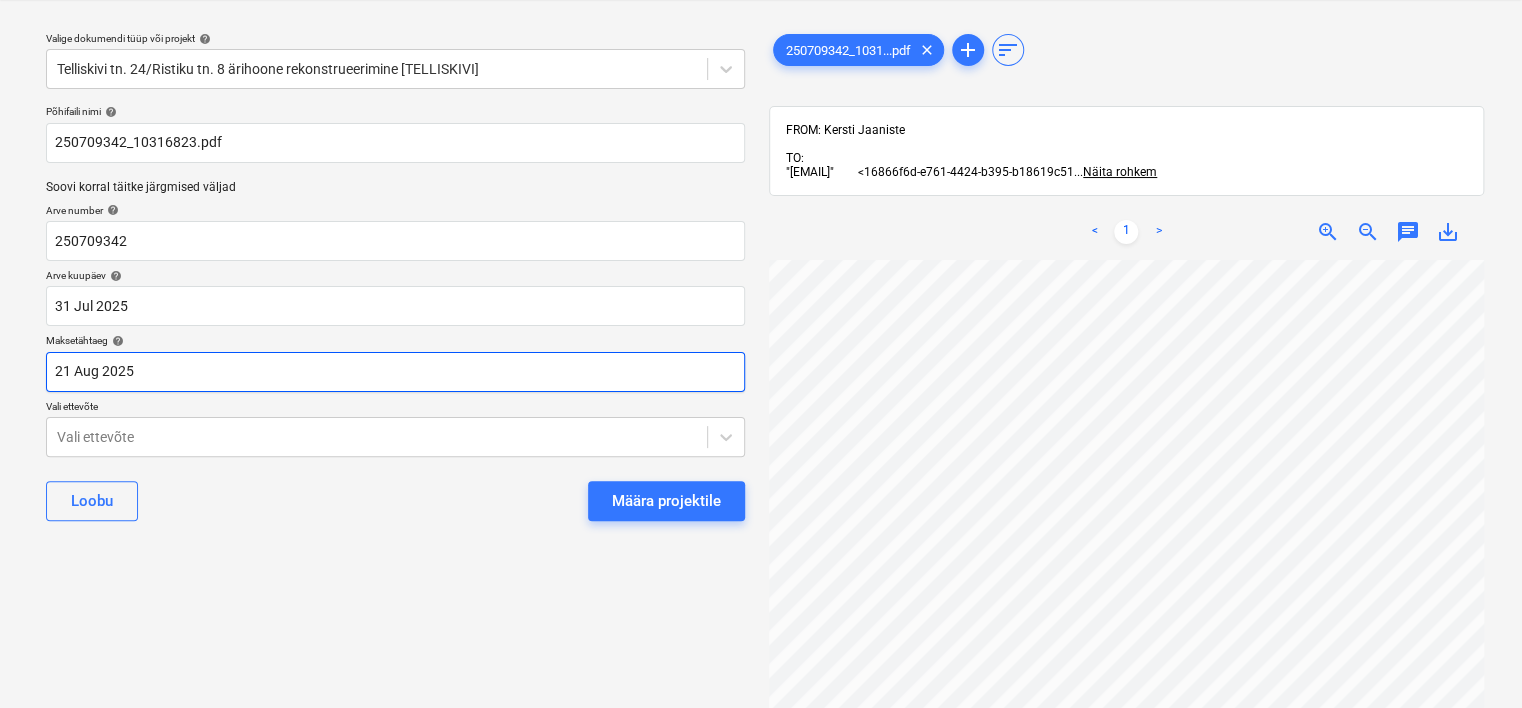 scroll, scrollTop: 0, scrollLeft: 0, axis: both 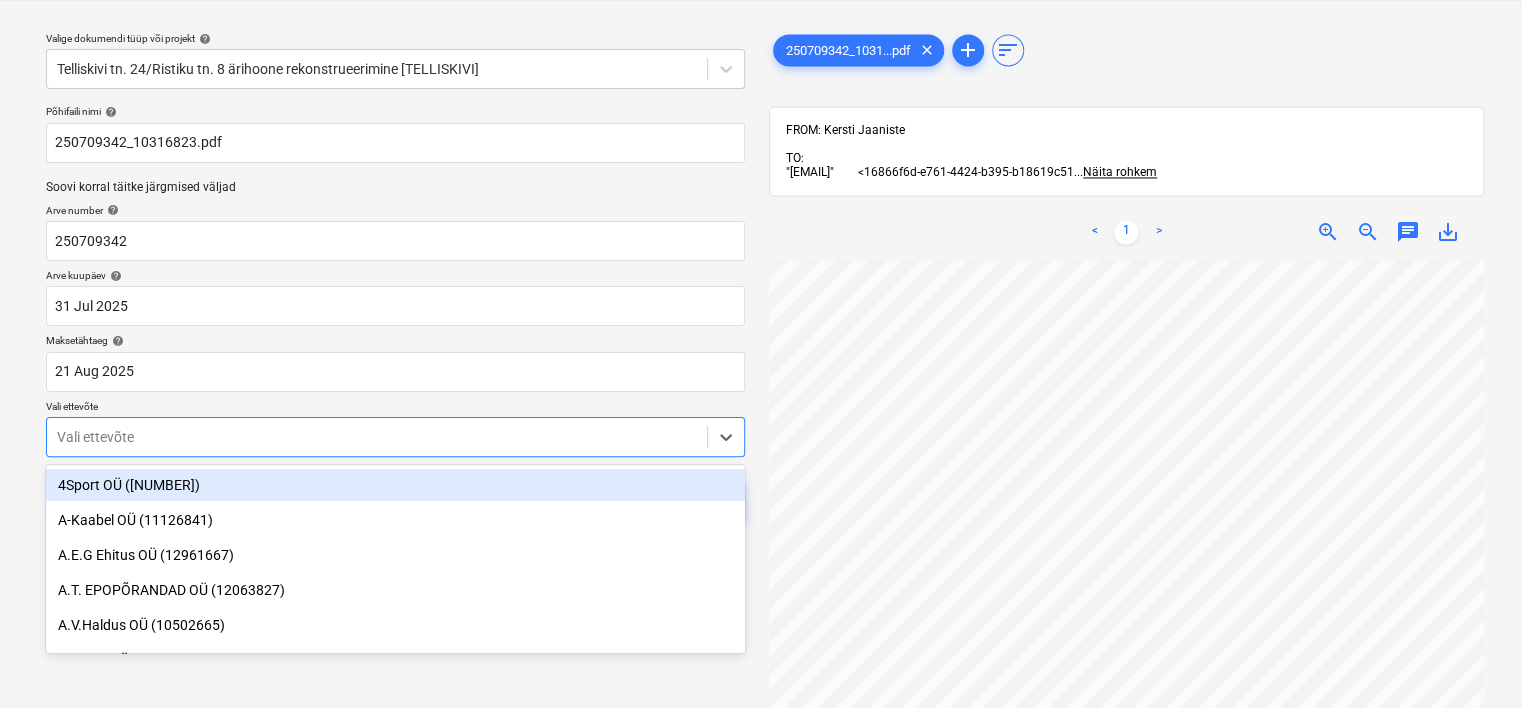 click on "Projektid Kontaktid Ettevõte Koondarved Postkast 8 format_size keyboard_arrow_down help search Otsi notifications 88 keyboard_arrow_down K. [LAST] keyboard_arrow_down Valige dokumendi tüüp või projekt help Telliskivi tn. 24/Ristiku tn. 8 ärihoone rekonstrueerimine  [TELLISKIVI]Põhifaili nimi help 250709342_10316823.pdf Soovi korral täitke järgmised väljad Arve number help 250709342 Arve kuupäev help 31 Jul 2025 31.07.2025 Press the down arrow key to interact with the calendar and
select a date. Press the question mark key to get the keyboard shortcuts for changing dates. Maksetähtaeg help 21 Aug 2025 21.08.2025 Press the down arrow key to interact with the calendar and
select a date. Press the question mark key to get the keyboard shortcuts for changing dates. Vali ettevõte Vali ettevõte Loobu Määra projektile 250709342_1031...pdf clear add sort FROM: [FIRST] [LAST]  TO: "16866f6d-e761-4424-b395-b18619c514c5@companies.planyard.com"	<16866f6d-e761-4424-b395-b18619c514c5@companies.planyard.com>  ...  ...  < 1" at bounding box center [761, 303] 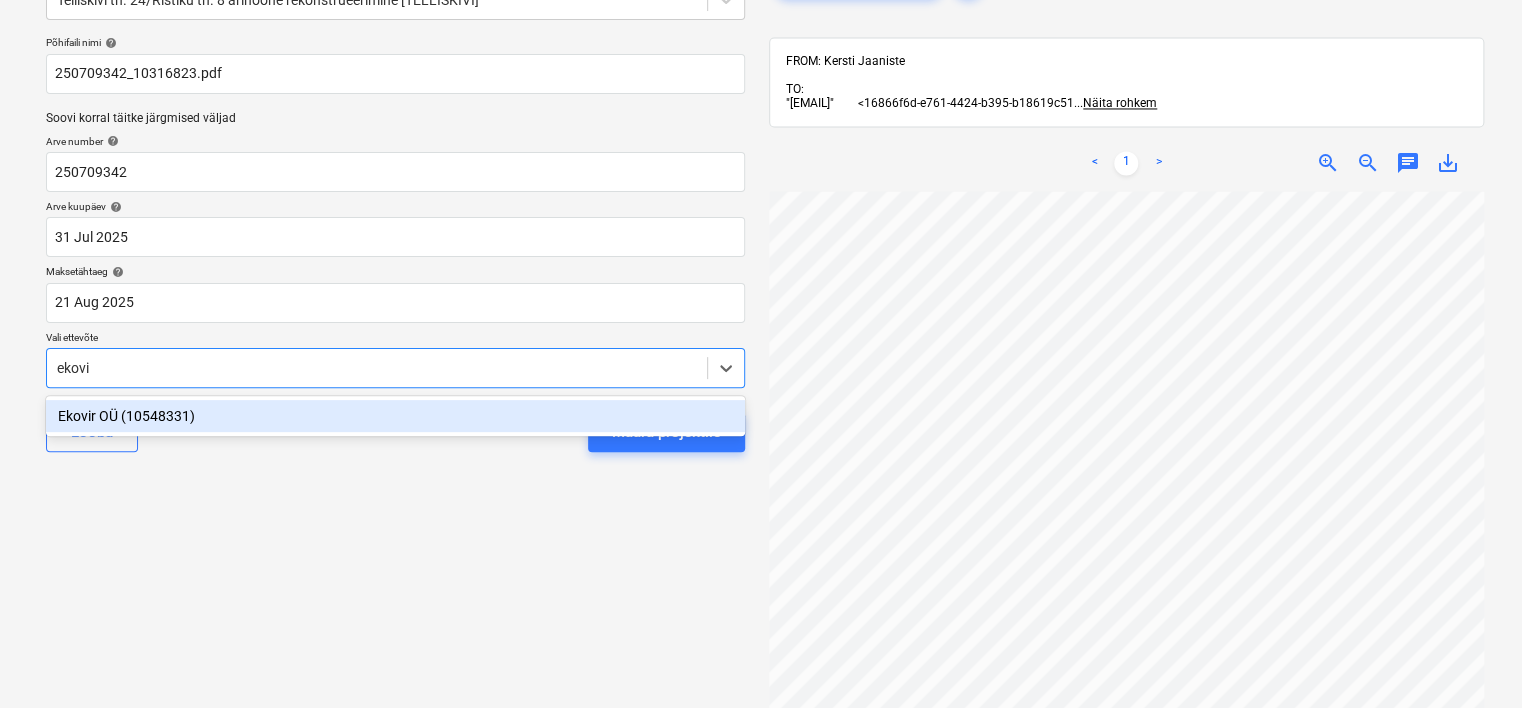type on "ekovir" 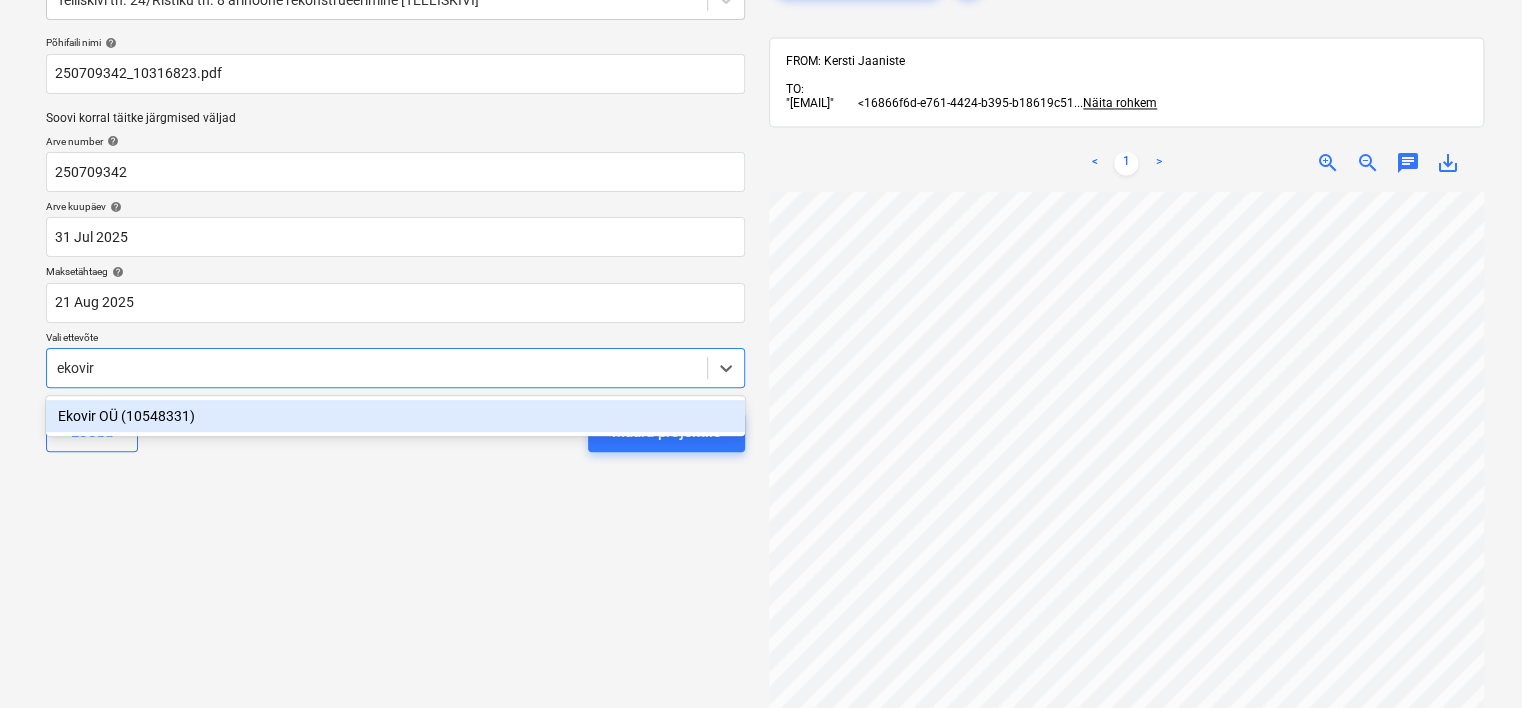 type 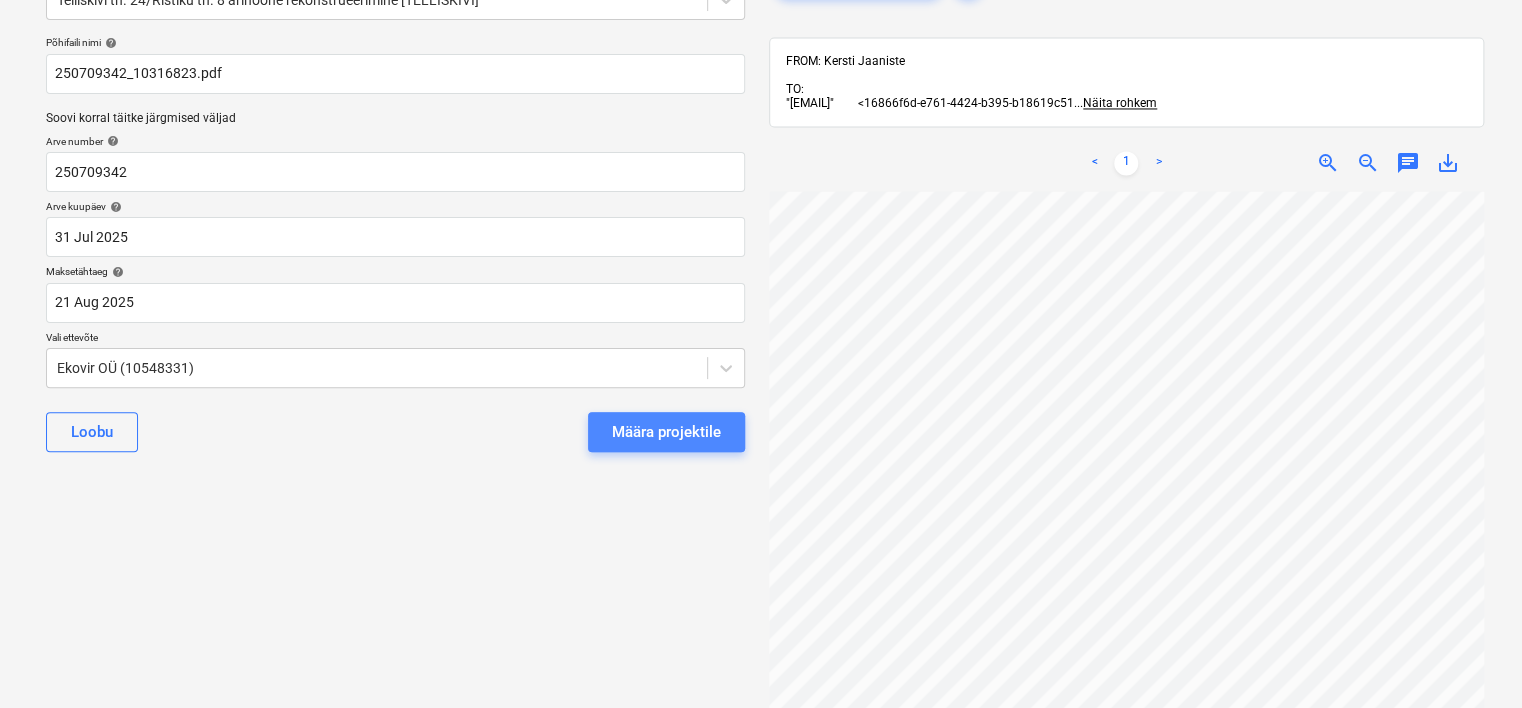 click on "Määra projektile" at bounding box center (666, 432) 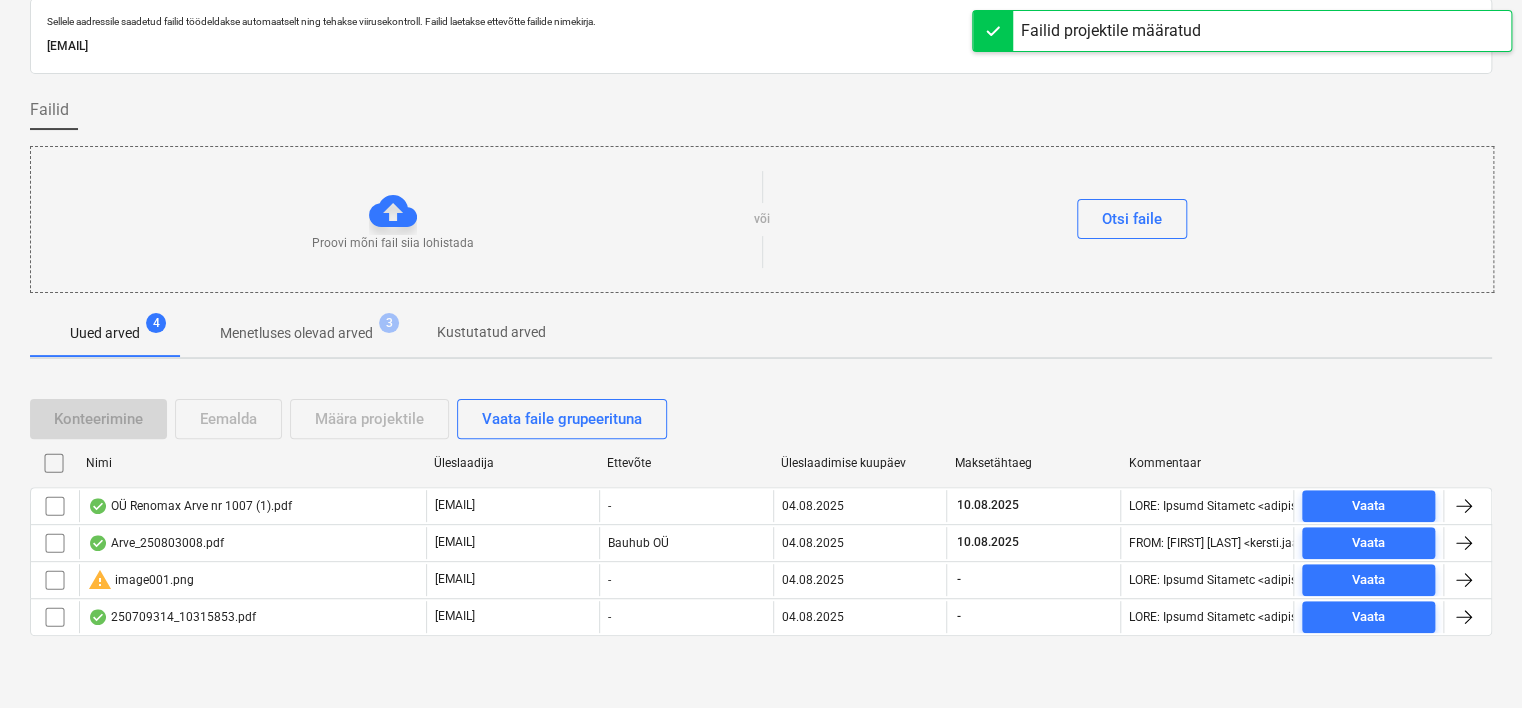 scroll, scrollTop: 66, scrollLeft: 0, axis: vertical 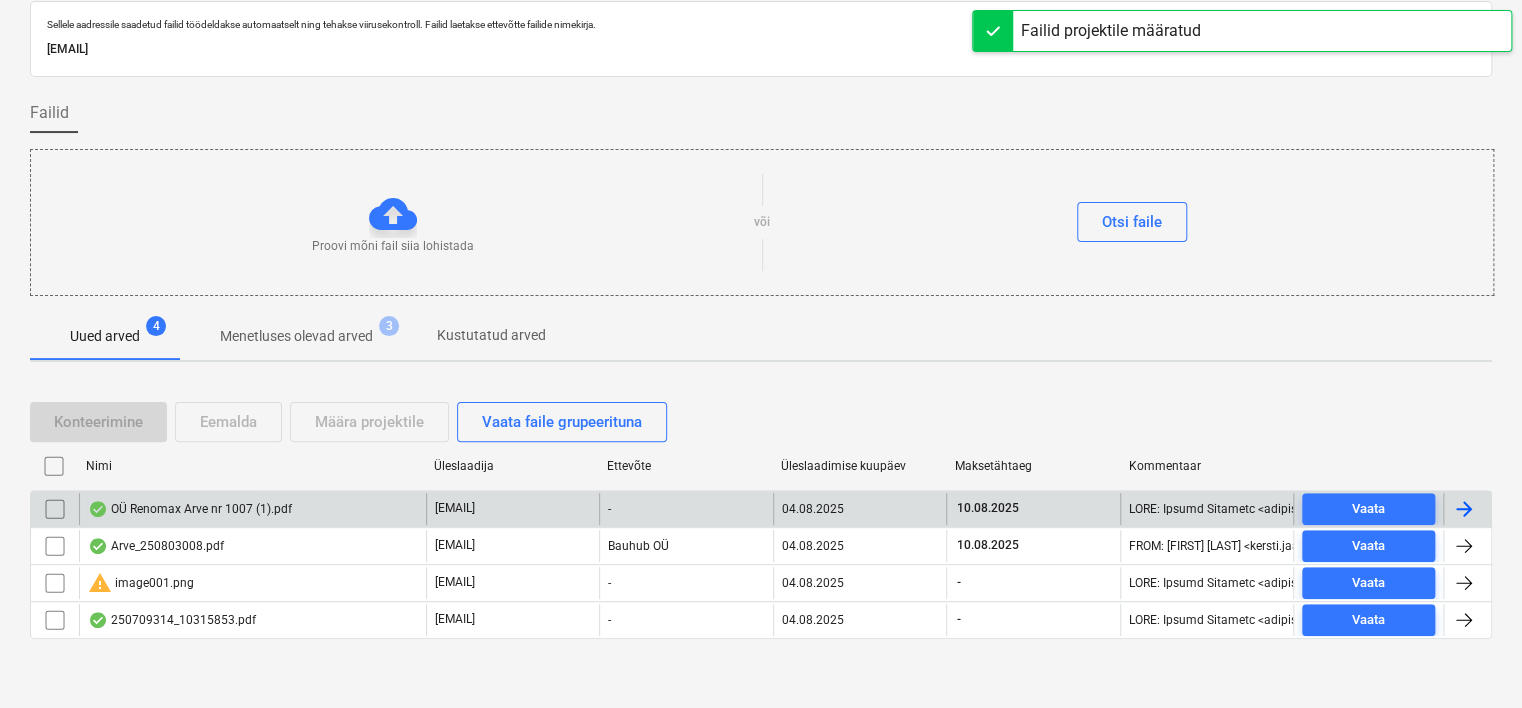 click on "OÜ Renomax Arve nr 1007 (1).pdf" at bounding box center [190, 509] 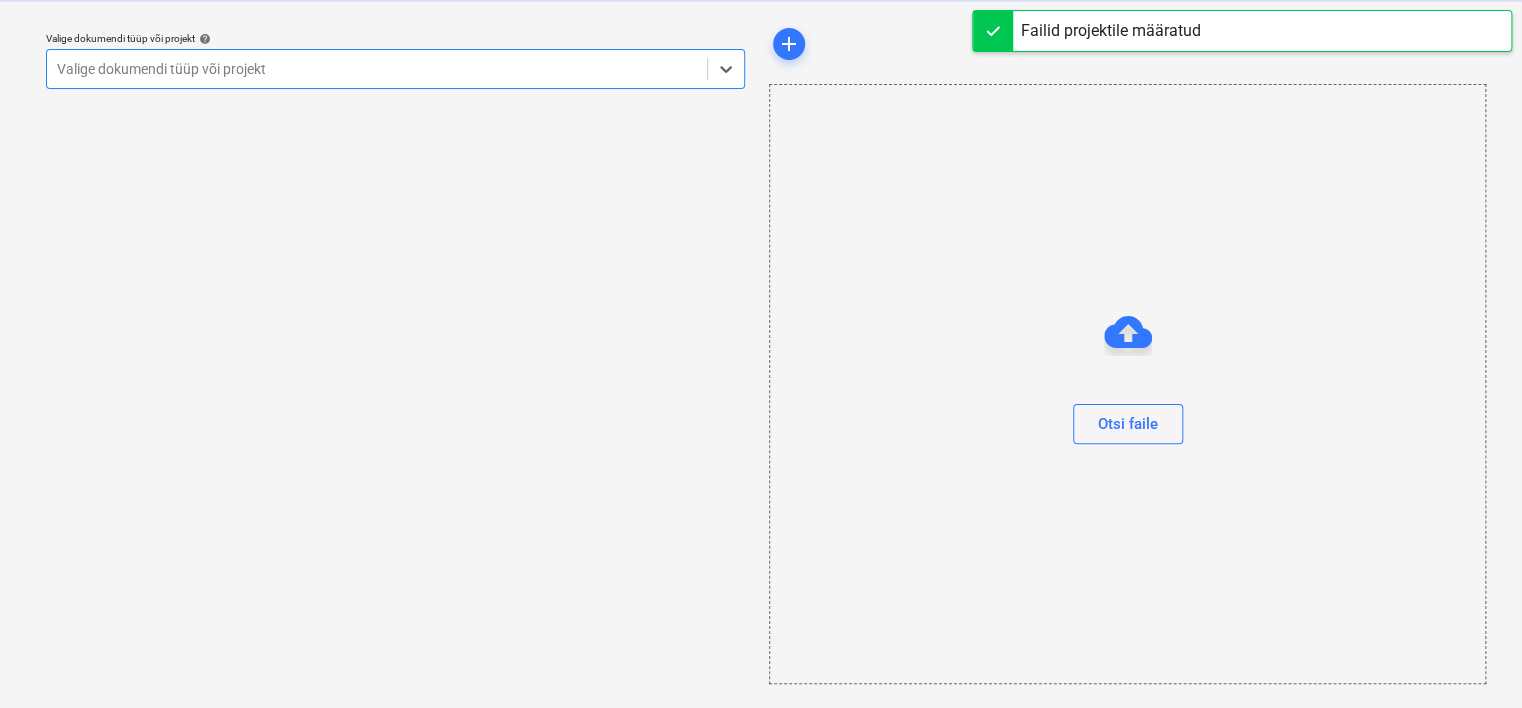 scroll, scrollTop: 51, scrollLeft: 0, axis: vertical 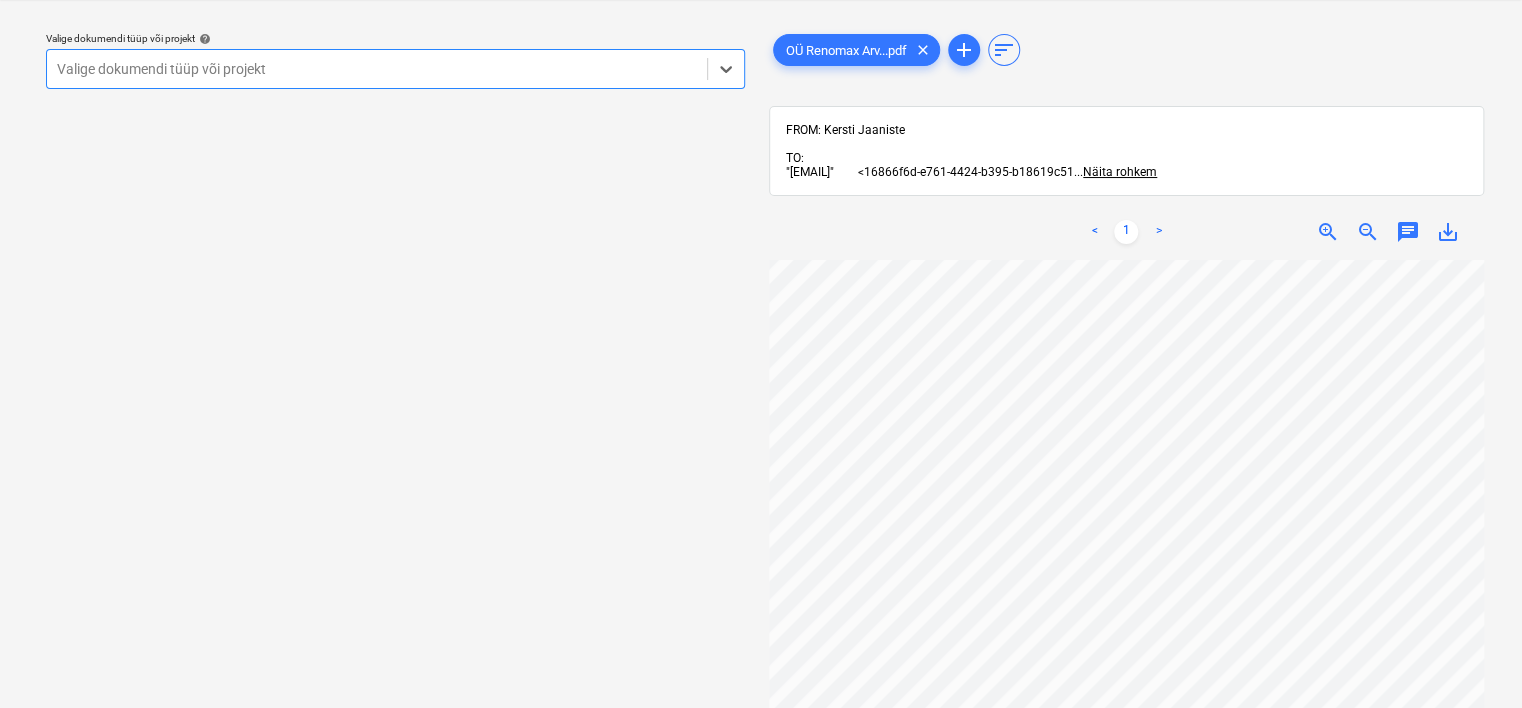 click at bounding box center (377, 69) 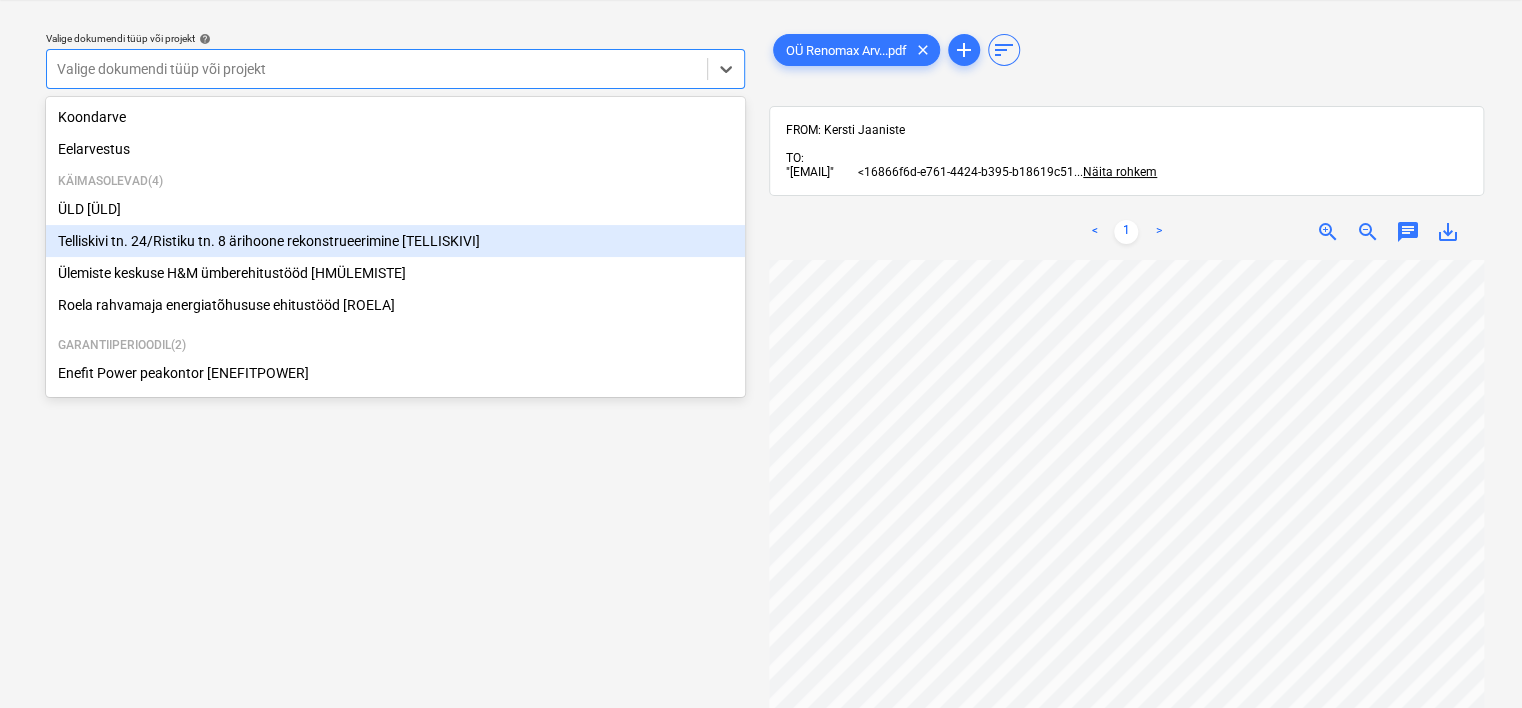 scroll, scrollTop: 110, scrollLeft: 0, axis: vertical 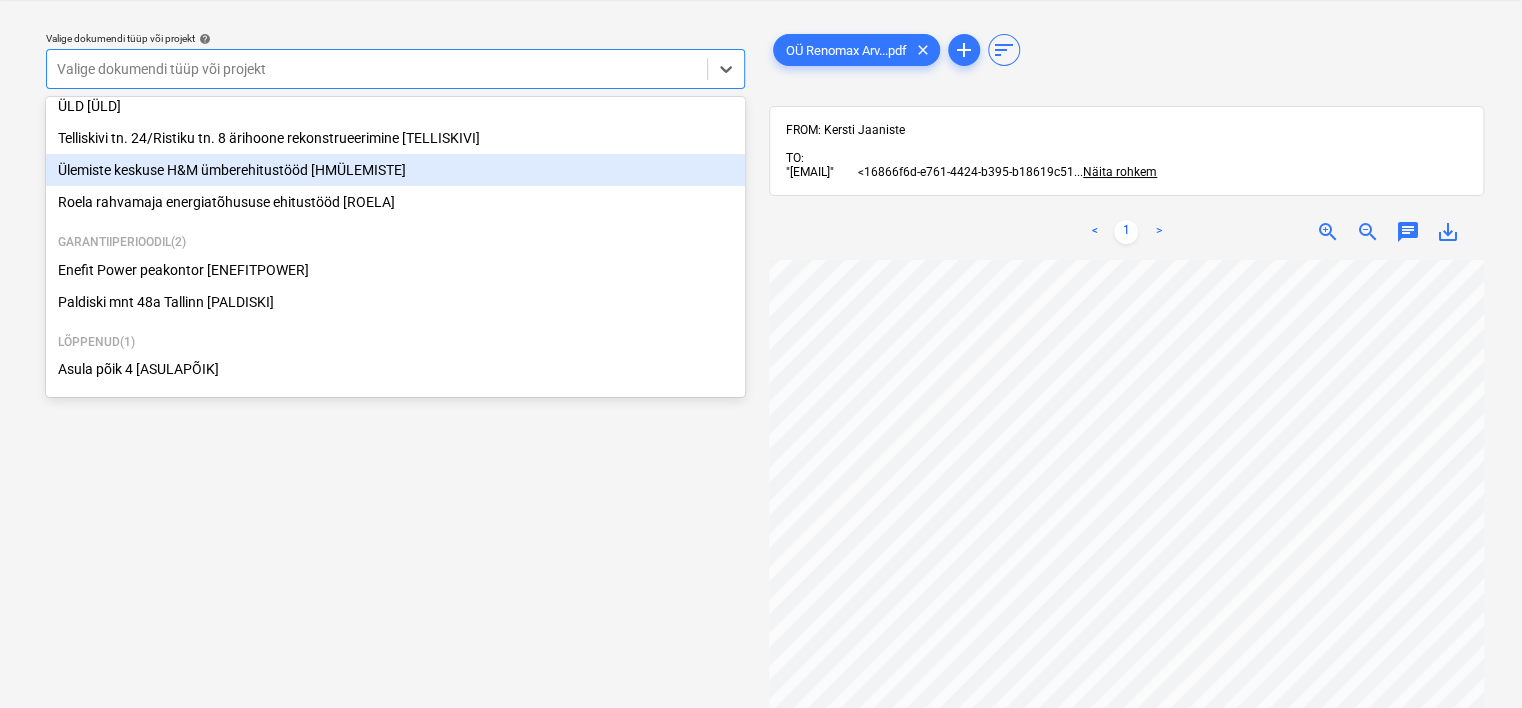 drag, startPoint x: 267, startPoint y: 258, endPoint x: 300, endPoint y: 164, distance: 99.62429 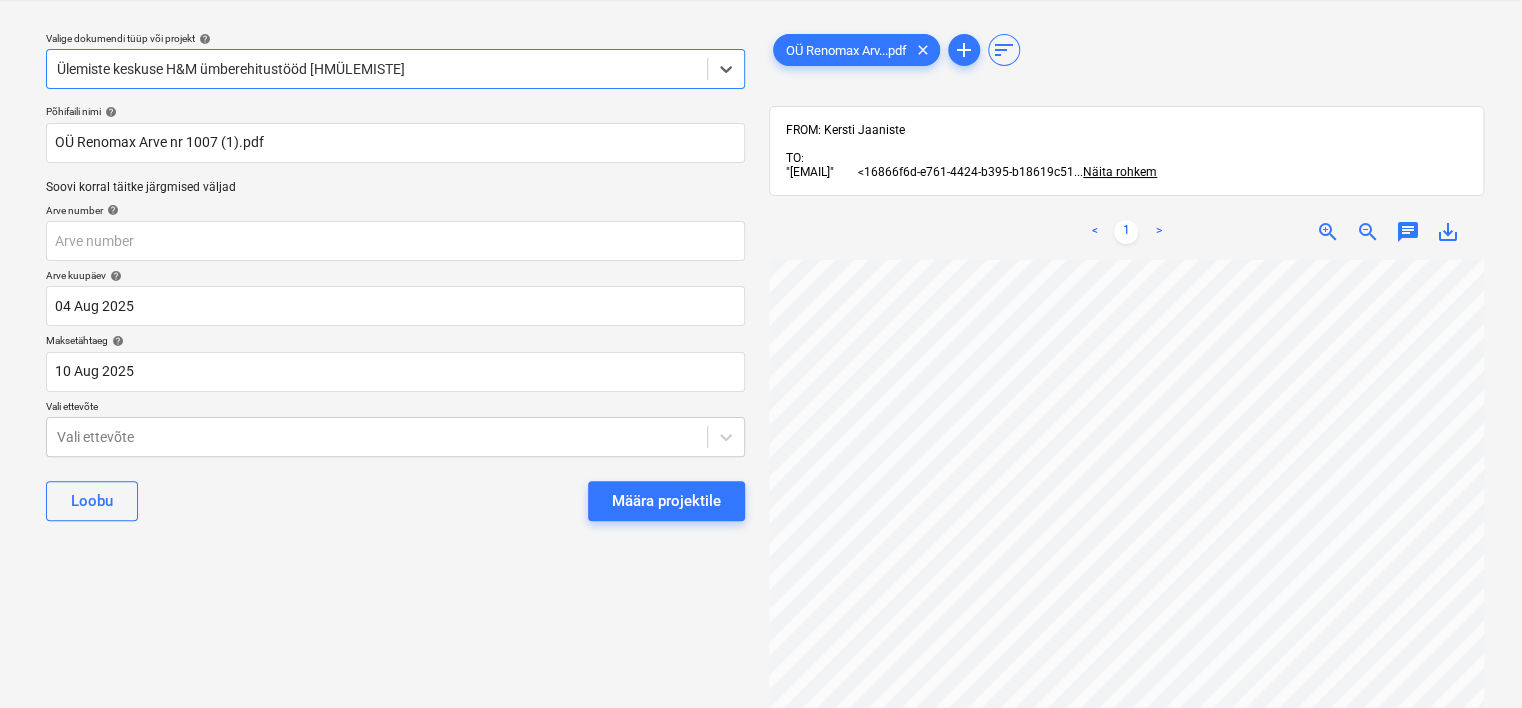 scroll, scrollTop: 0, scrollLeft: 188, axis: horizontal 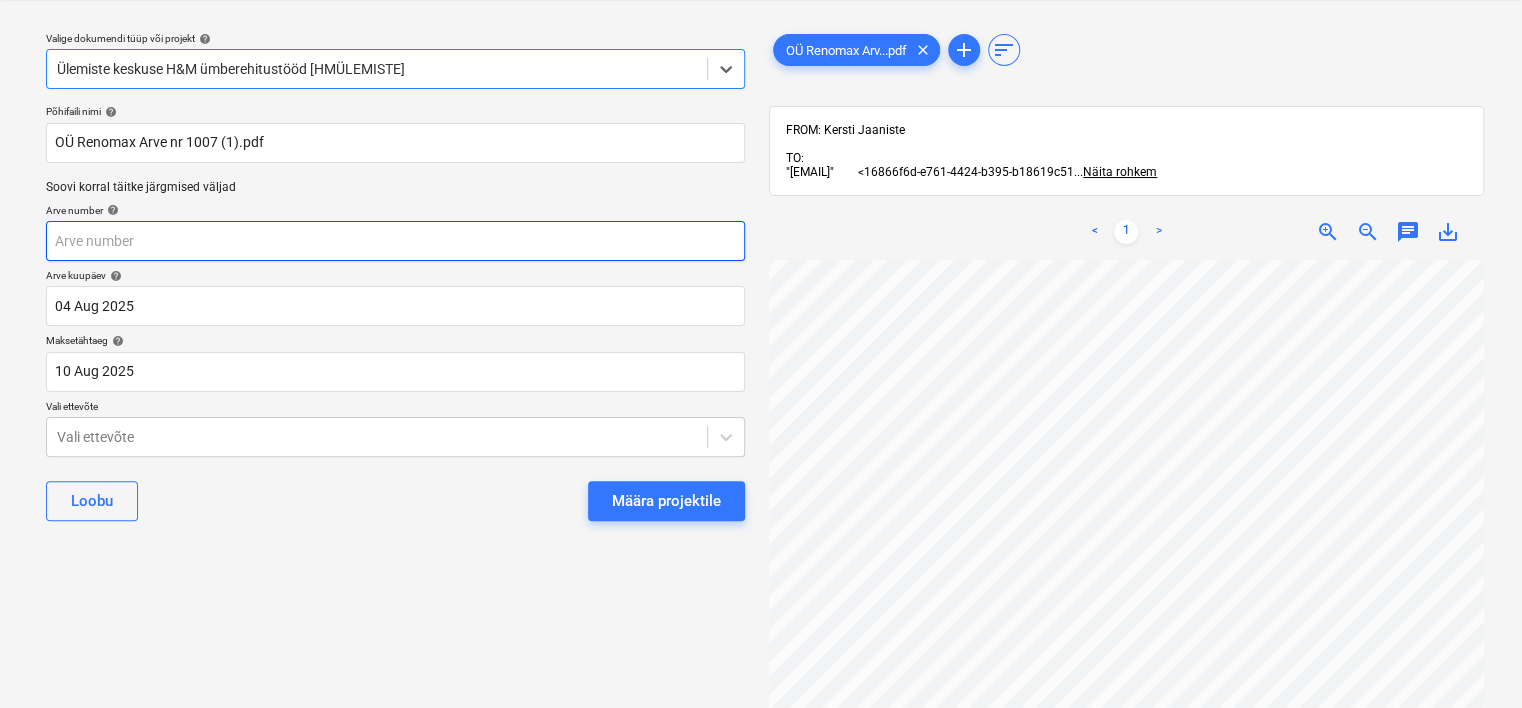 click at bounding box center [395, 241] 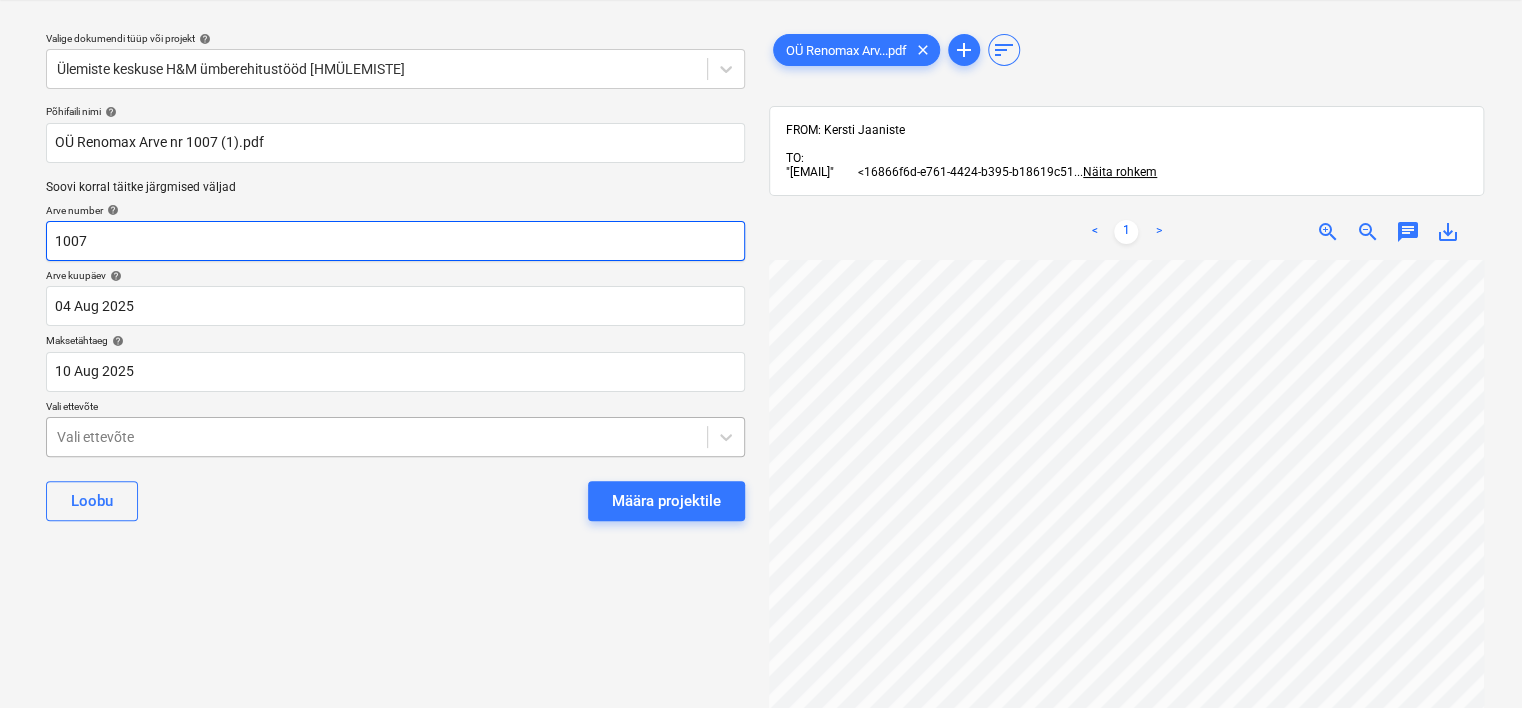 type on "1007" 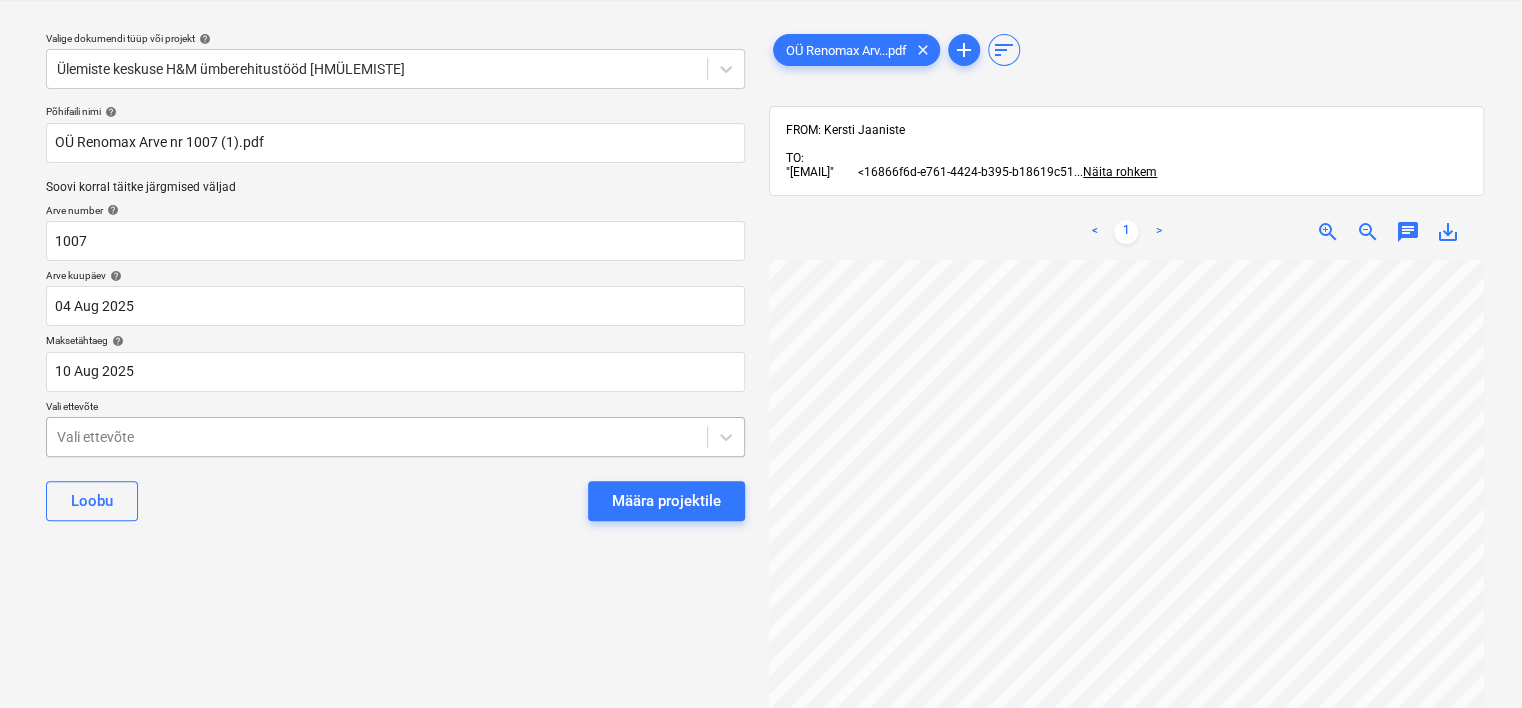 click on "Projektid Kontaktid Ettevõte Koondarved Postkast 8 format_size keyboard_arrow_down help search Otsi notifications 88 keyboard_arrow_down K. [LAST] keyboard_arrow_down Valige dokumendi tüüp või projekt help Ülemiste keskuse H&M ümberehitustööd [HMÜLEMISTE]Põhifaili nimi help OÜ Renomax Arve nr 1007 (1).pdf Soovi korral täitke järgmised väljad Arve number help 1007 Arve kuupäev help 04 Aug 2025 04.08.2025 Press the down arrow key to interact with the calendar and
select a date. Press the question mark key to get the keyboard shortcuts for changing dates. Maksetähtaeg help 10 Aug 2025 10.08.2025 Press the down arrow key to interact with the calendar and
select a date. Press the question mark key to get the keyboard shortcuts for changing dates. Vali ettevõte Vali ettevõte Loobu Määra projektile OÜ Renomax Arv...pdf clear add sort FROM: [FIRST] [LAST]  TO: "[EMAIL]"	<16866f6d-e761-4424-b395-b18619c51 ...  Näita rohkem ...  < 1" at bounding box center [761, 303] 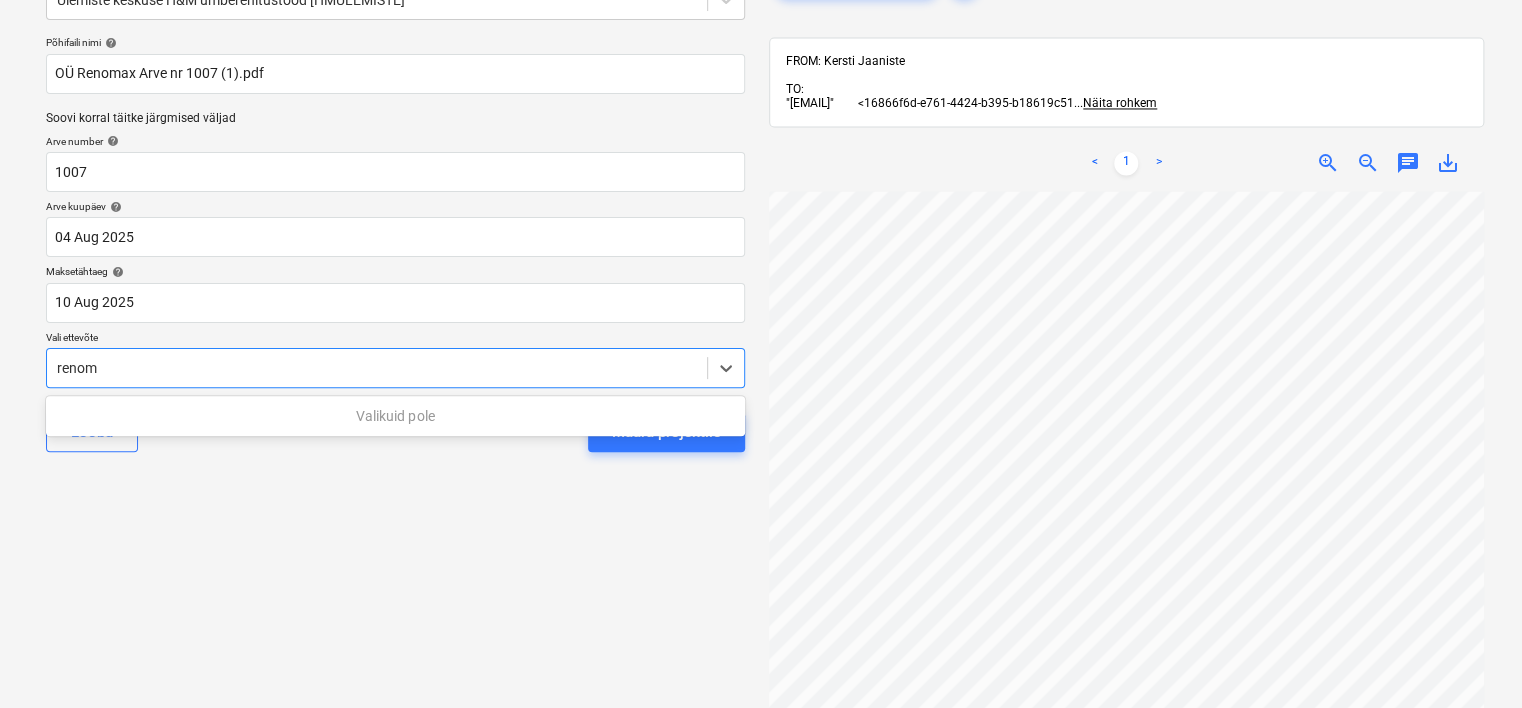 scroll, scrollTop: 0, scrollLeft: 0, axis: both 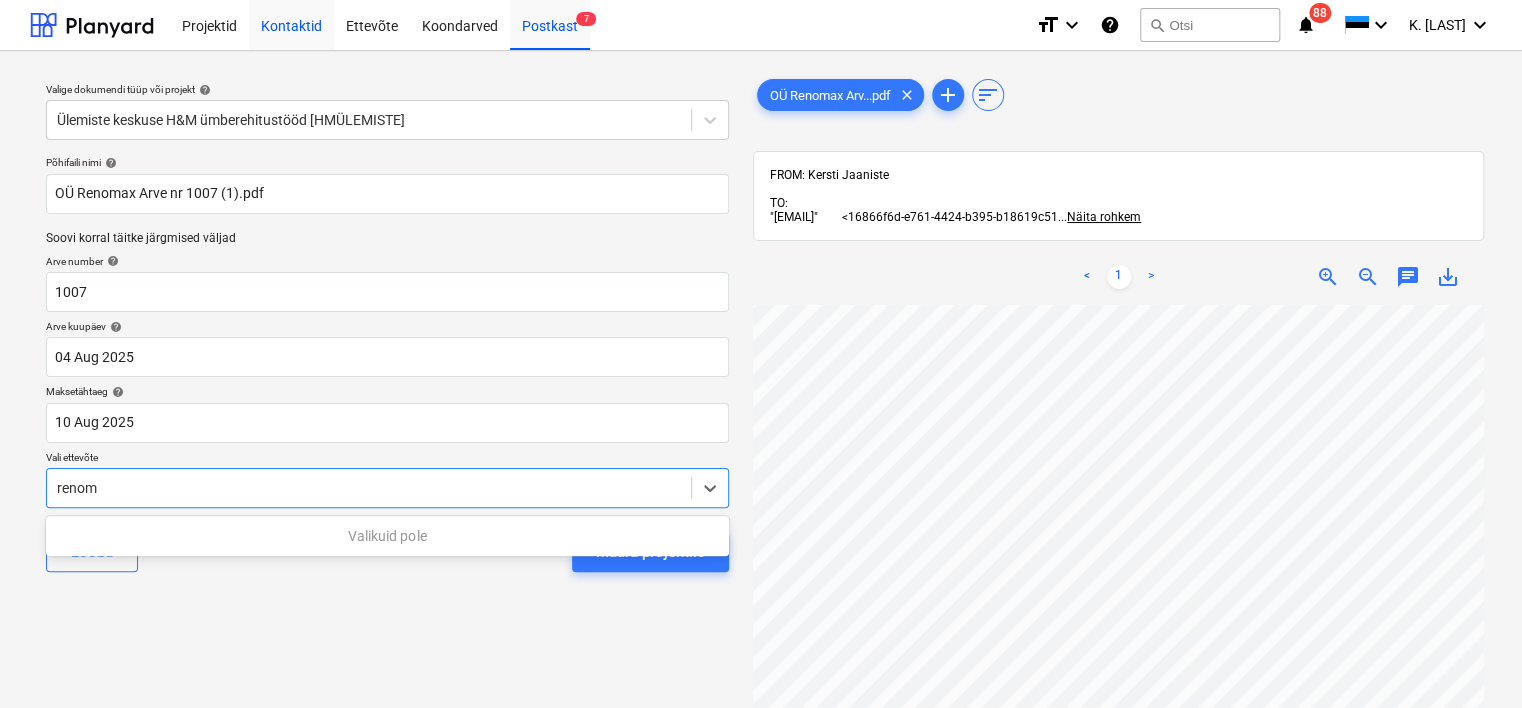 type on "renom" 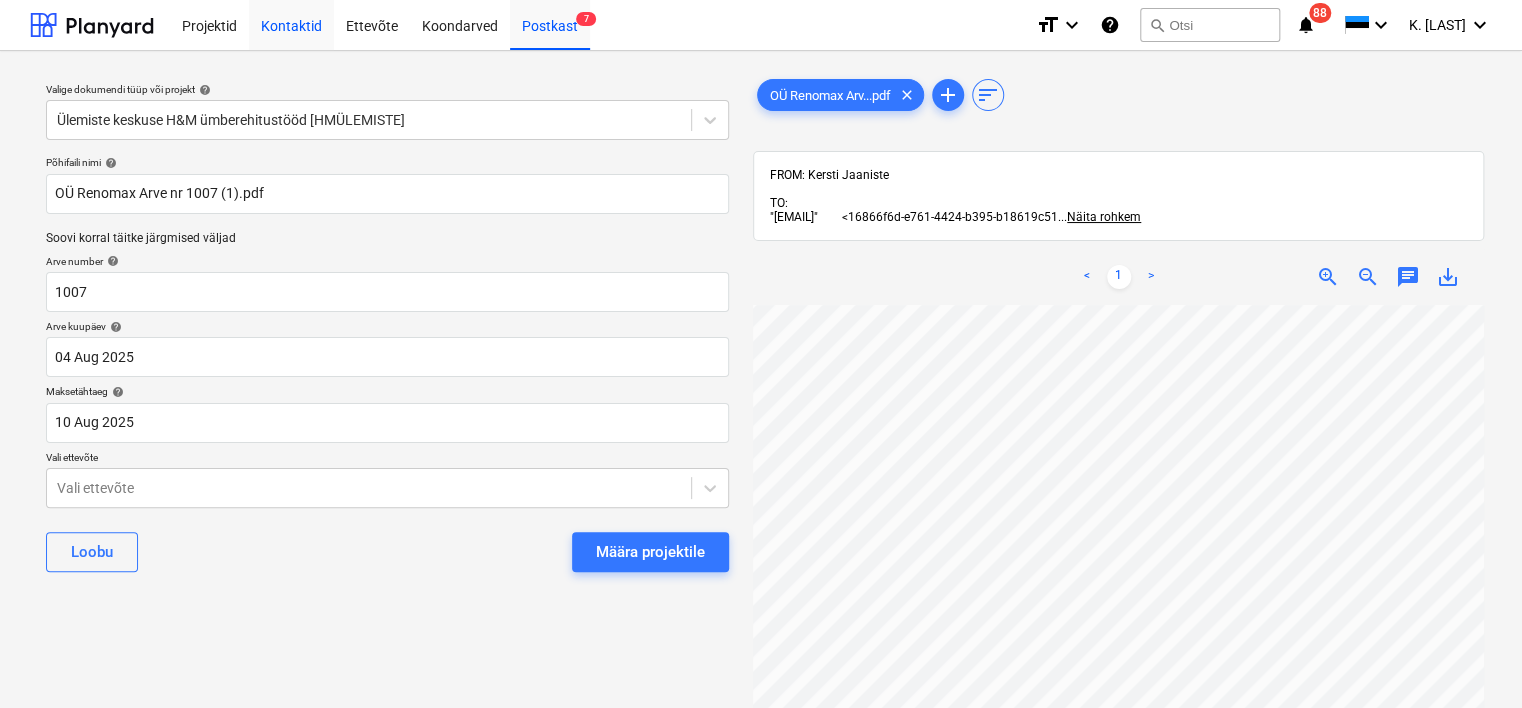 click on "Kontaktid" at bounding box center [291, 24] 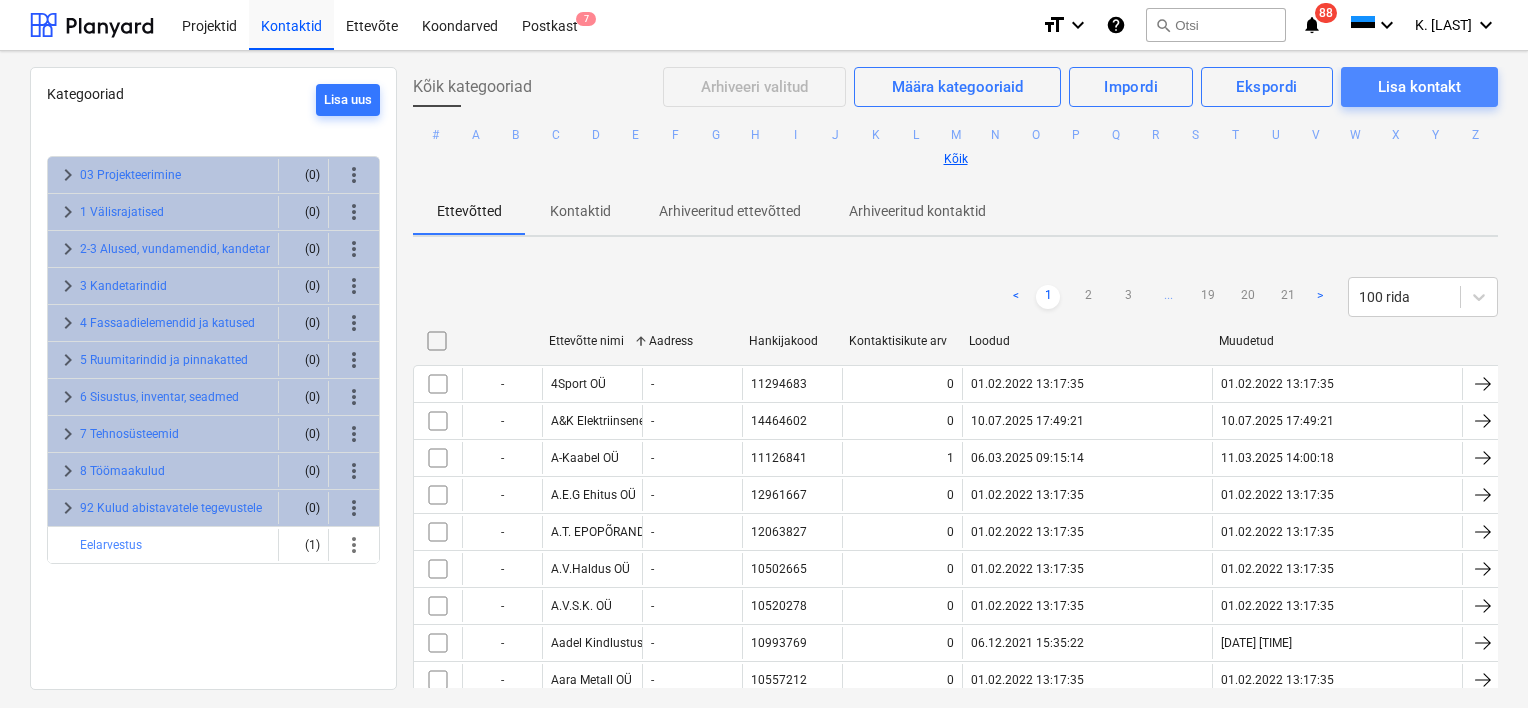 click on "Lisa kontakt" at bounding box center [1419, 87] 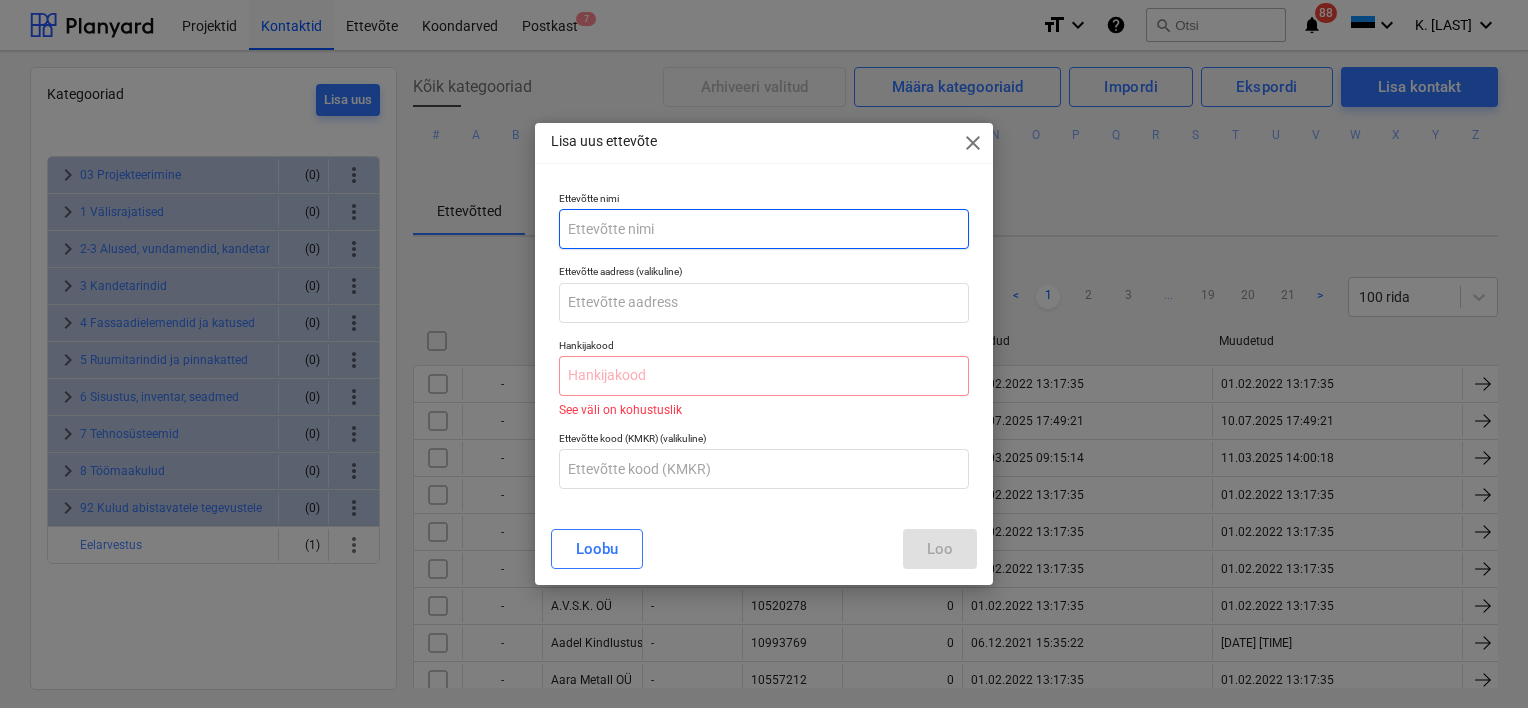click at bounding box center [764, 229] 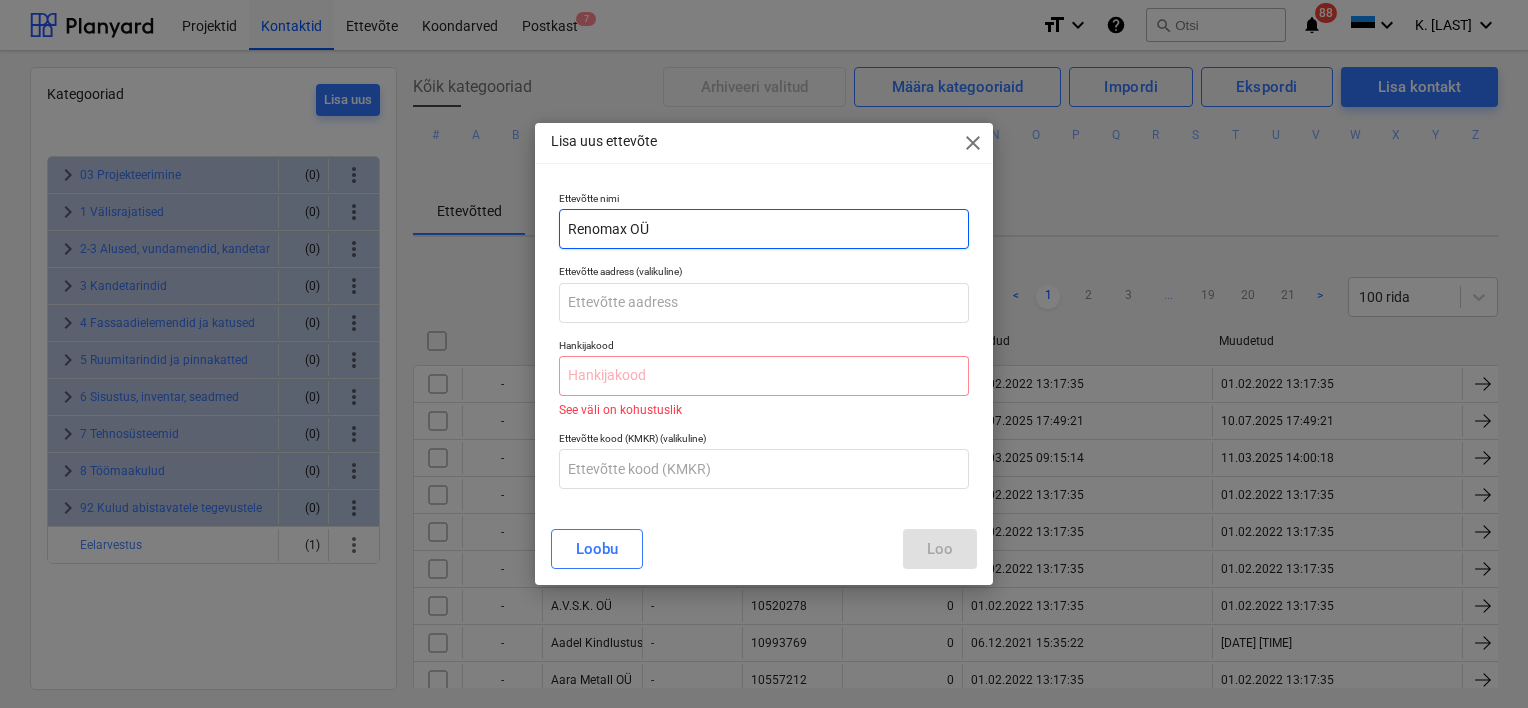 type on "Renomax OÜ" 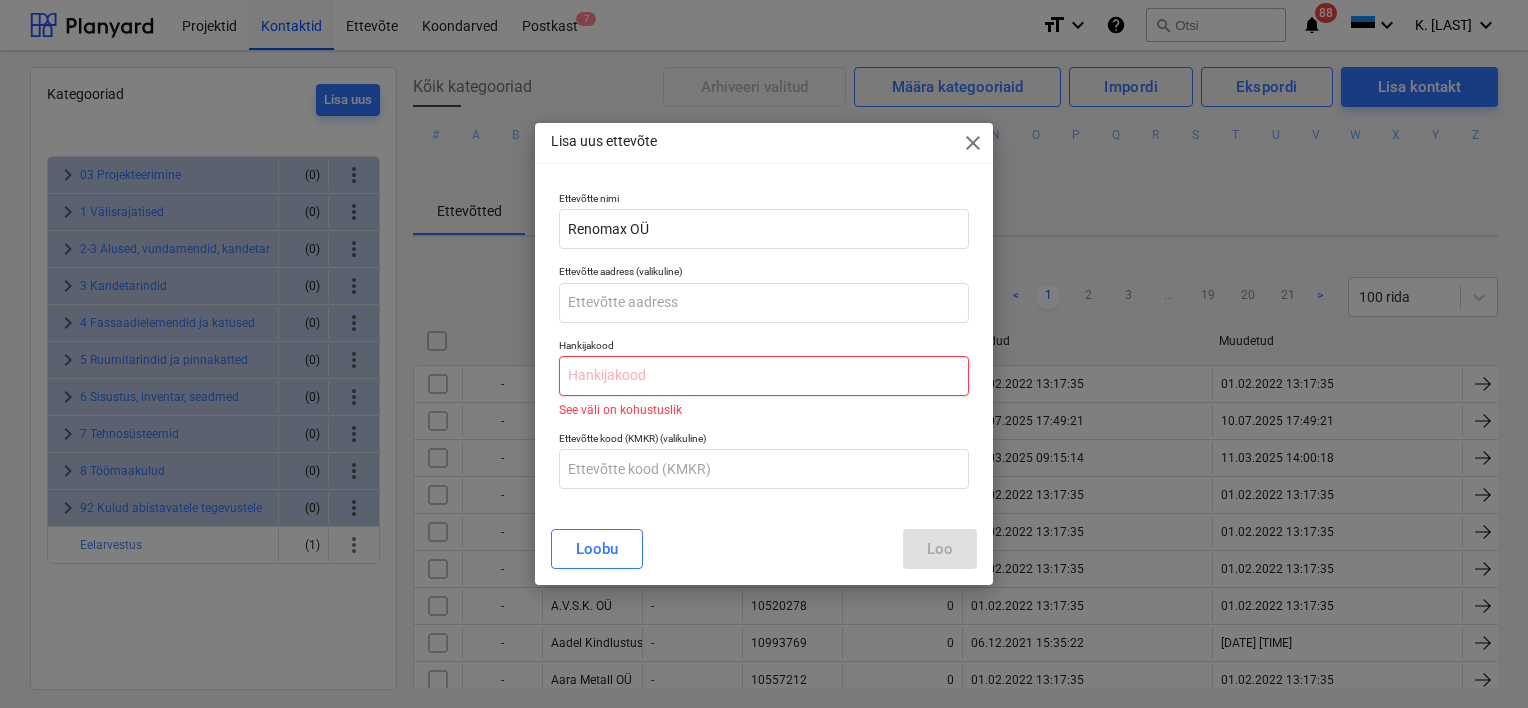 paste on "16967773" 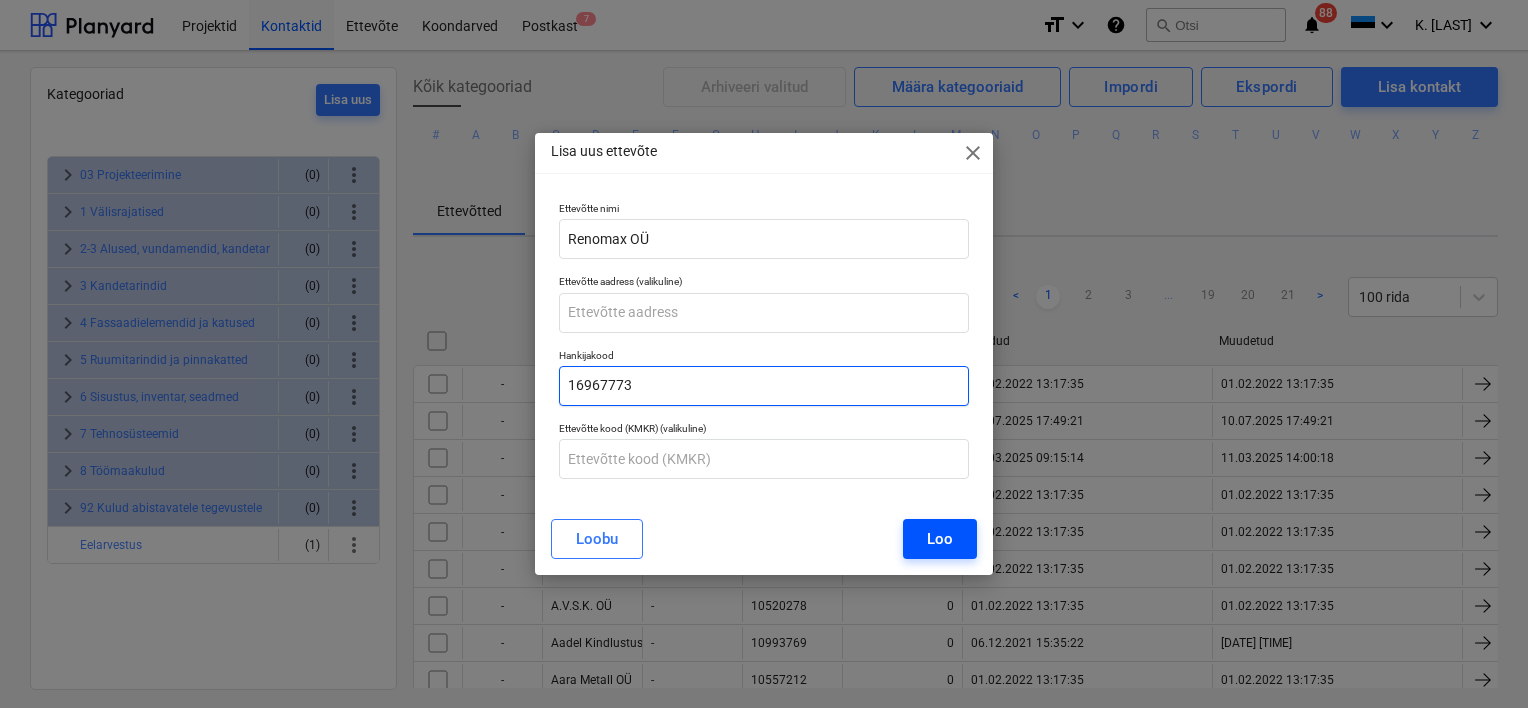 type on "16967773" 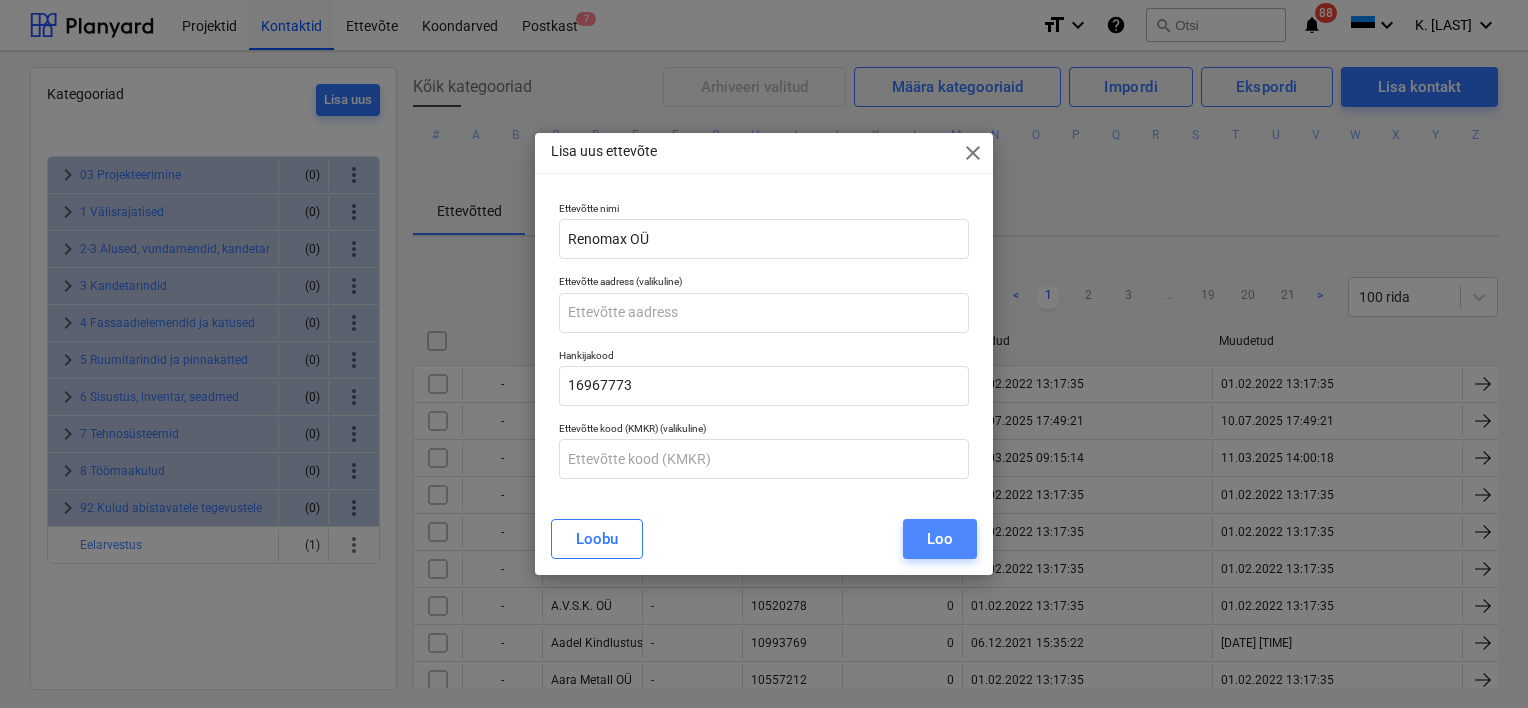 click on "Loo" at bounding box center (940, 539) 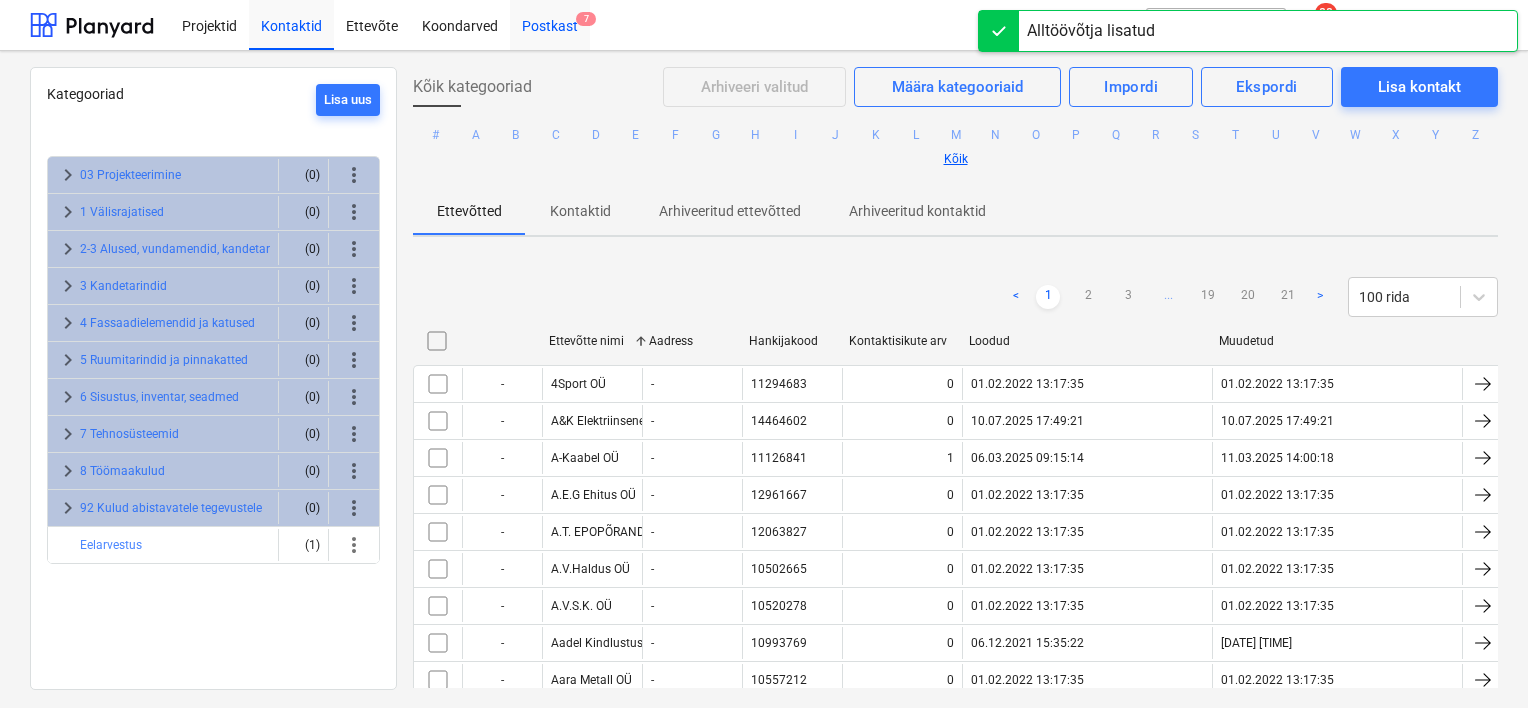 click on "Postkast 7" at bounding box center [550, 24] 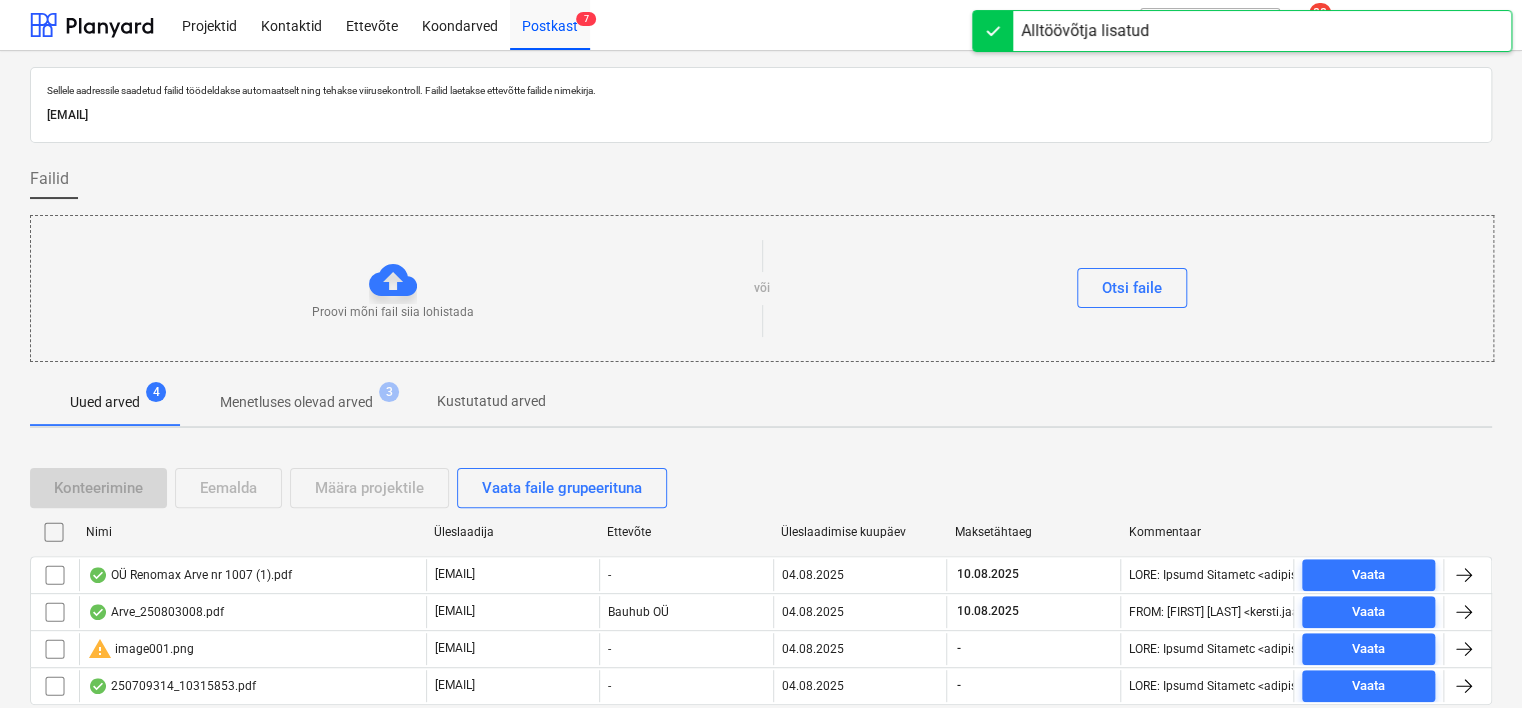 scroll, scrollTop: 66, scrollLeft: 0, axis: vertical 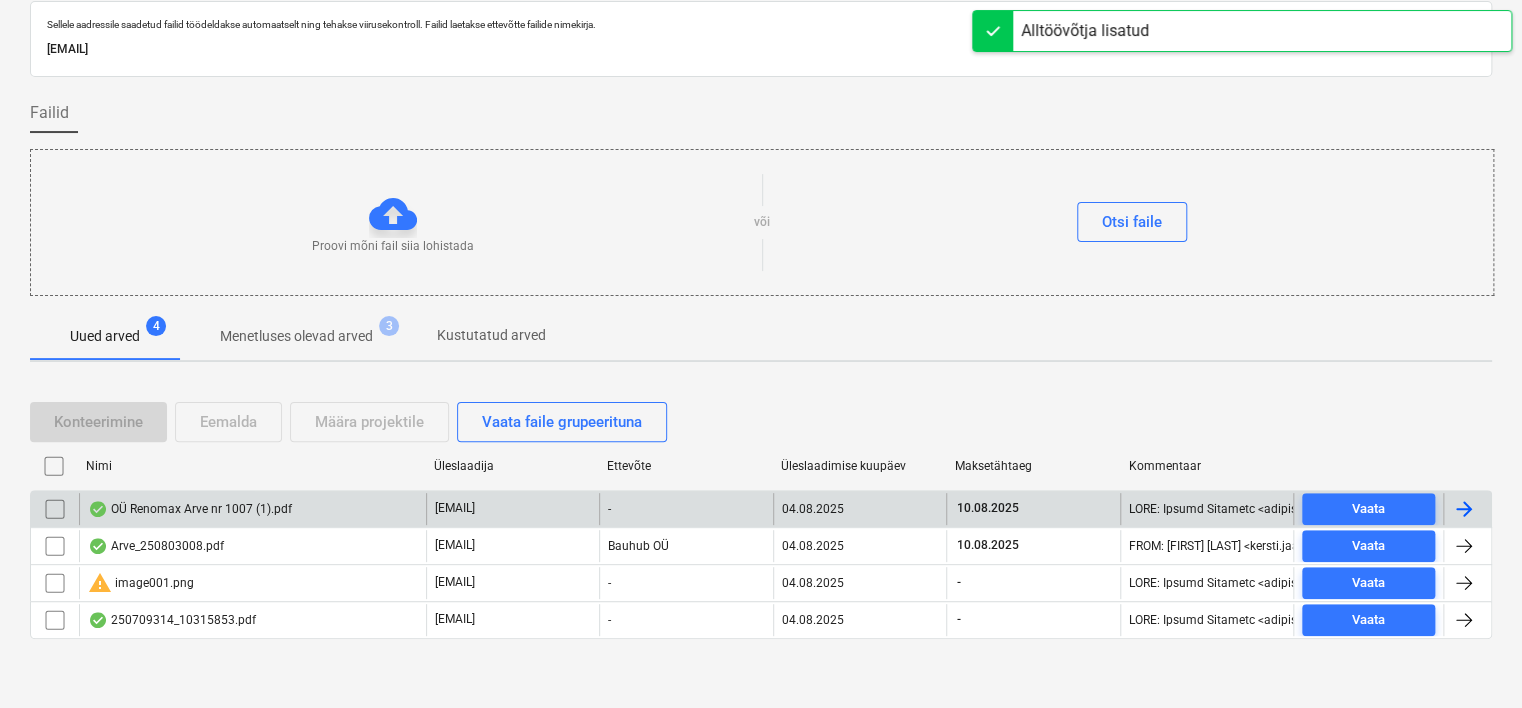 click on "OÜ Renomax Arve nr 1007 (1).pdf" at bounding box center (190, 509) 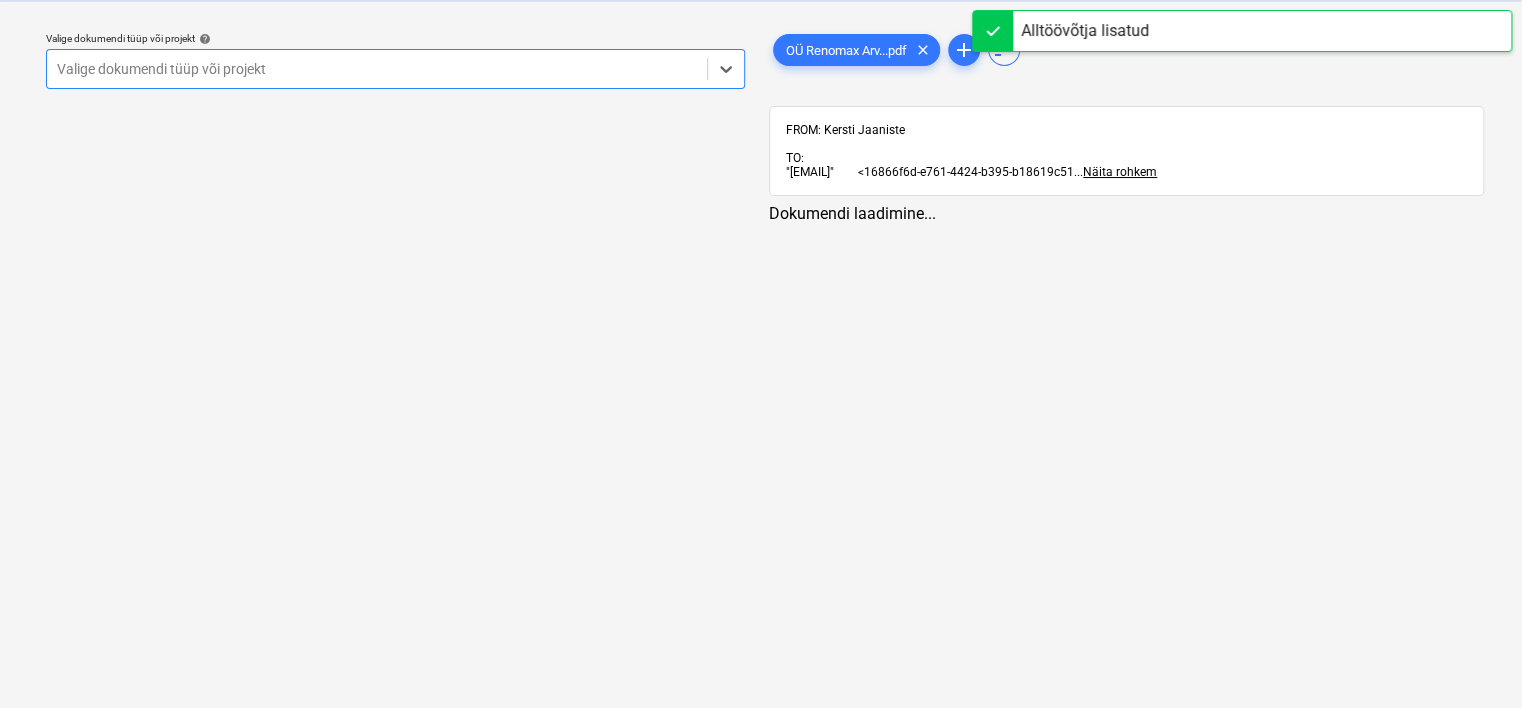 scroll, scrollTop: 0, scrollLeft: 0, axis: both 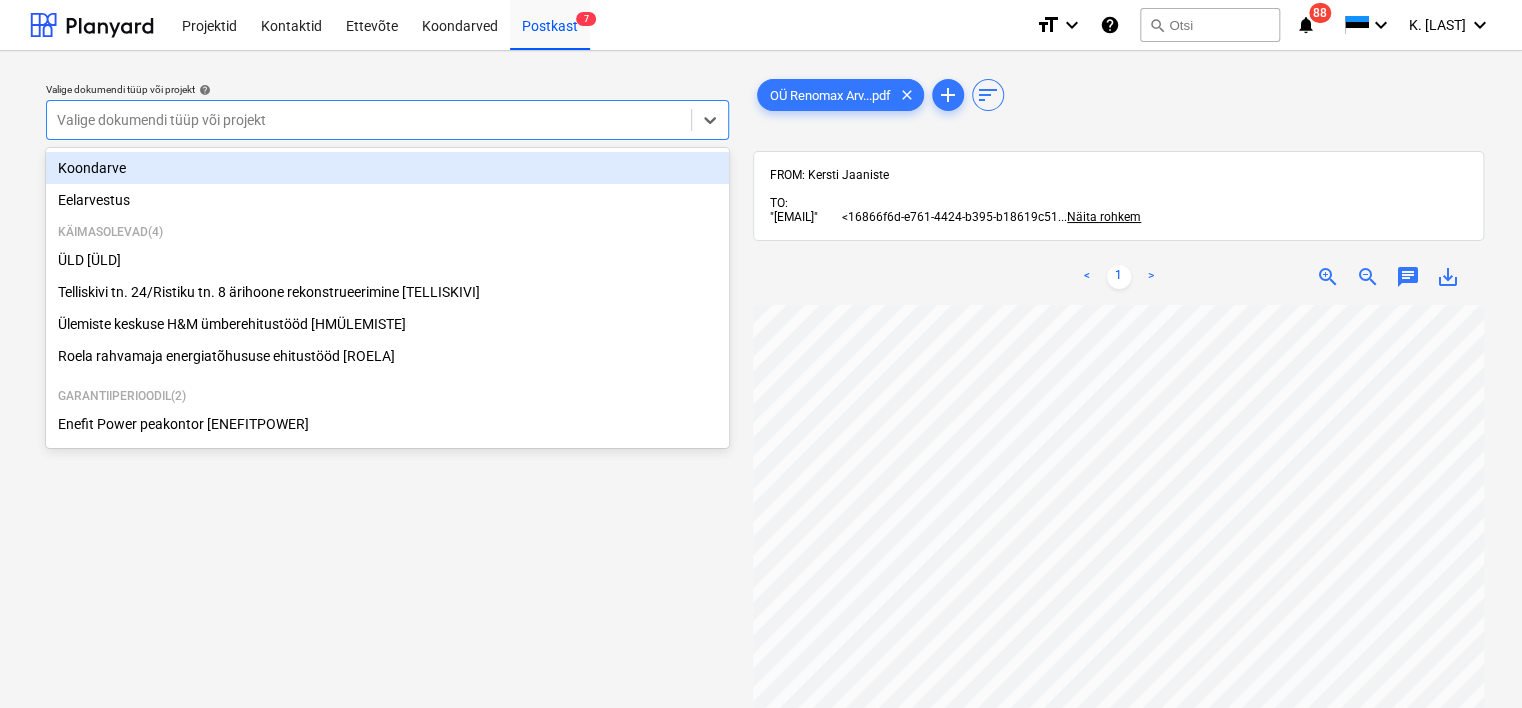 click at bounding box center [369, 120] 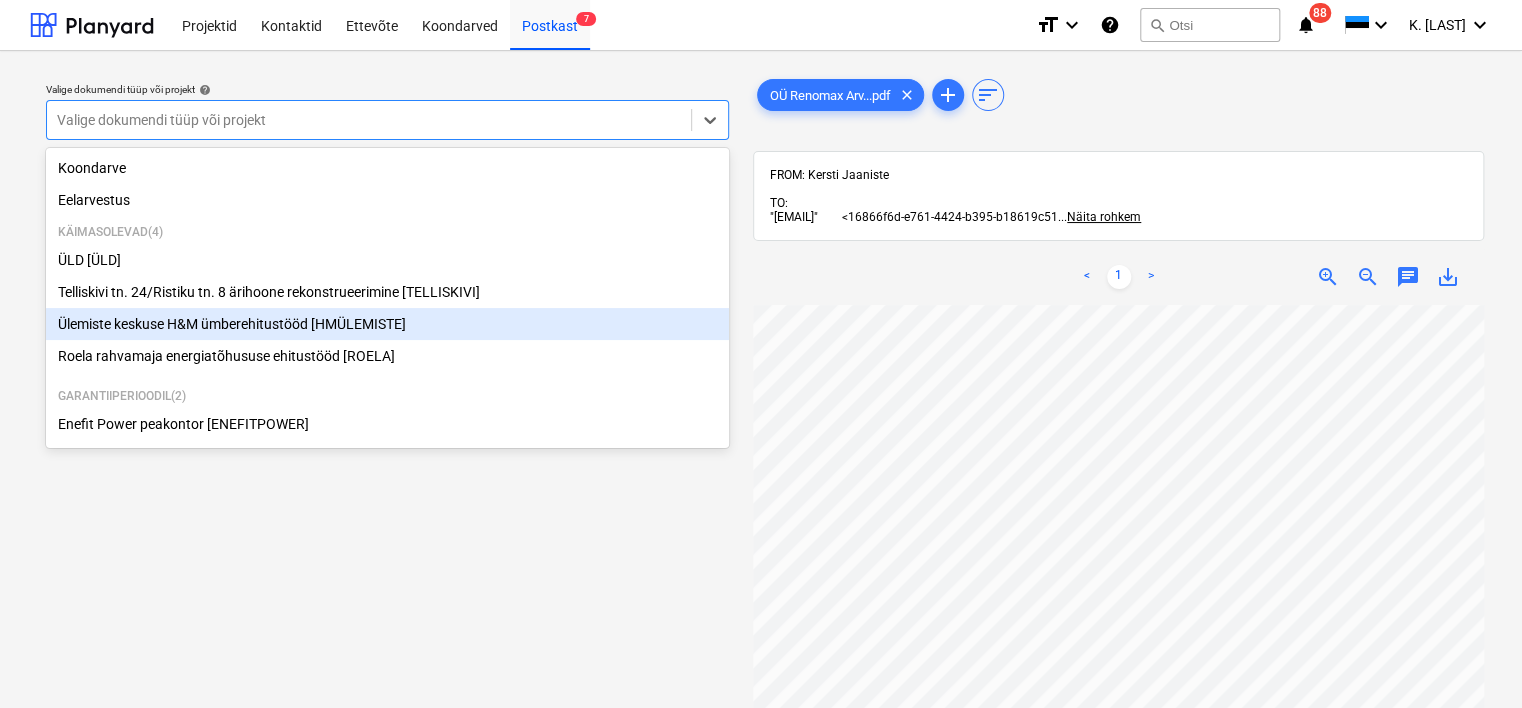 click on "Ülemiste keskuse H&M ümberehitustööd [HMÜLEMISTE]" at bounding box center (387, 324) 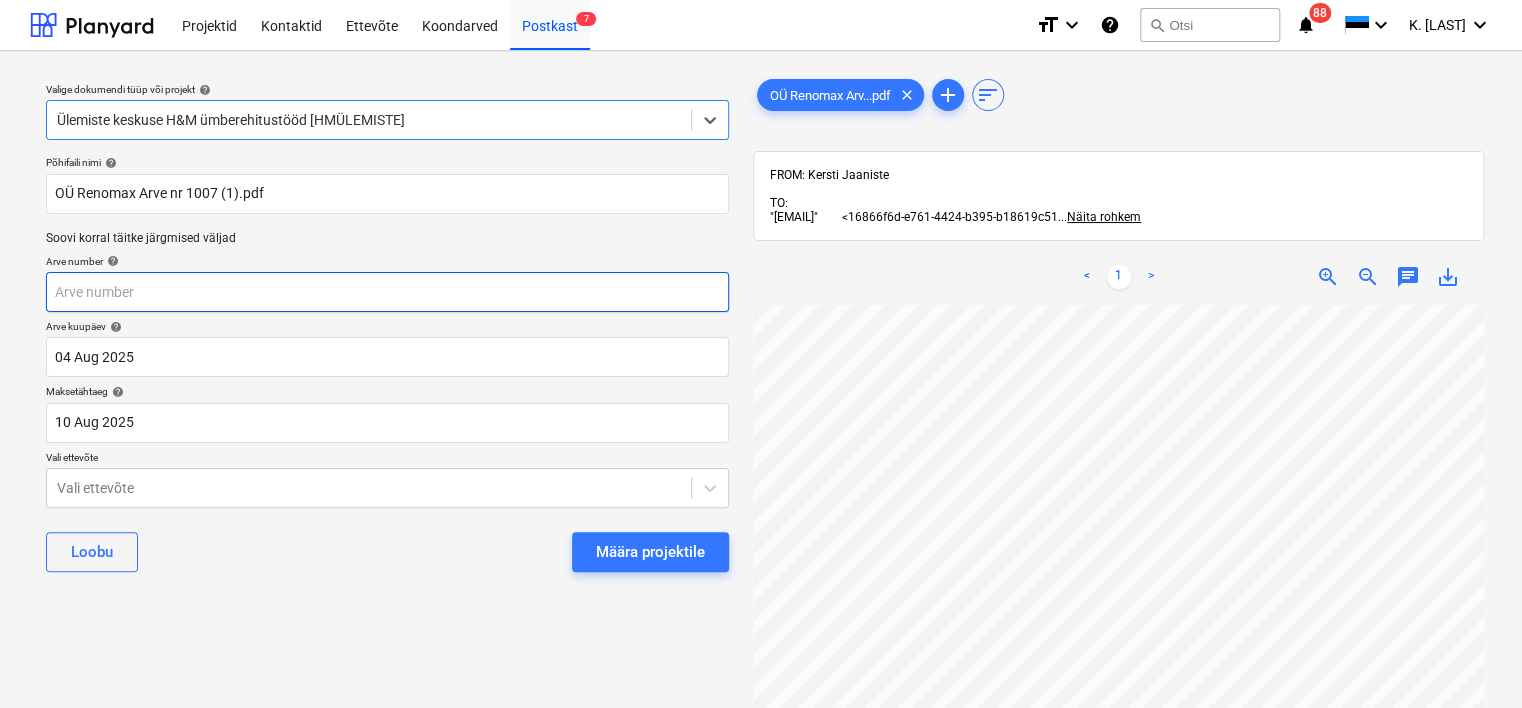 click at bounding box center [387, 292] 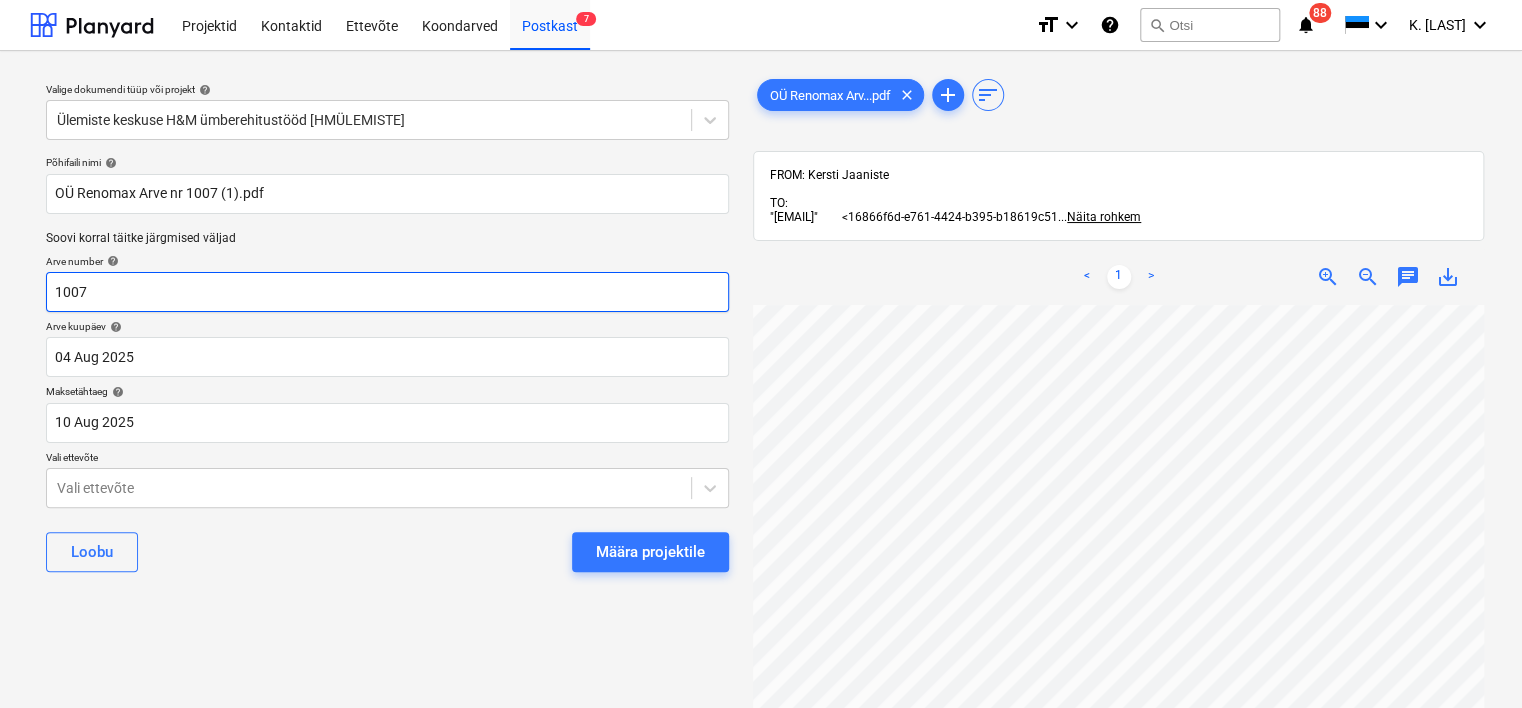 scroll, scrollTop: 0, scrollLeft: 152, axis: horizontal 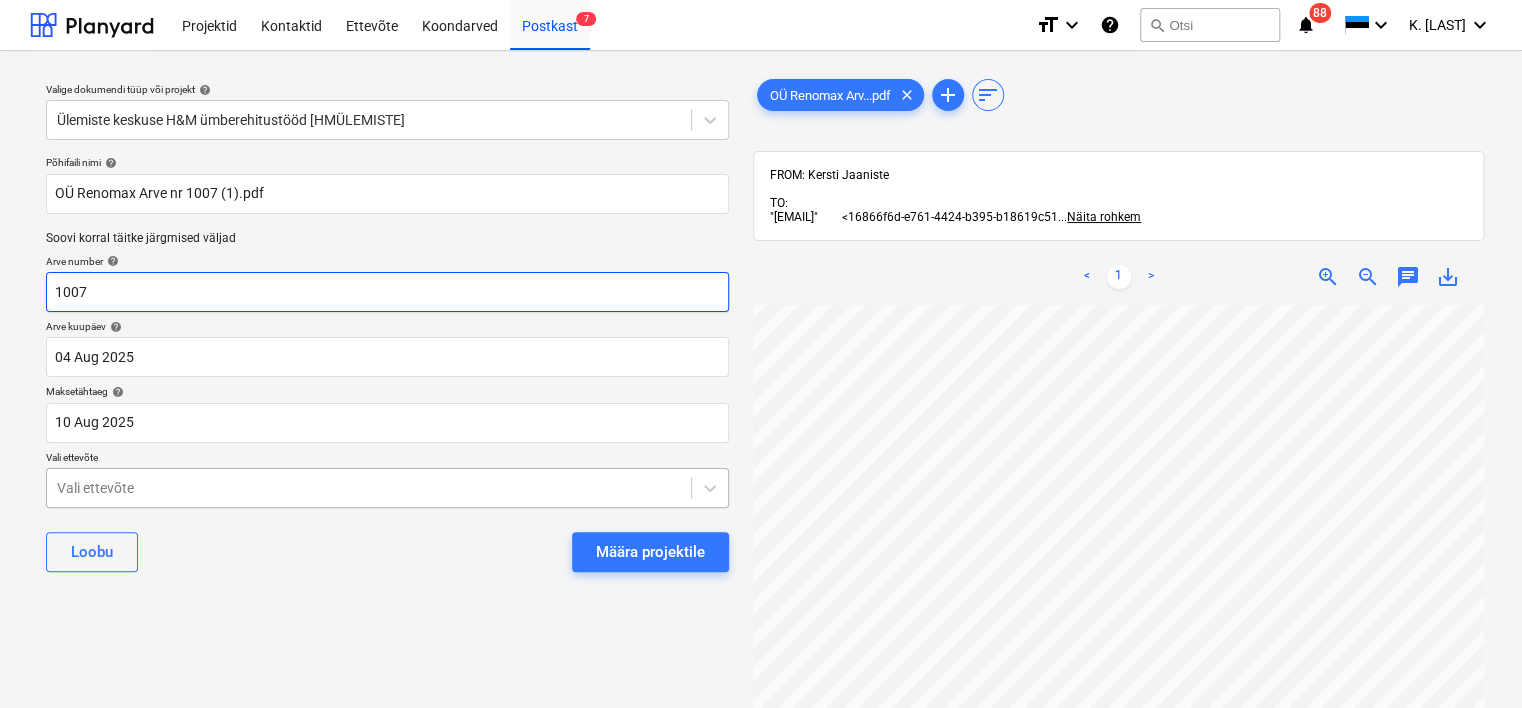 type on "1007" 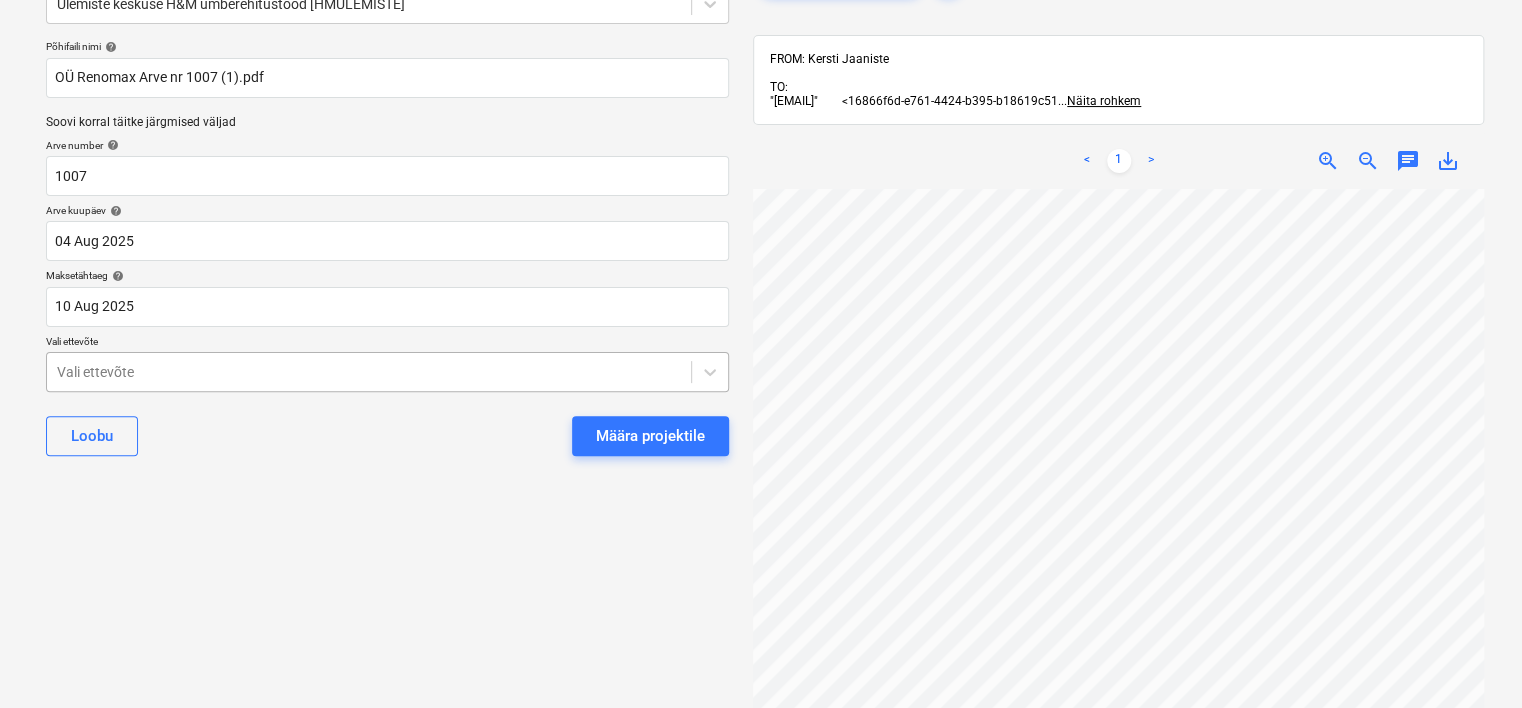 click on "Projektid Kontaktid Ettevõte Koondarved Postkast 8 format_size keyboard_arrow_down help search Otsi notifications 88 keyboard_arrow_down K. [LAST] keyboard_arrow_down Valige dokumendi tüüp või projekt help Ülemiste keskuse H&M ümberehitustööd [HMÜLEMISTE]Põhifaili nimi help OÜ Renomax Arve nr 1007 (1).pdf Soovi korral täitke järgmised väljad Arve number help 1007 Arve kuupäev help 04 Aug 2025 04.08.2025 Press the down arrow key to interact with the calendar and
select a date. Press the question mark key to get the keyboard shortcuts for changing dates. Maksetähtaeg help 10 Aug 2025 10.08.2025 Press the down arrow key to interact with the calendar and
select a date. Press the question mark key to get the keyboard shortcuts for changing dates. Vali ettevõte Vali ettevõte Loobu Määra projektile OÜ Renomax Arv...pdf clear add sort FROM: [FIRST] [LAST]  TO: "[EMAIL]"	<16866f6d-e761-4424-b395-b18619c51 ...  Näita rohkem ...  < 1" at bounding box center [761, 238] 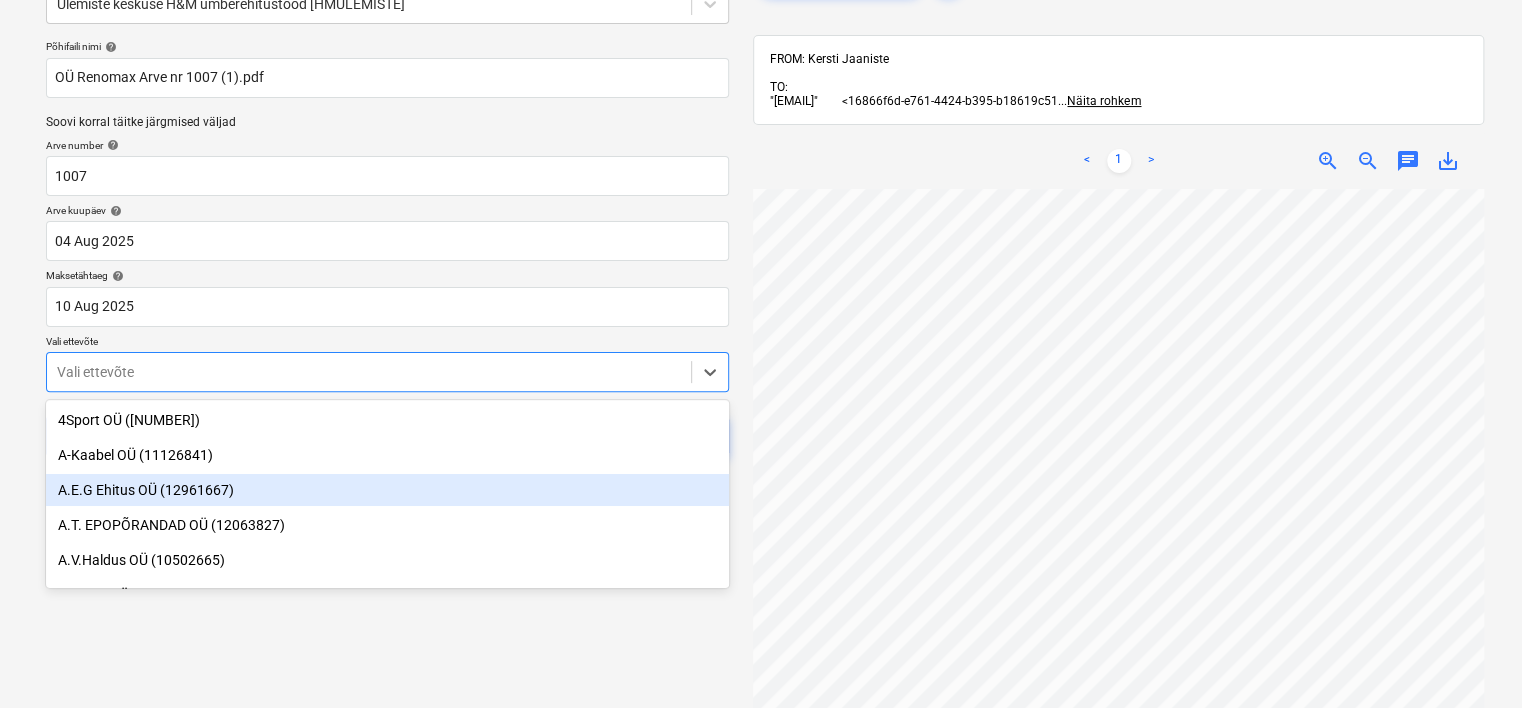 scroll, scrollTop: 120, scrollLeft: 0, axis: vertical 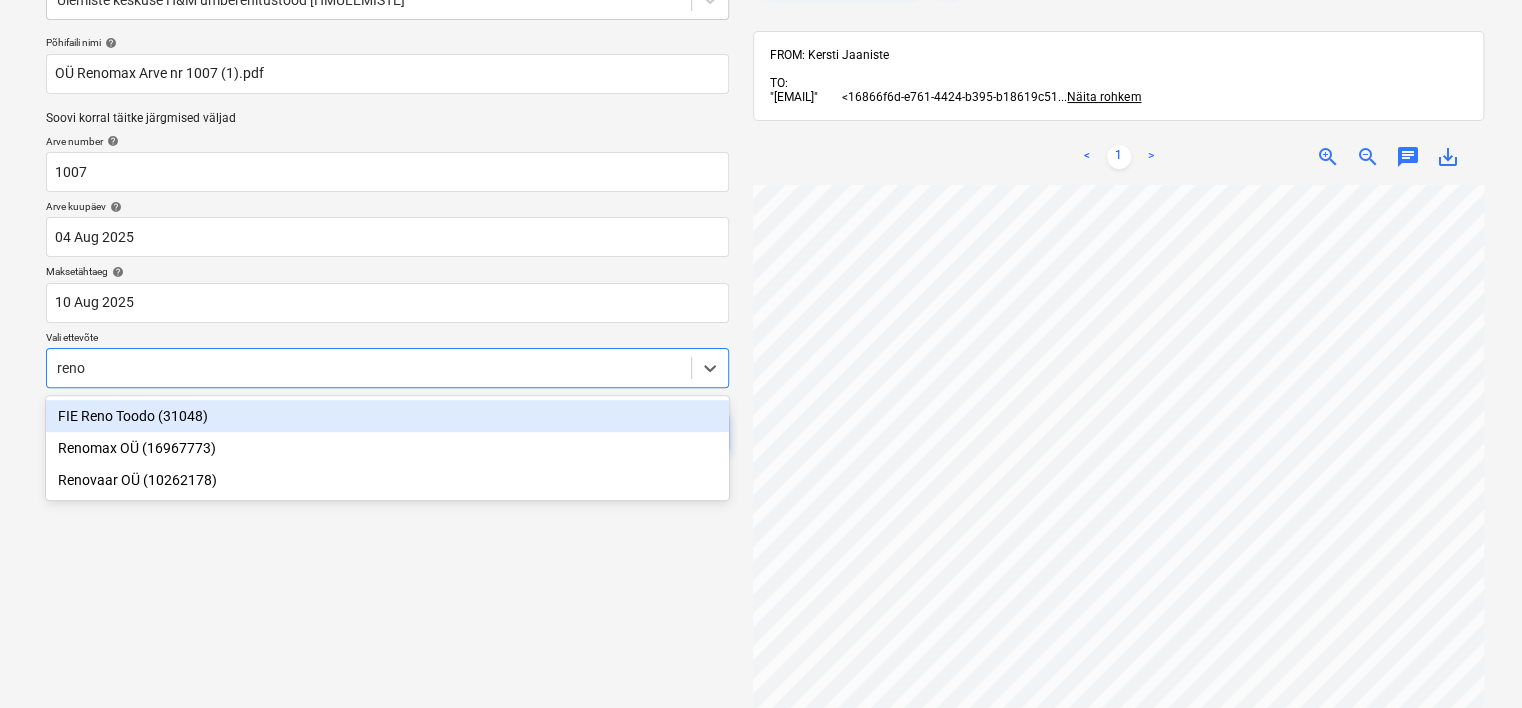type on "renom" 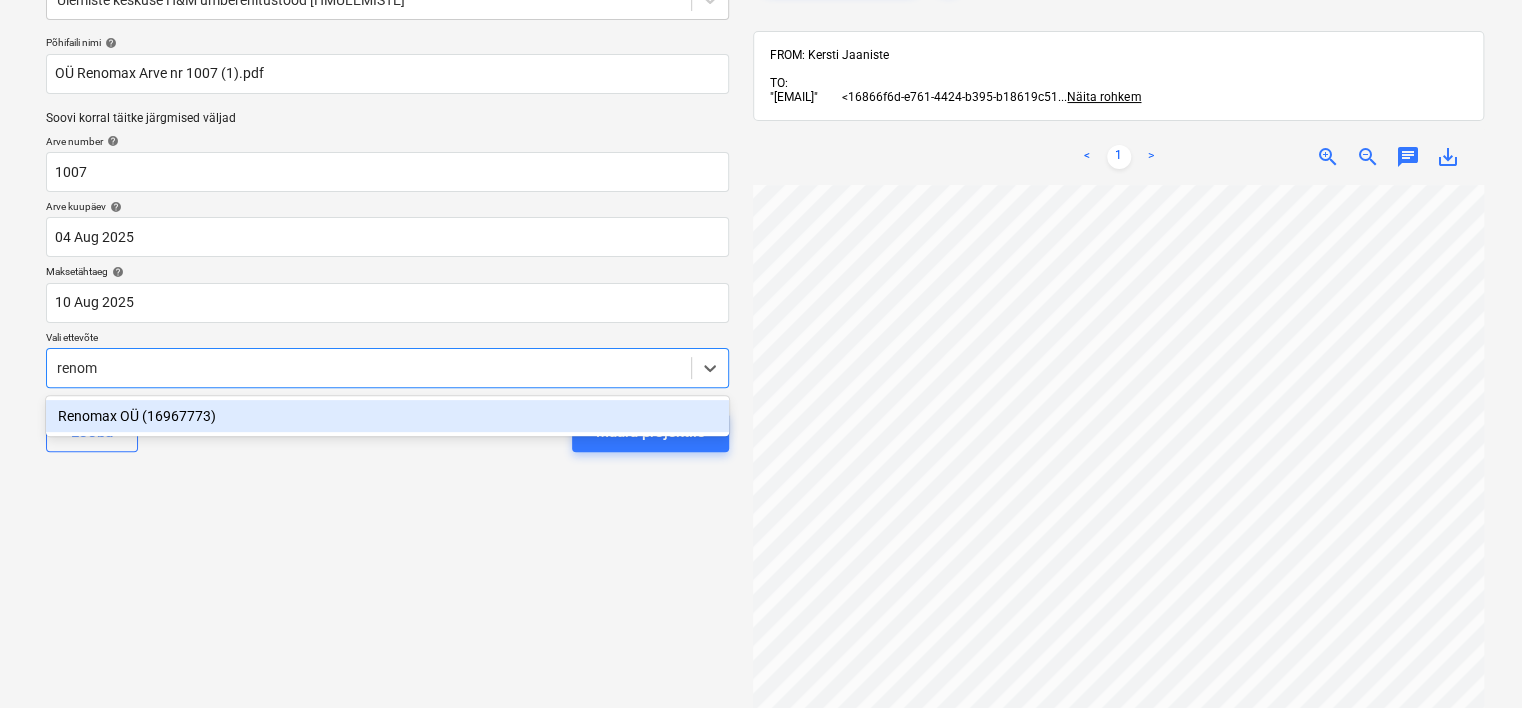 type 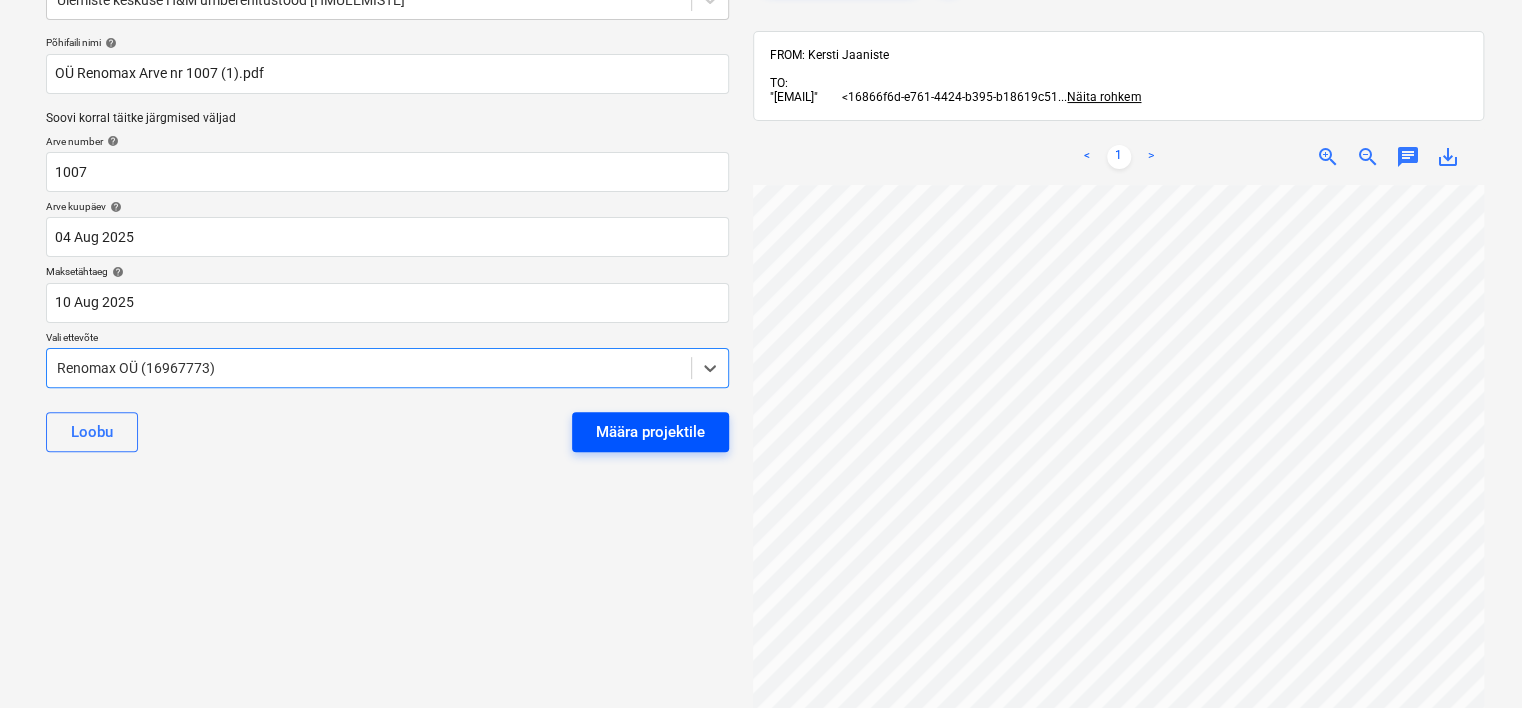 click on "Määra projektile" at bounding box center (650, 432) 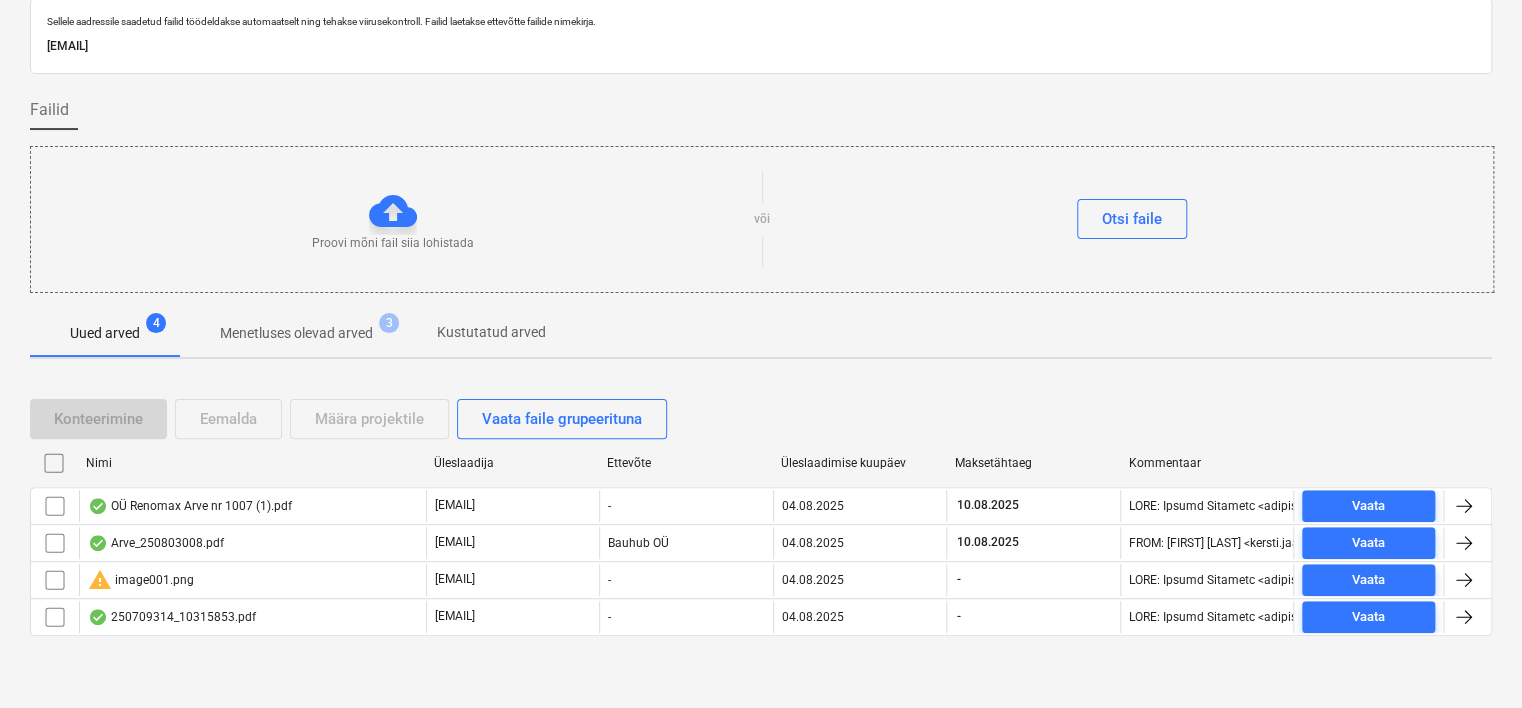 scroll, scrollTop: 66, scrollLeft: 0, axis: vertical 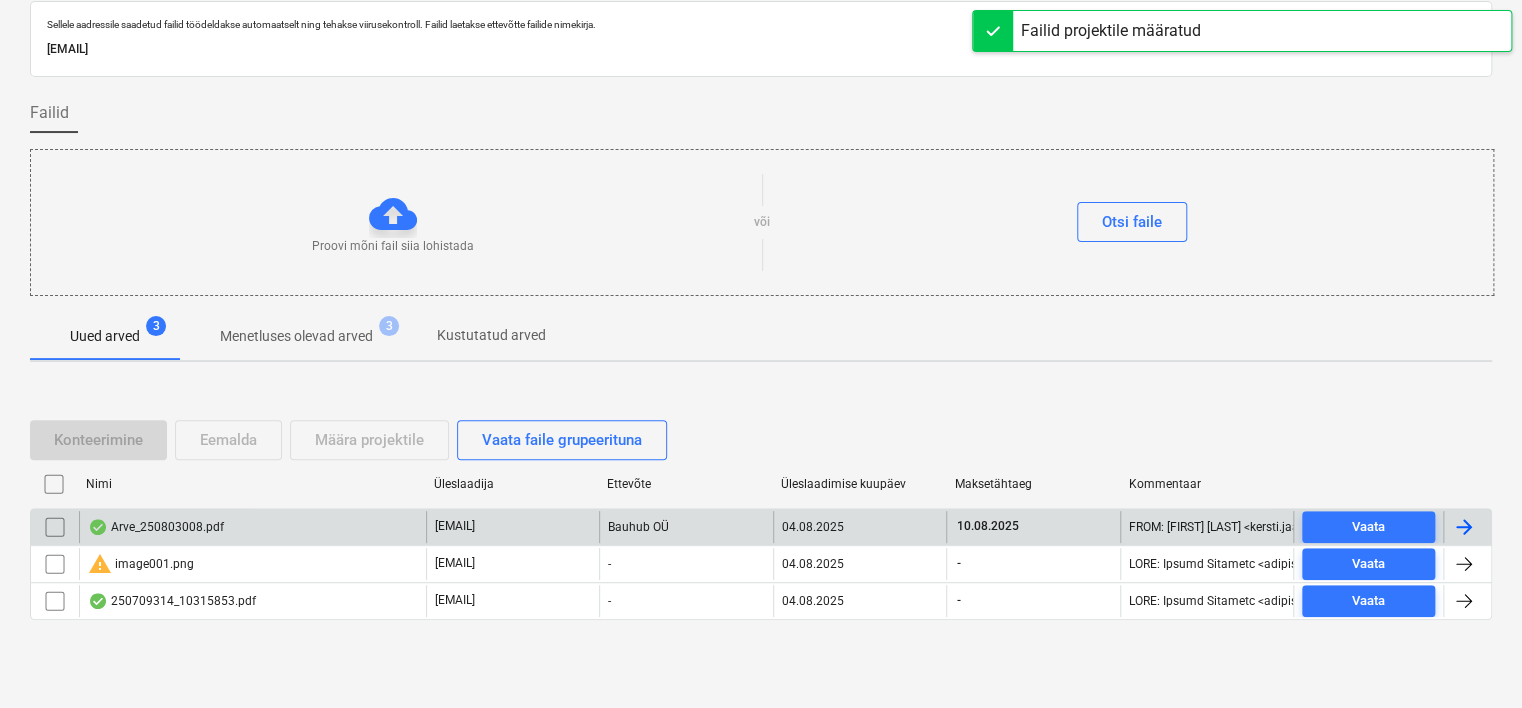 click on "Arve_250803008.pdf" at bounding box center (156, 527) 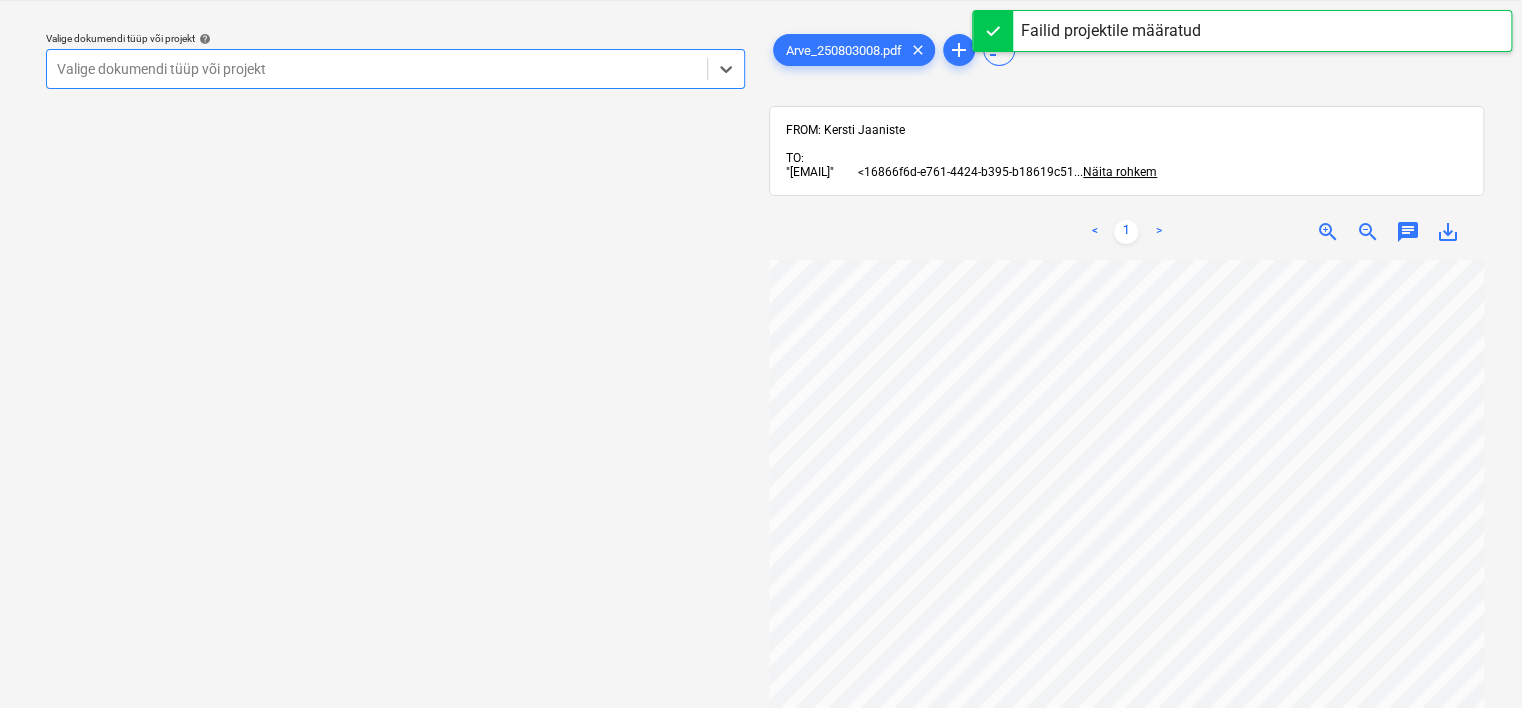 scroll, scrollTop: 288, scrollLeft: 0, axis: vertical 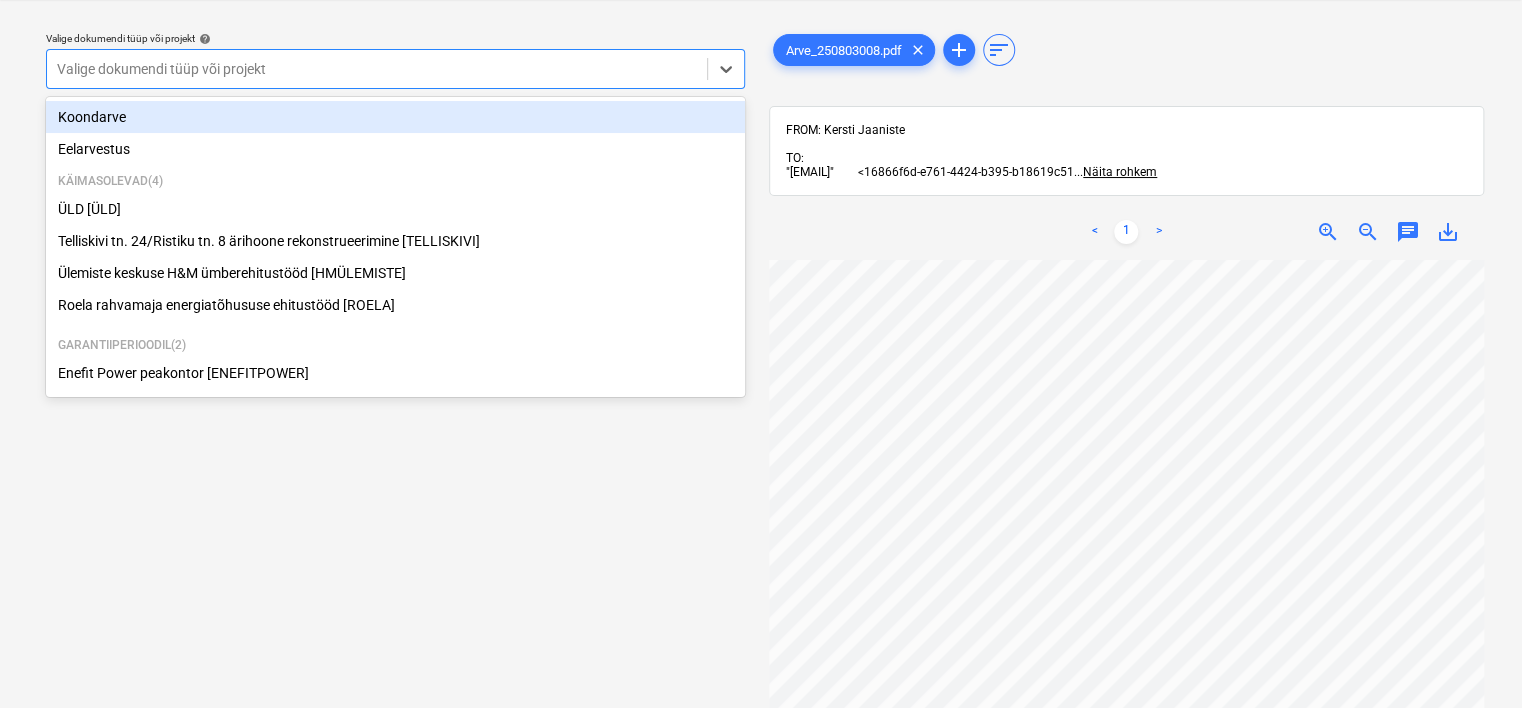 click at bounding box center [377, 69] 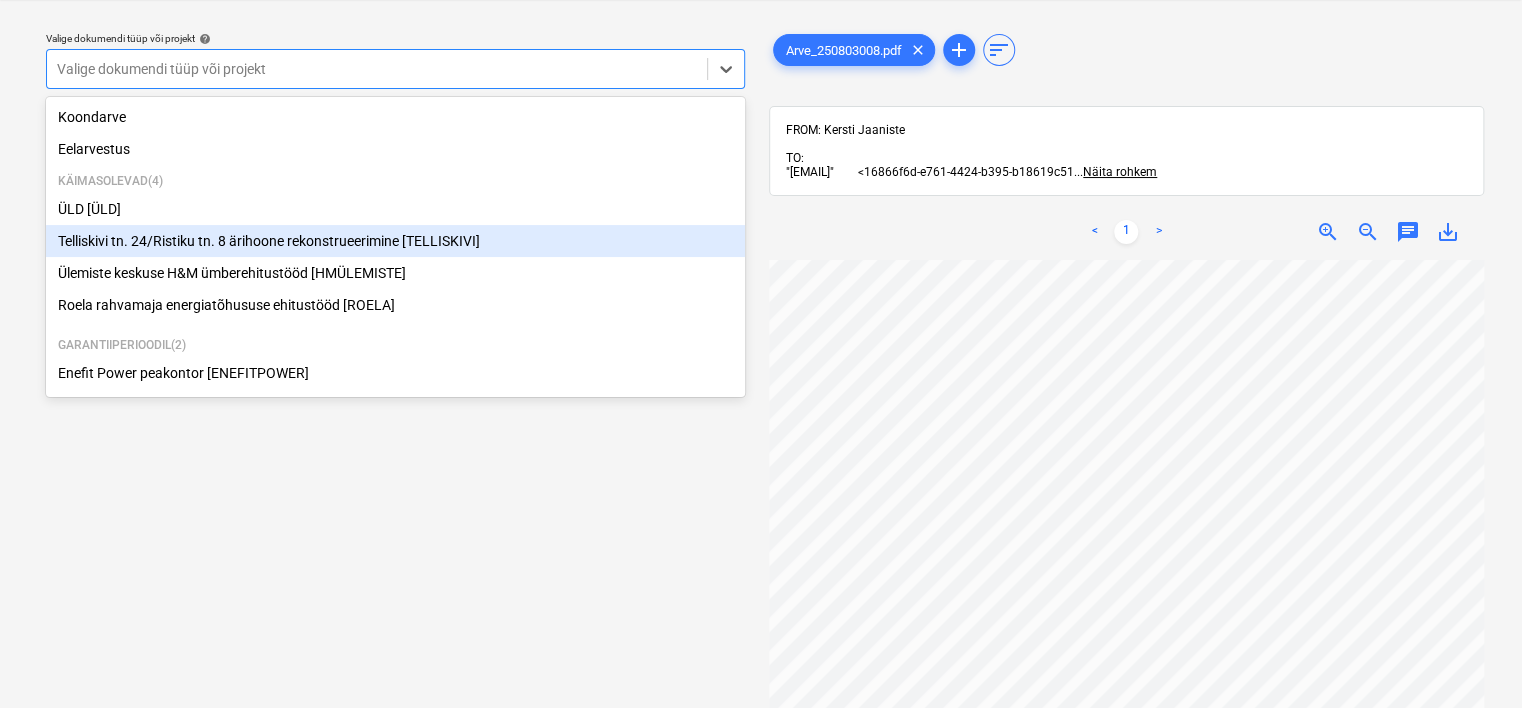 click on "Telliskivi tn. 24/Ristiku tn. 8 ärihoone rekonstrueerimine  [TELLISKIVI]" at bounding box center (395, 241) 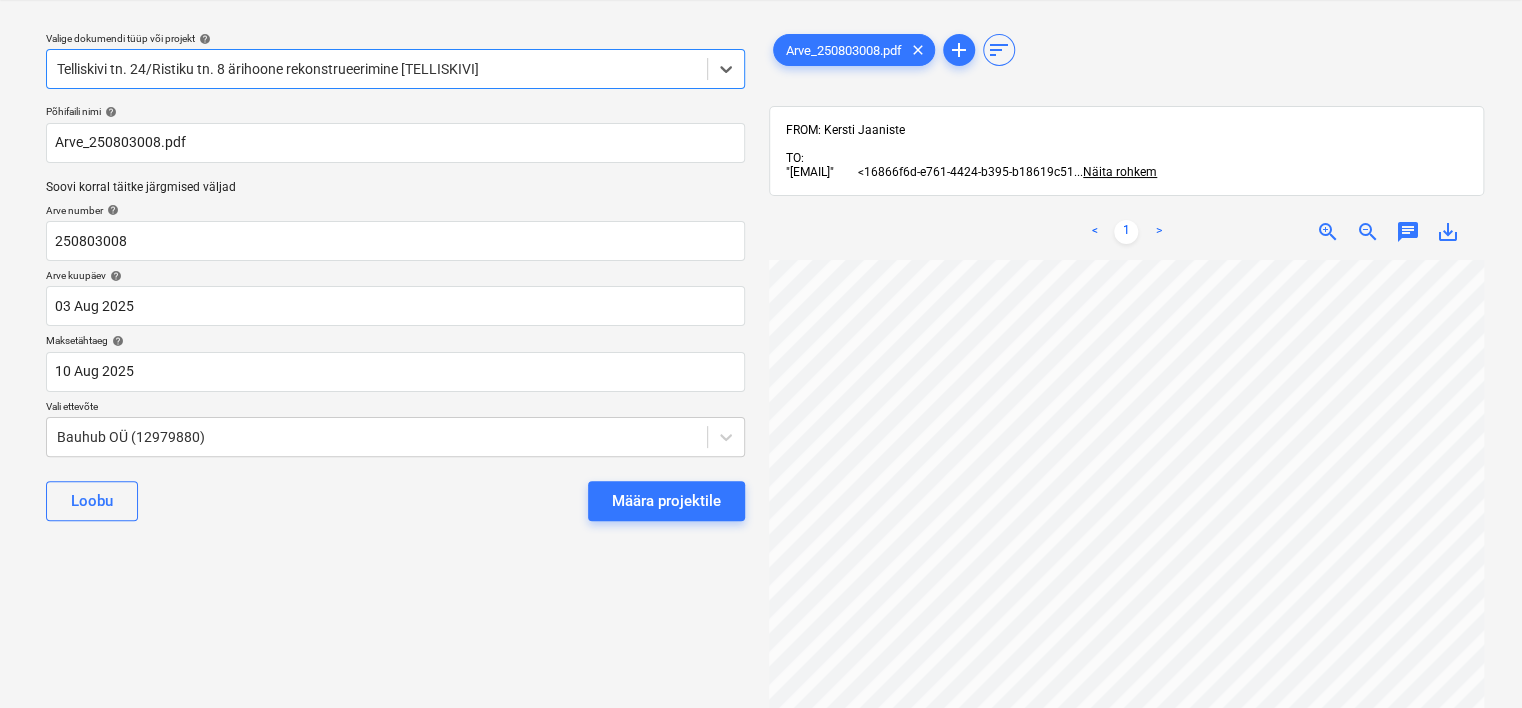 scroll, scrollTop: 0, scrollLeft: 188, axis: horizontal 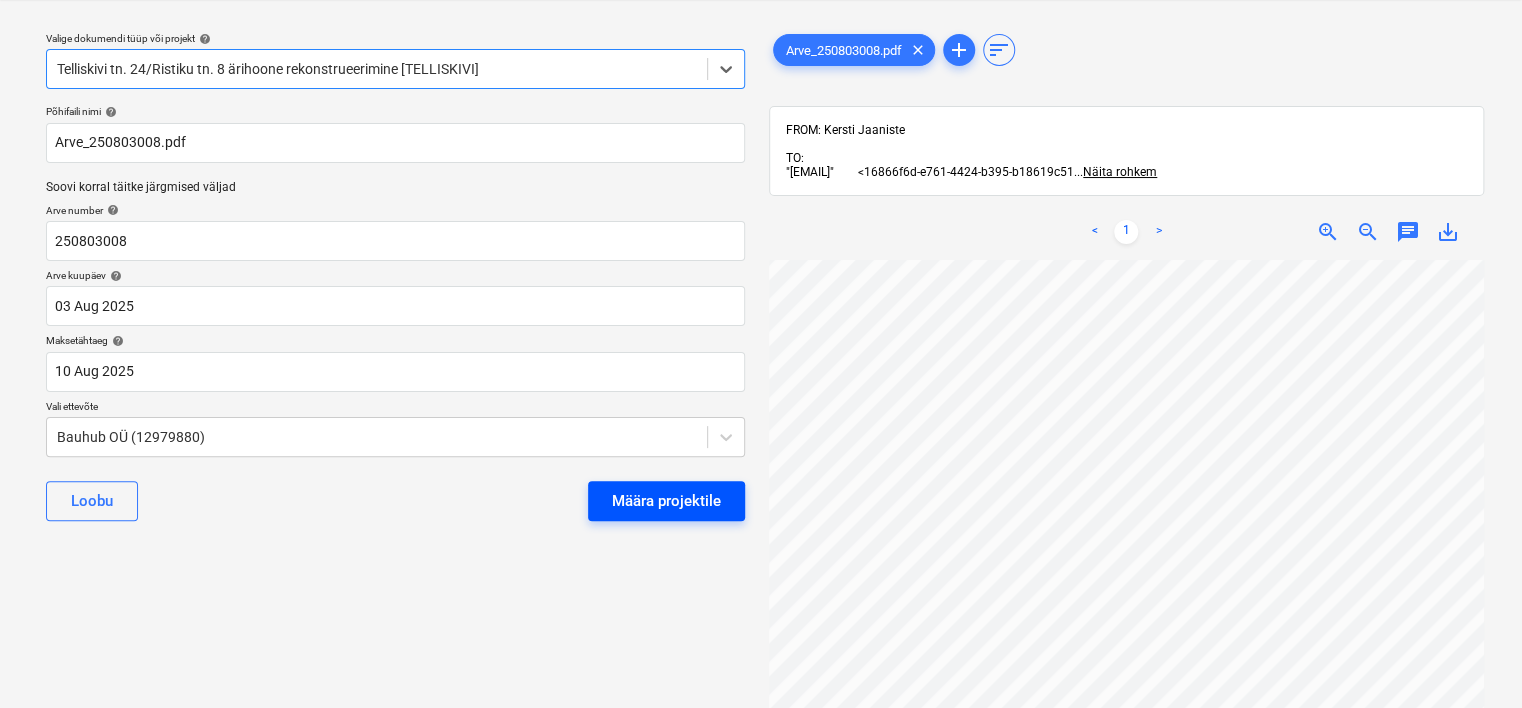 click on "Määra projektile" at bounding box center [666, 501] 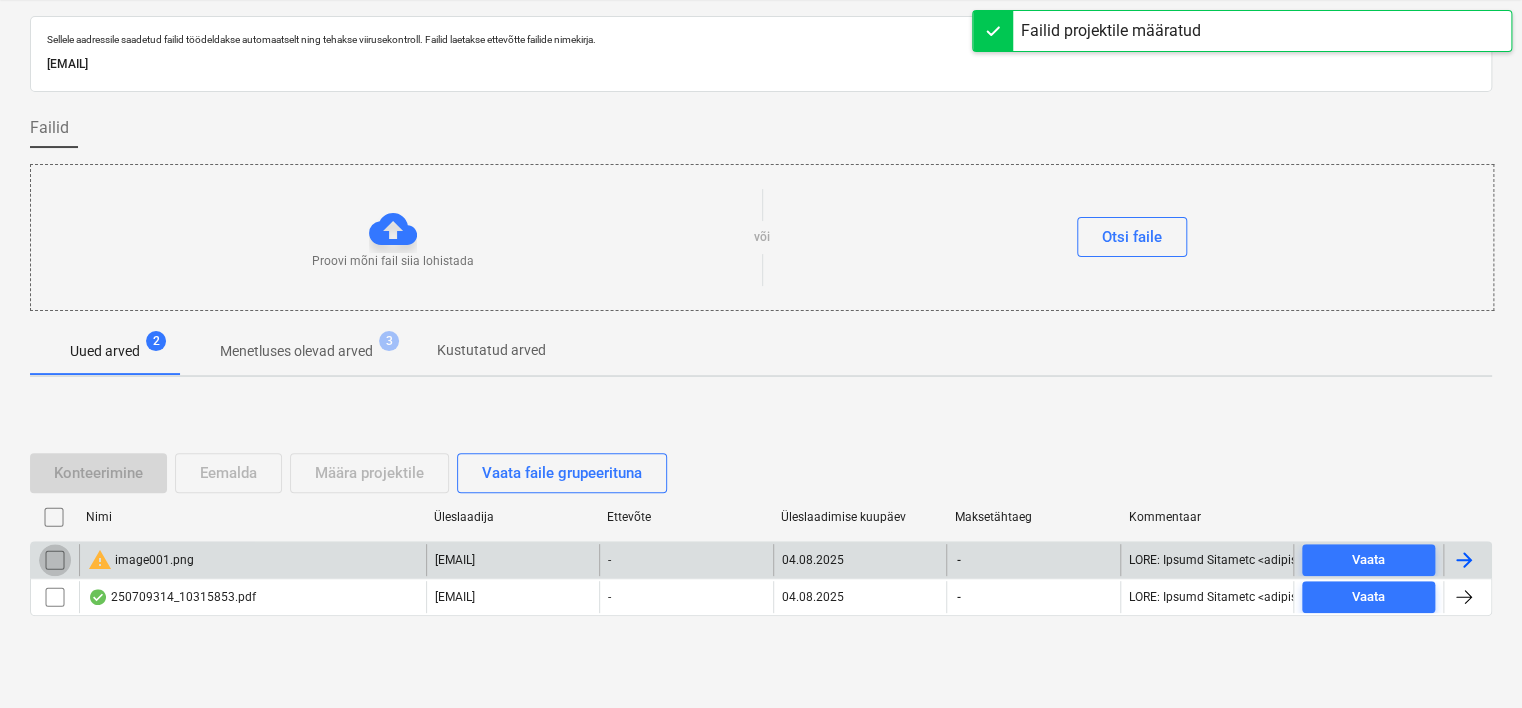 click at bounding box center (55, 560) 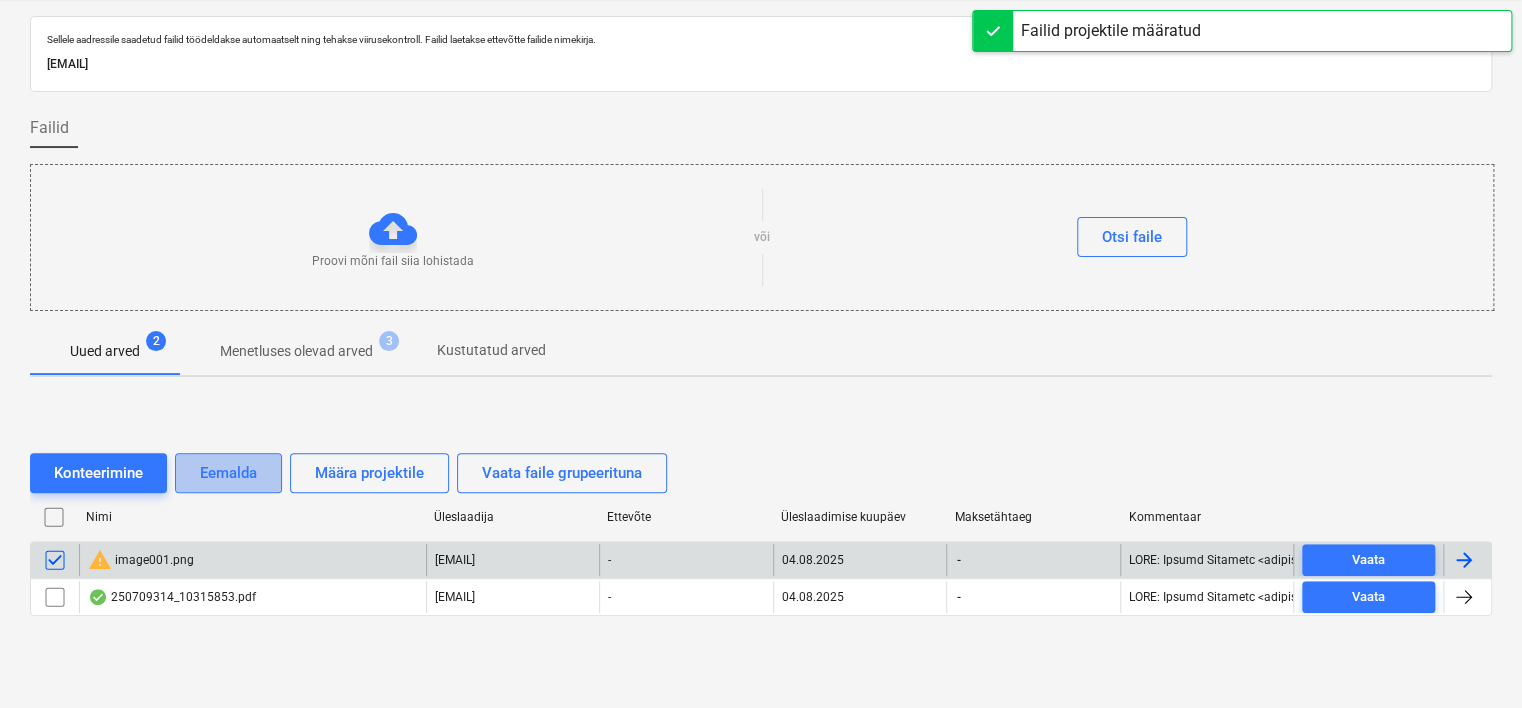 click on "Eemalda" at bounding box center (228, 473) 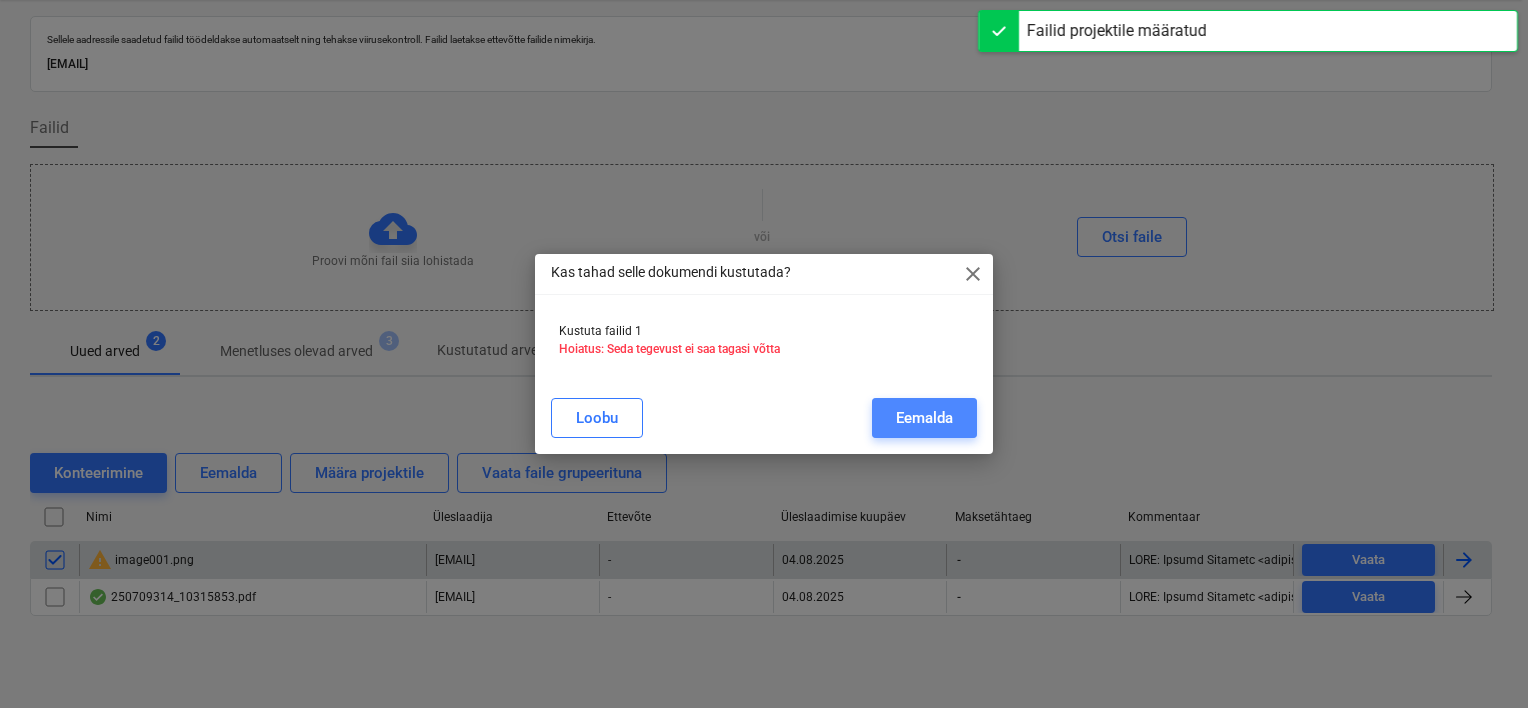 click on "Eemalda" at bounding box center (924, 418) 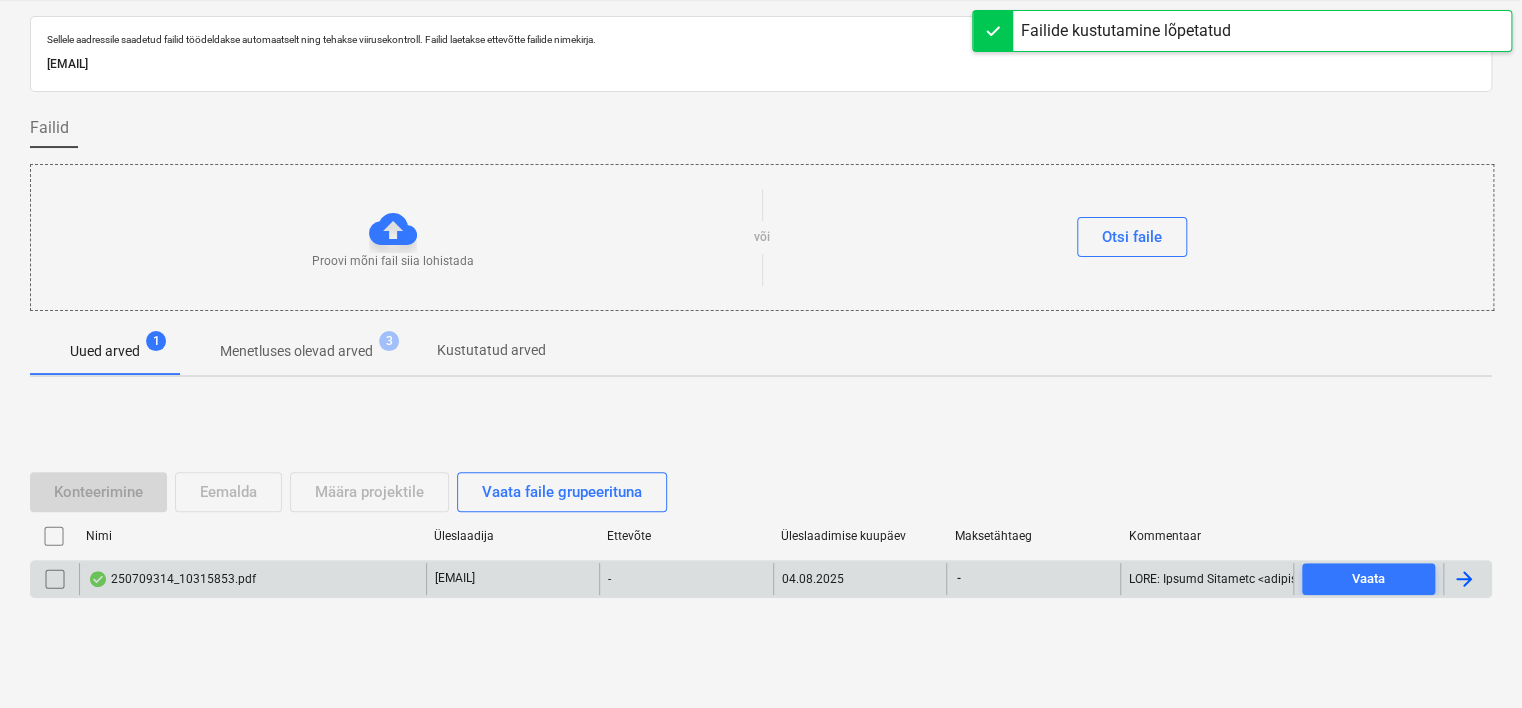 click on "250709314_10315853.pdf" at bounding box center (172, 579) 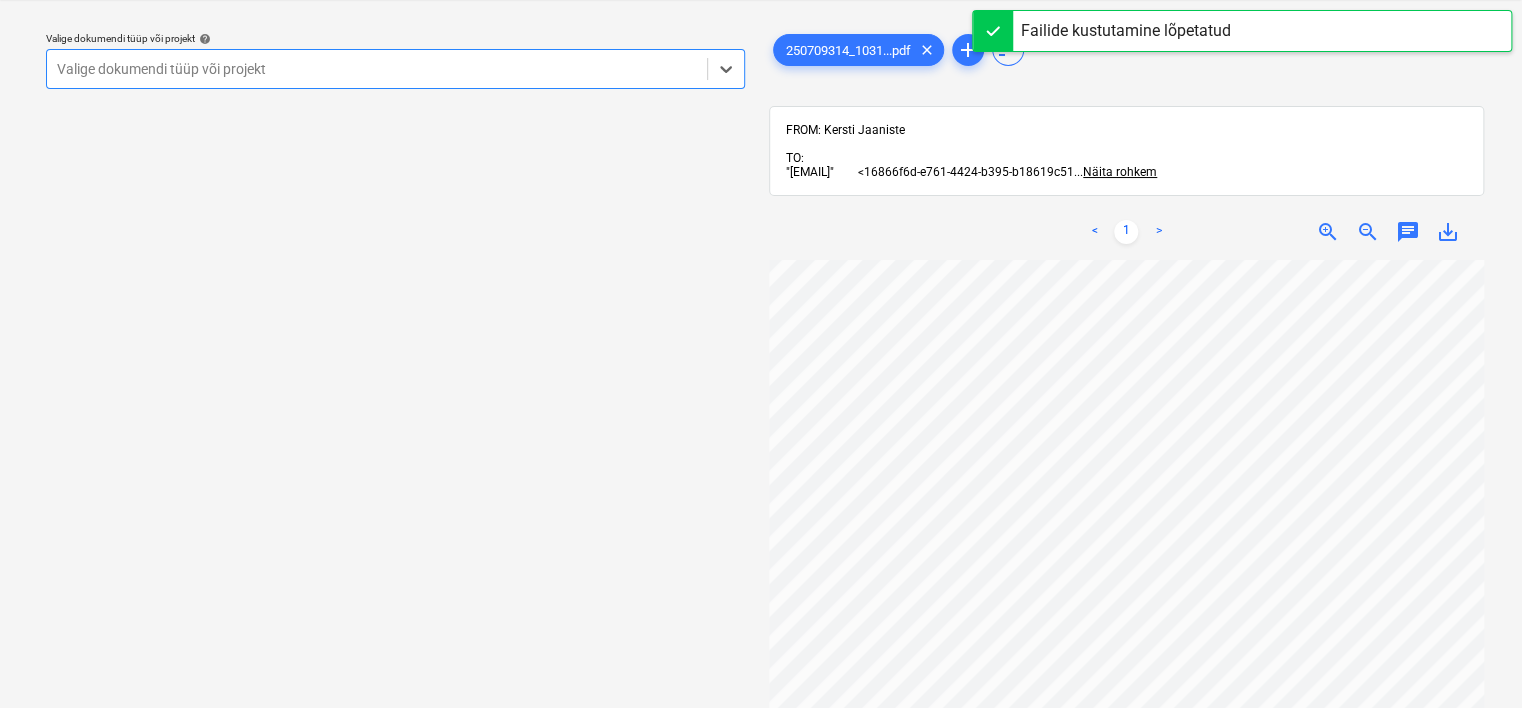 scroll, scrollTop: 172, scrollLeft: 0, axis: vertical 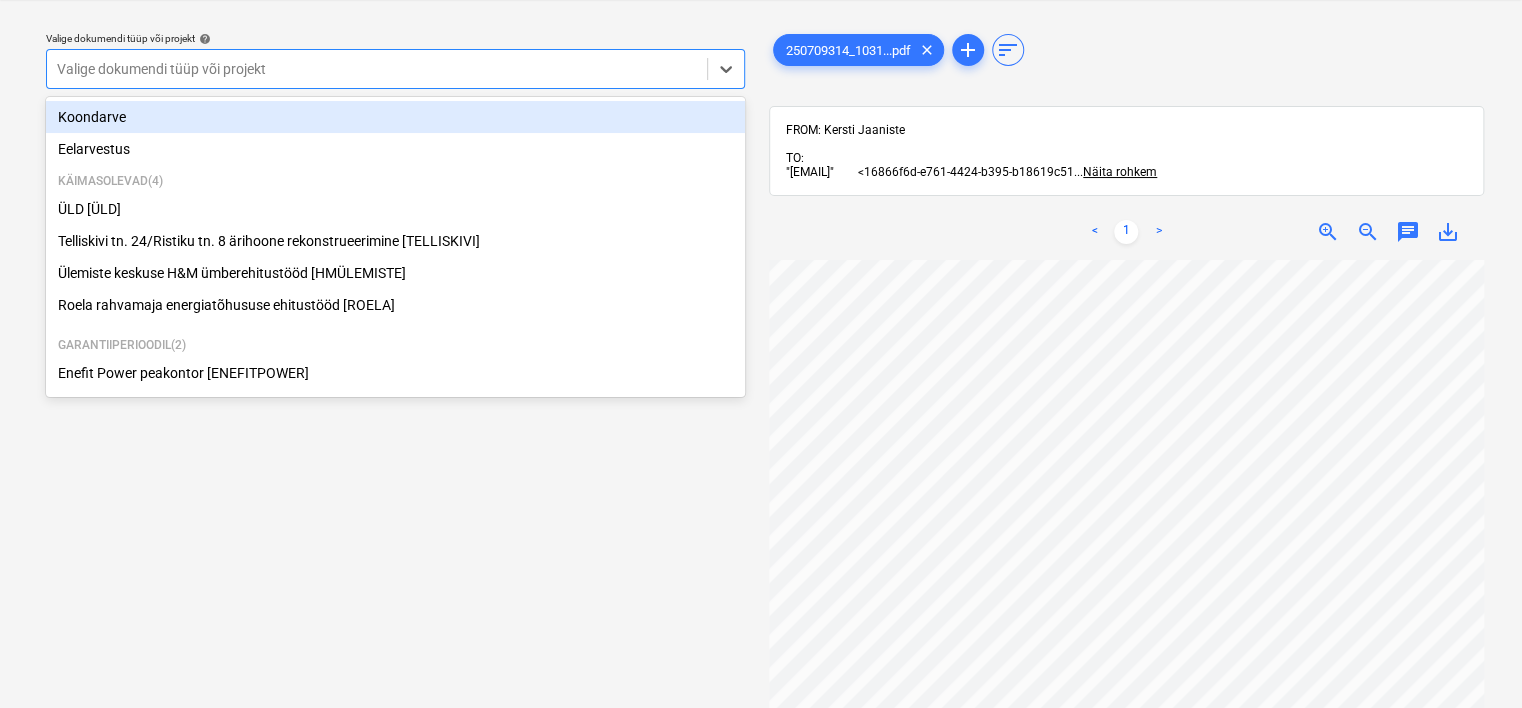 click at bounding box center (377, 69) 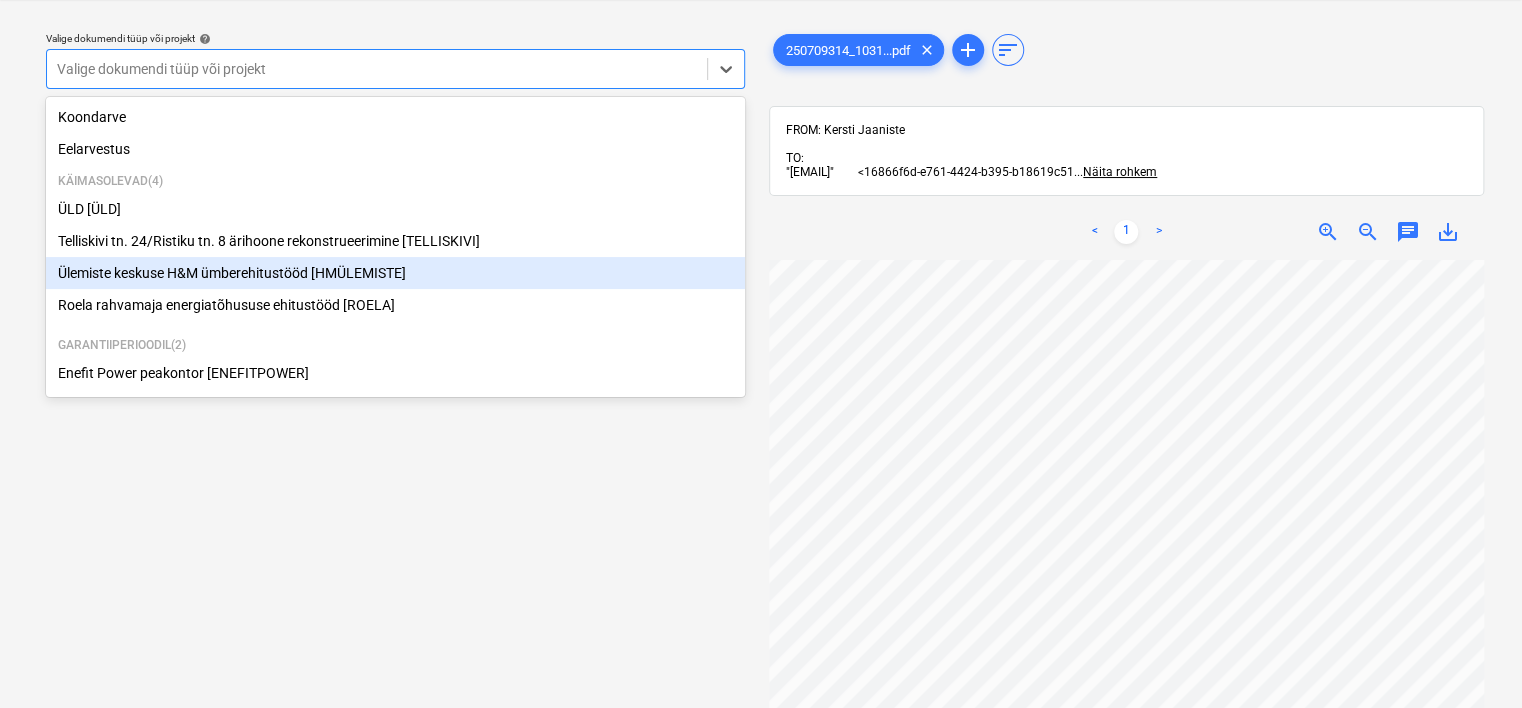 click on "Ülemiste keskuse H&M ümberehitustööd [HMÜLEMISTE]" at bounding box center [395, 273] 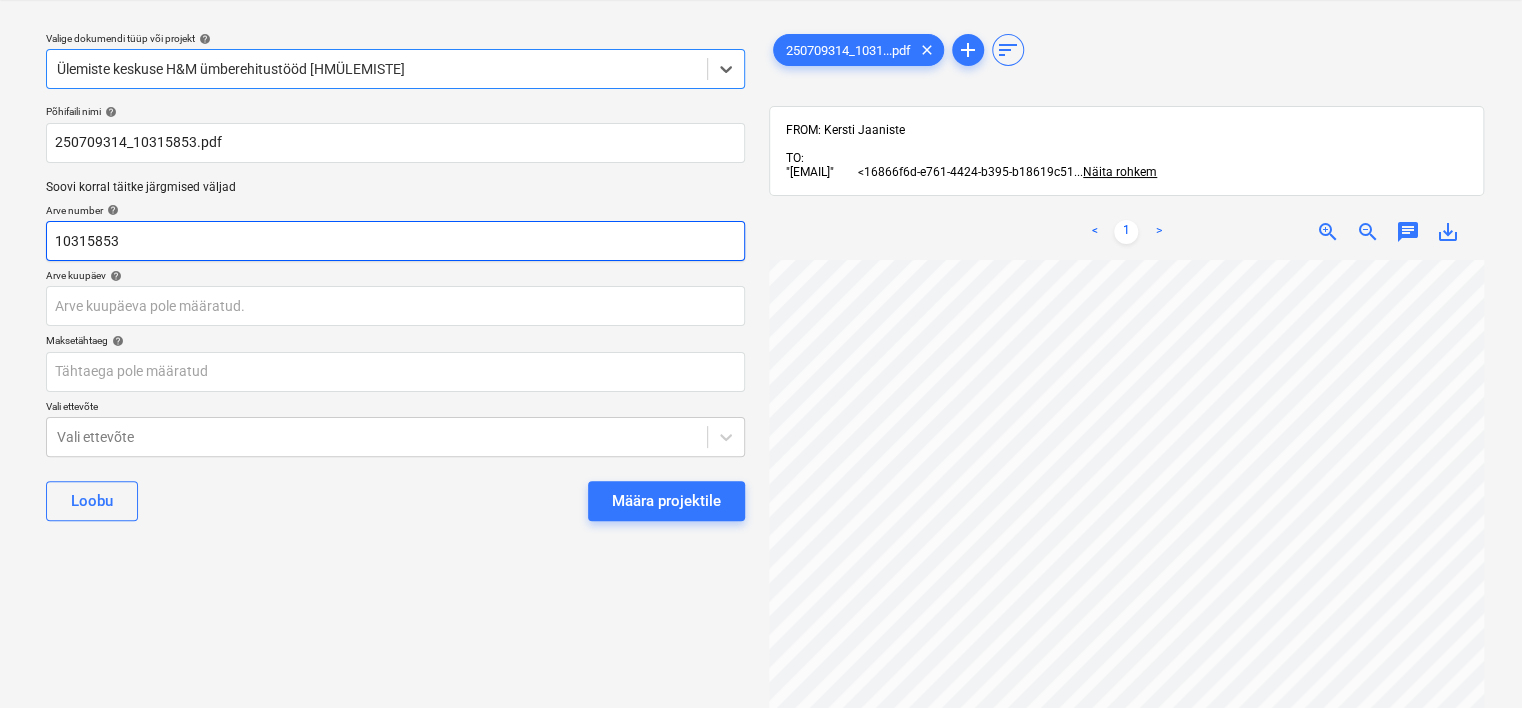 click on "10315853" at bounding box center [395, 241] 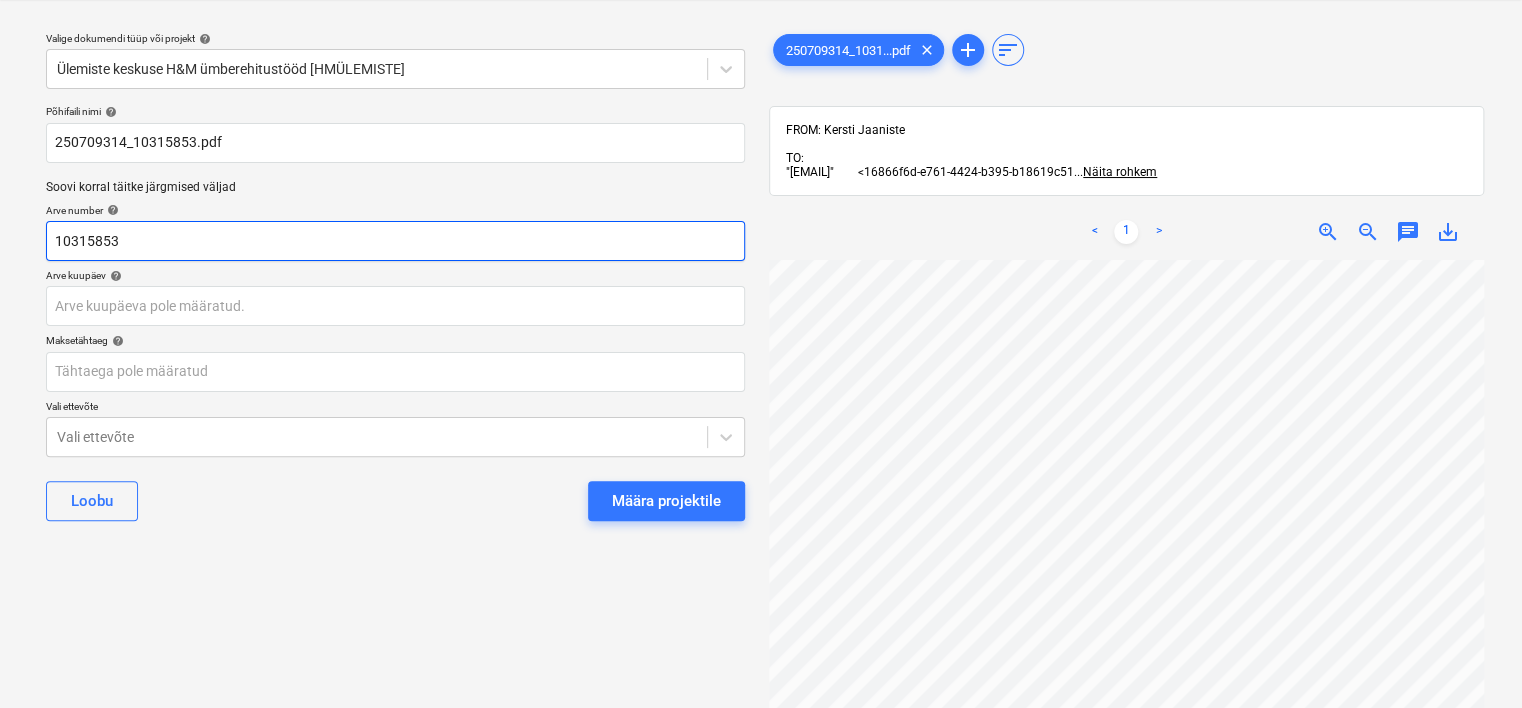 click on "10315853" at bounding box center (395, 241) 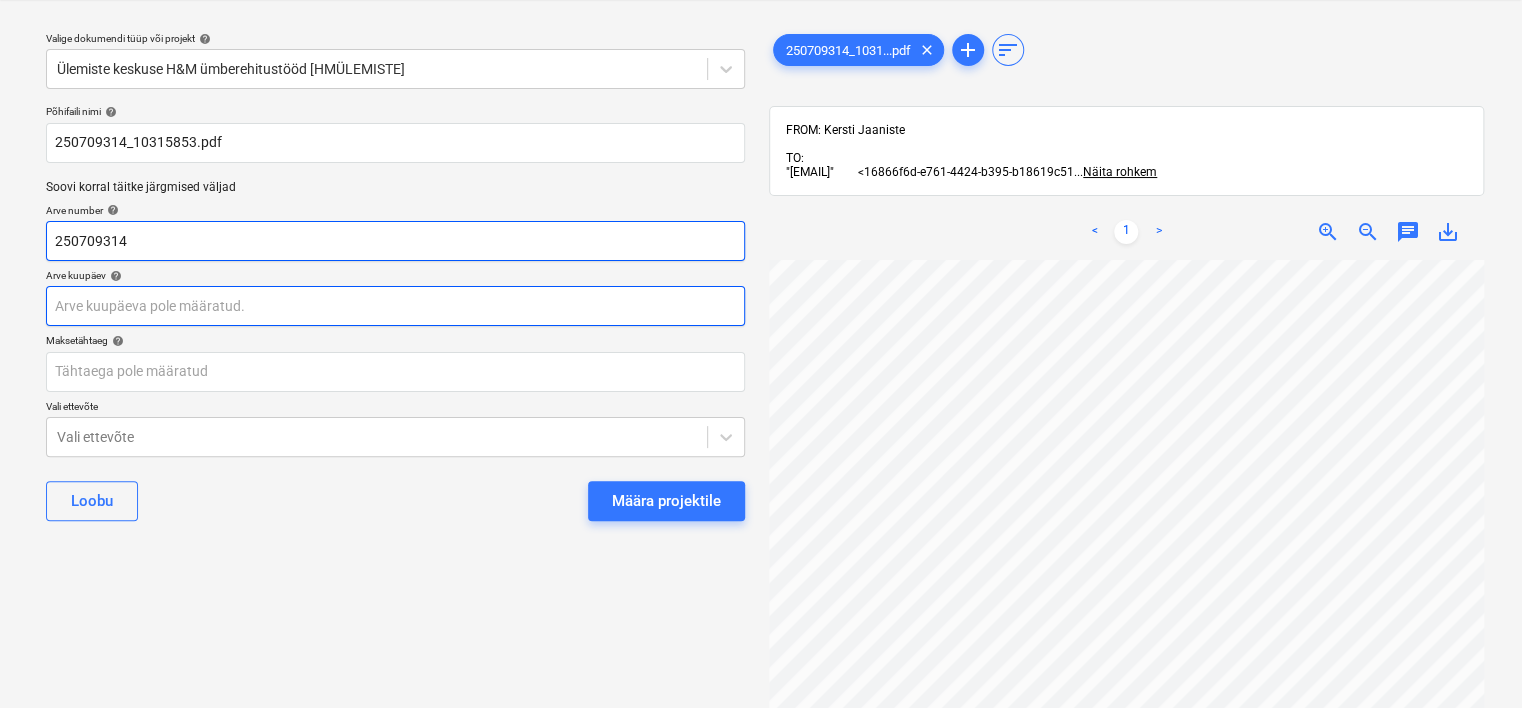 type on "250709314" 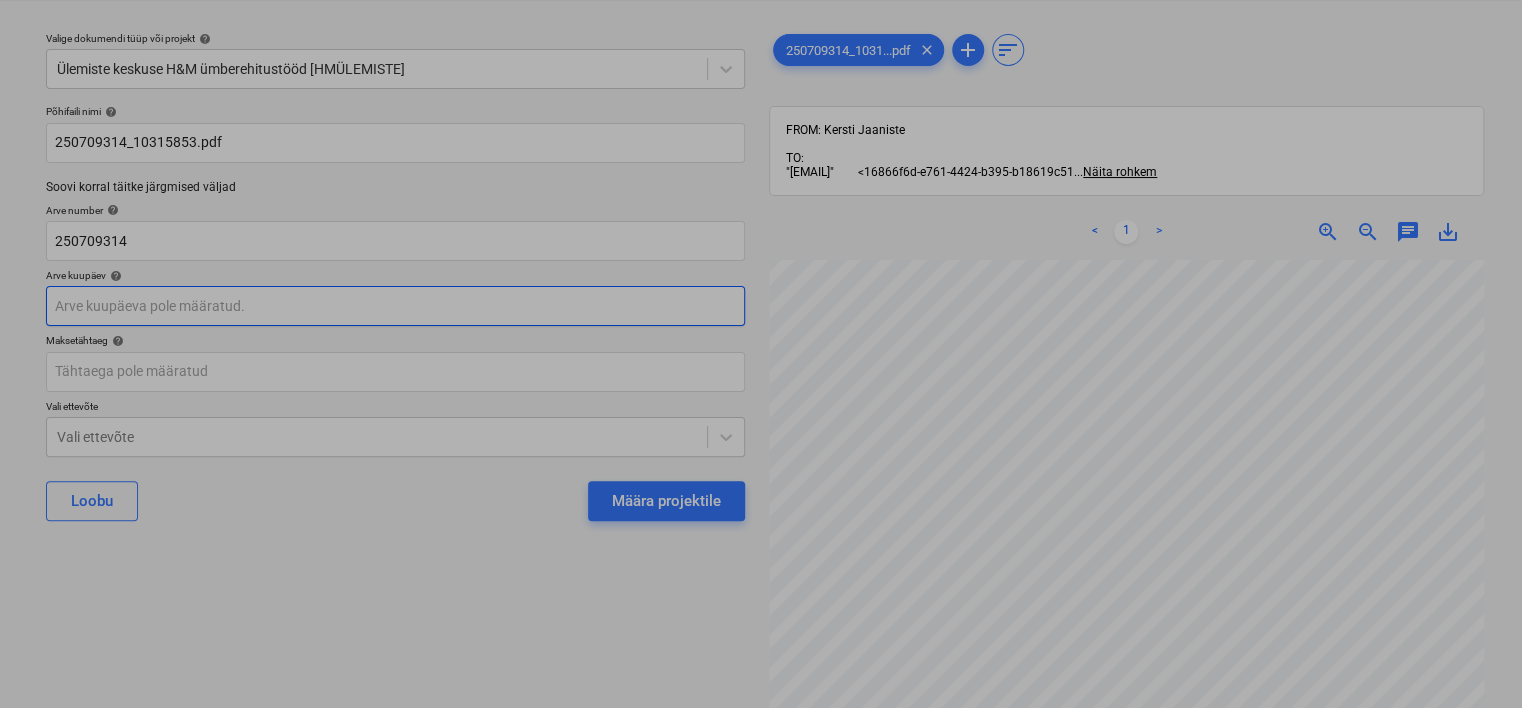 click on "Projektid Kontaktid Ettevõte Koondarved Postkast 4 format_size keyboard_arrow_down help search Otsi notifications 88 keyboard_arrow_down K. [LAST] keyboard_arrow_down Valige dokumendi tüüp või projekt help Ülemiste keskuse H&M ümberehitustööd [HMÜLEMISTE]Põhifaili nimi help 250709314_10315853.pdf Soovi korral täitke järgmised väljad Arve number help 250709314 Arve kuupäev help Press the down arrow key to interact with the calendar and
select a date. Press the question mark key to get the keyboard shortcuts for changing dates. Maksetähtaeg help Press the down arrow key to interact with the calendar and
select a date. Press the question mark key to get the keyboard shortcuts for changing dates. Vali ettevõte Vali ettevõte Loobu Määra projektile 250709314_1031...pdf clear add sort FROM: [FIRST] [LAST]  TO: "16866f6d-e761-4424-b395-b18619c514c5@companies.planyard.com"	<16866f6d-e761-4424-b395-b18619c514c5@companies.planyard.com>  Näita rohkem ...  Näita rohkem < 1 > zoom_in zoom_out chat 0 save_alt" at bounding box center (761, 303) 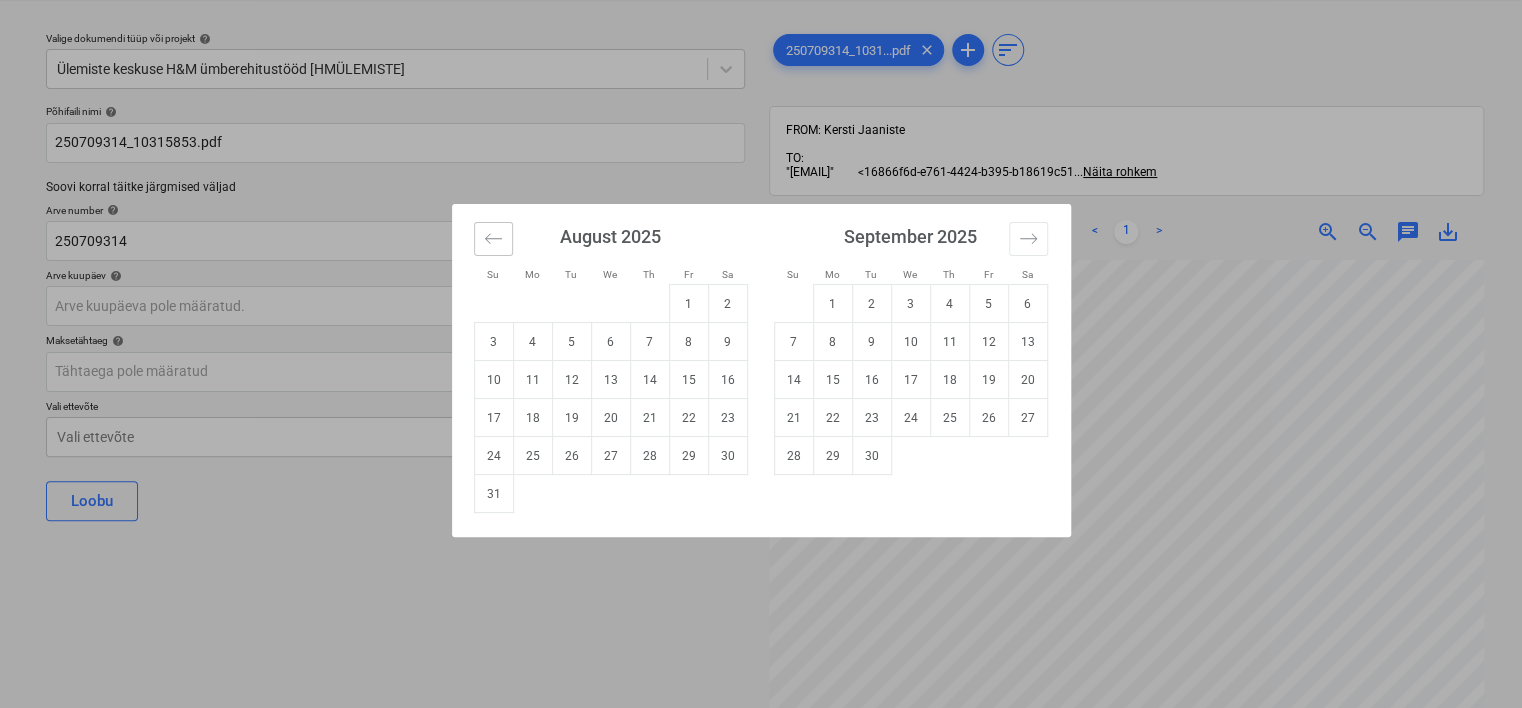 click 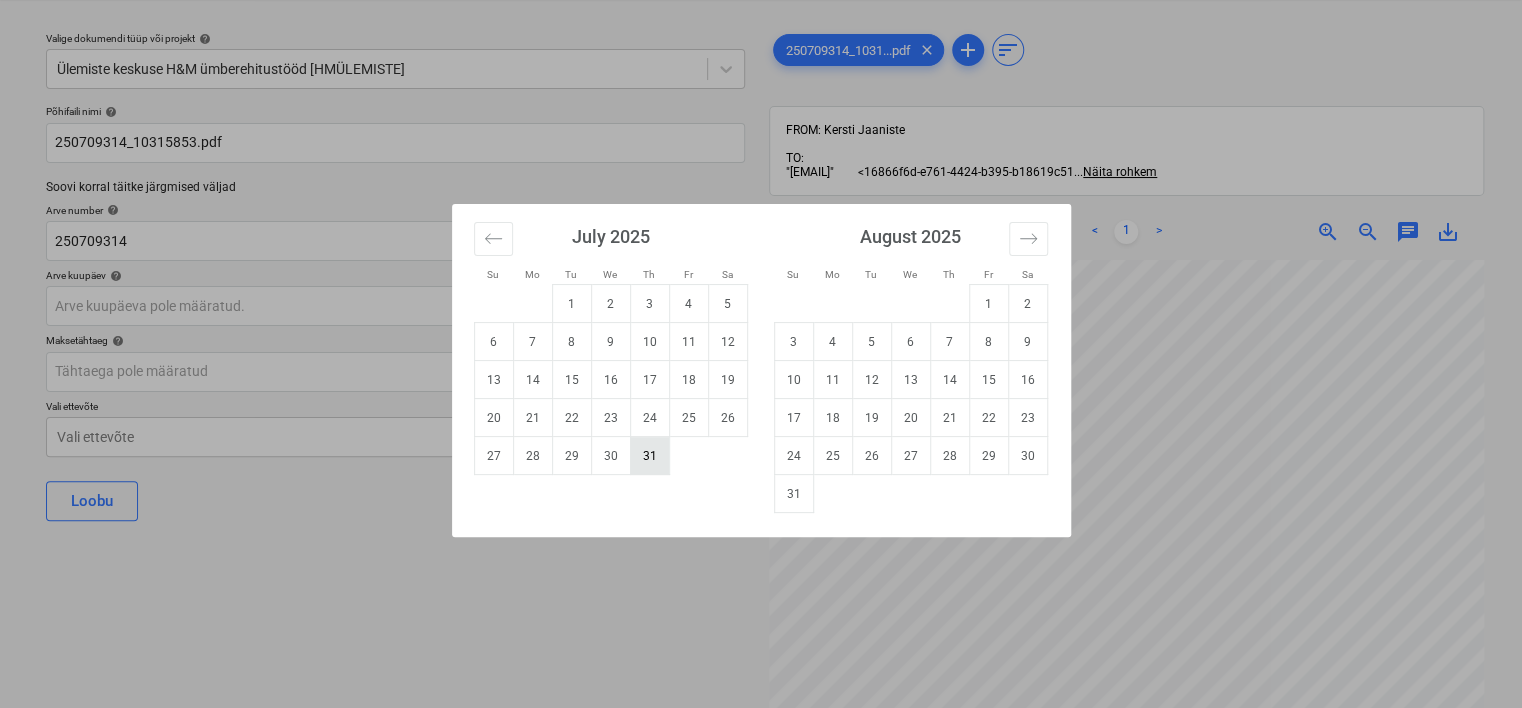 click on "31" at bounding box center [649, 456] 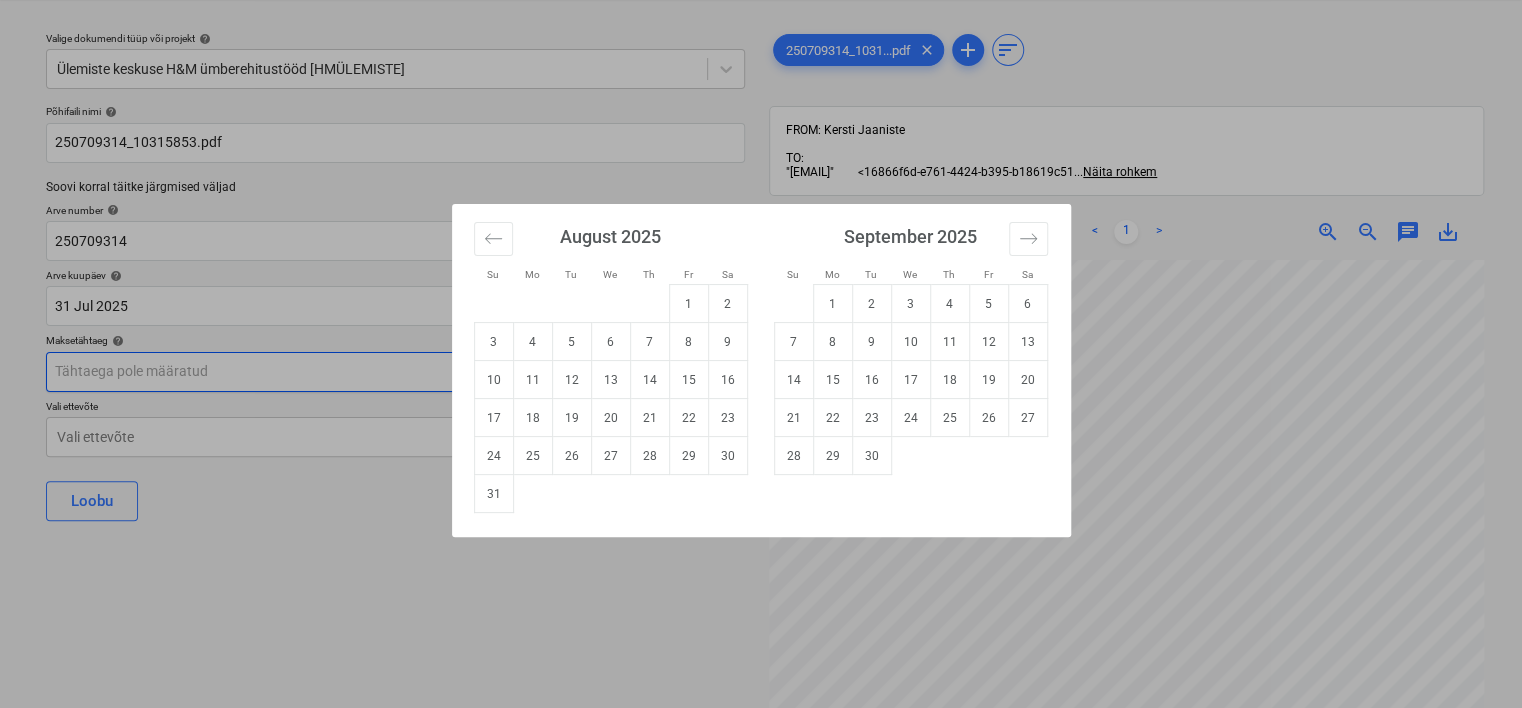 click on "Projektid Kontaktid Ettevõte Koondarved Postkast 4 format_size keyboard_arrow_down help search Otsi notifications 88 keyboard_arrow_down K. [LAST] keyboard_arrow_down Valige dokumendi tüüp või projekt help Ülemiste keskuse H&M ümberehitustööd [HMÜLEMISTE]Põhifaili nimi help 250709314_10315853.pdf Soovi korral täitke järgmised väljad Arve number help 250709314 Arve kuupäev help 31 Jul 2025 31.07.2025 Press the down arrow key to interact with the calendar and
select a date. Press the question mark key to get the keyboard shortcuts for changing dates. Maksetähtaeg help Press the down arrow key to interact with the calendar and
select a date. Press the question mark key to get the keyboard shortcuts for changing dates. Vali ettevõte Vali ettevõte Loobu Määra projektile 250709314_1031...pdf clear add sort FROM: [FIRST] [LAST]  TO: "[EMAIL]"	<16866f6d-e761-4424-b395-b18619c51 ...  Näita rohkem ...  Näita rohkem < 1 > zoom_in chat" at bounding box center [761, 303] 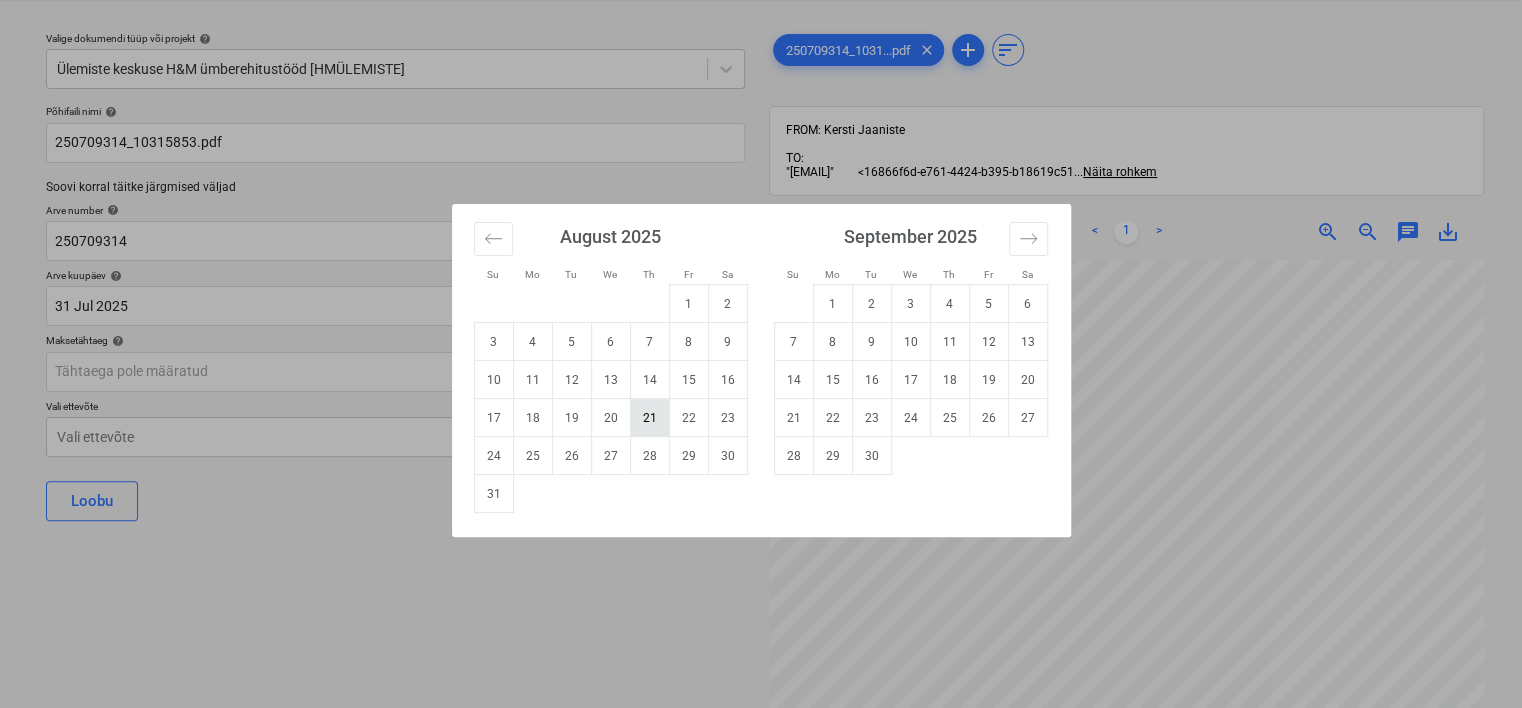 click on "21" at bounding box center [649, 418] 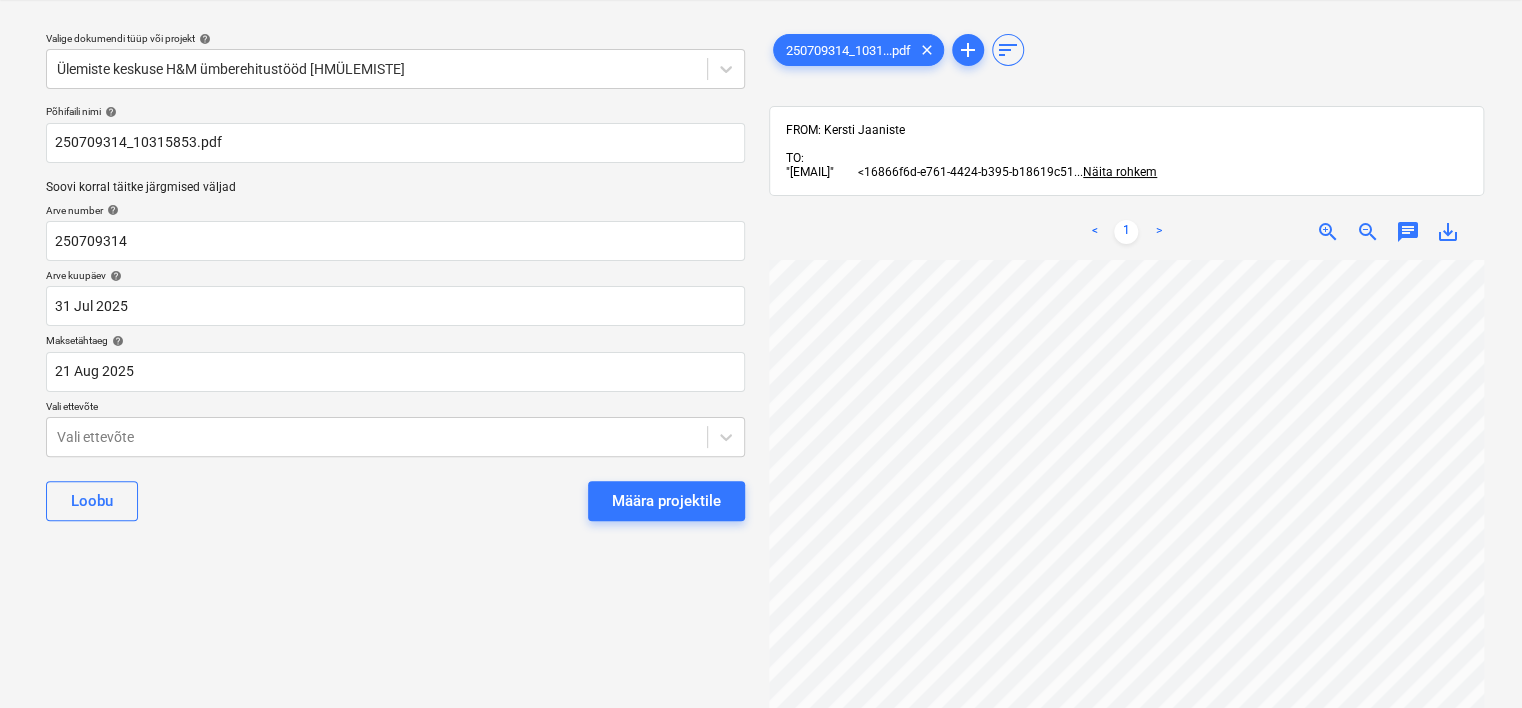 type on "21 Aug 2025" 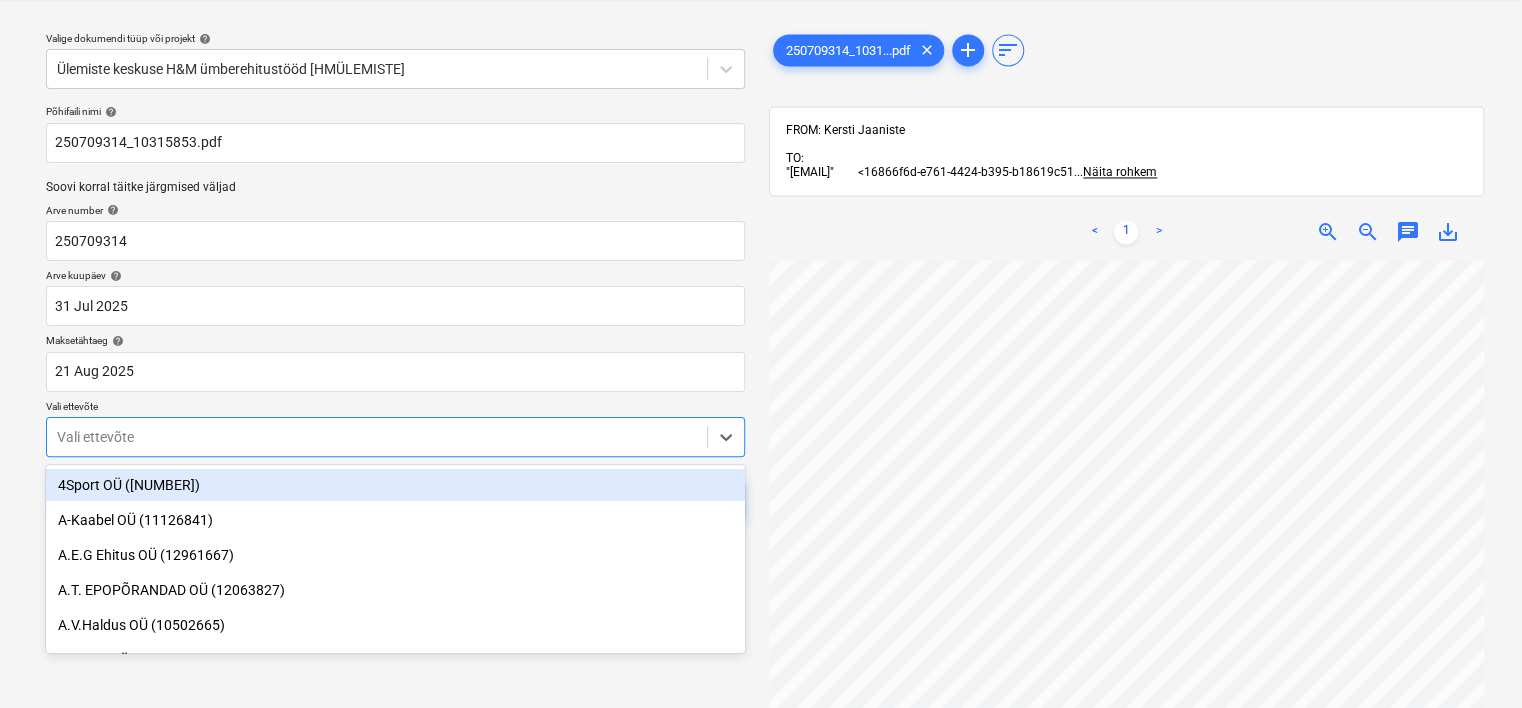 scroll, scrollTop: 120, scrollLeft: 0, axis: vertical 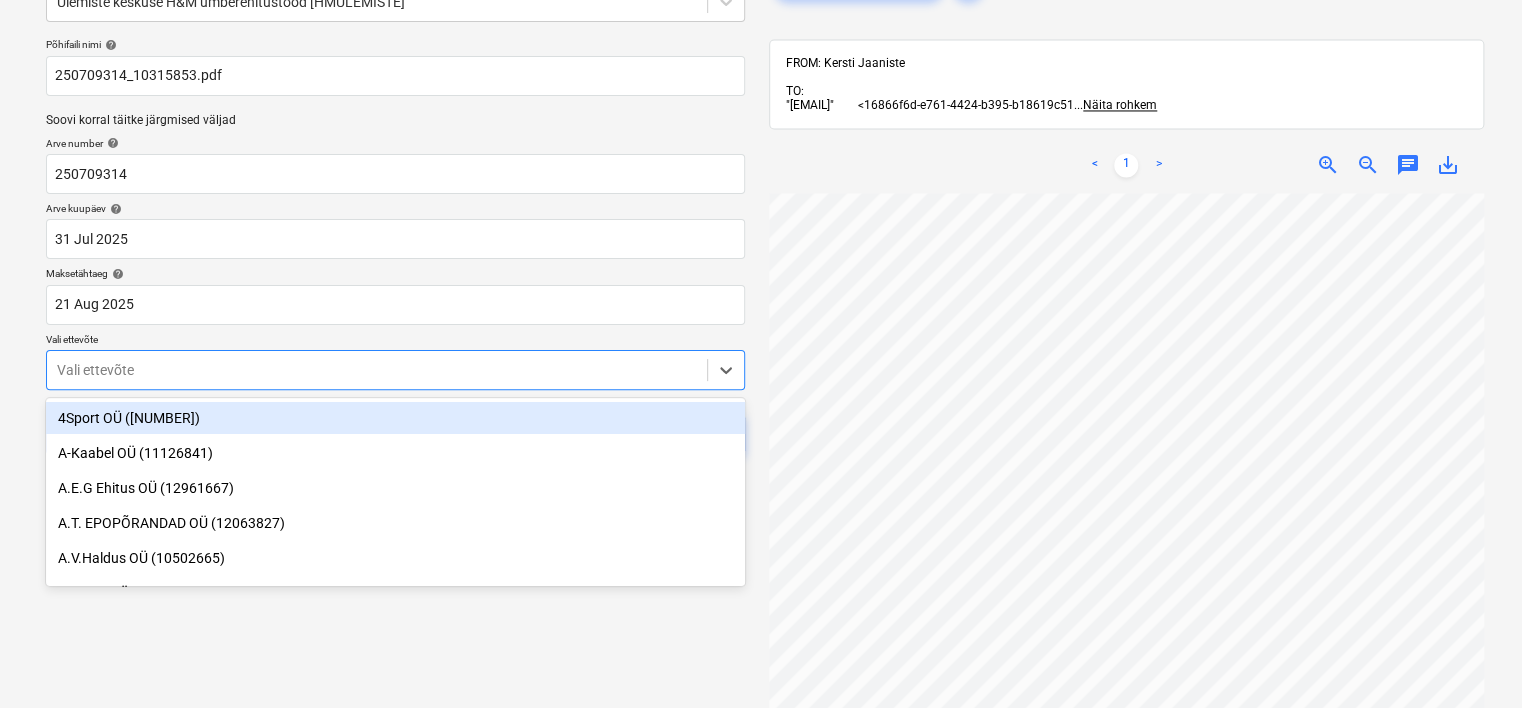click on "Projektid Kontaktid Ettevõte Koondarved Postkast 4 format_size keyboard_arrow_down help search Otsi notifications 88 keyboard_arrow_down K. [LAST] keyboard_arrow_down Valige dokumendi tüüp või projekt help Ülemiste keskuse H&M ümberehitustööd [HMÜLEMISTE]Põhifaili nimi help 250709314_10315853.pdf Soovi korral täitke järgmised väljad Arve number help 250709314 Arve kuupäev help 31 Jul 2025 31.07.2025 Press the down arrow key to interact with the calendar and
select a date. Press the question mark key to get the keyboard shortcuts for changing dates. Maksetähtaeg help 21 Aug 2025 21.08.2025 Press the down arrow key to interact with the calendar and
select a date. Press the question mark key to get the keyboard shortcuts for changing dates. Vali ettevõte Vali ettevõte Loobu Määra projektile 250709314_1031...pdf clear add sort FROM: [FIRST] [LAST]  TO: "[EMAIL]"	<16866f6d-e761-4424-b395-b18619c51 ...  Näita rohkem ...  < 1 > 0" at bounding box center (761, 236) 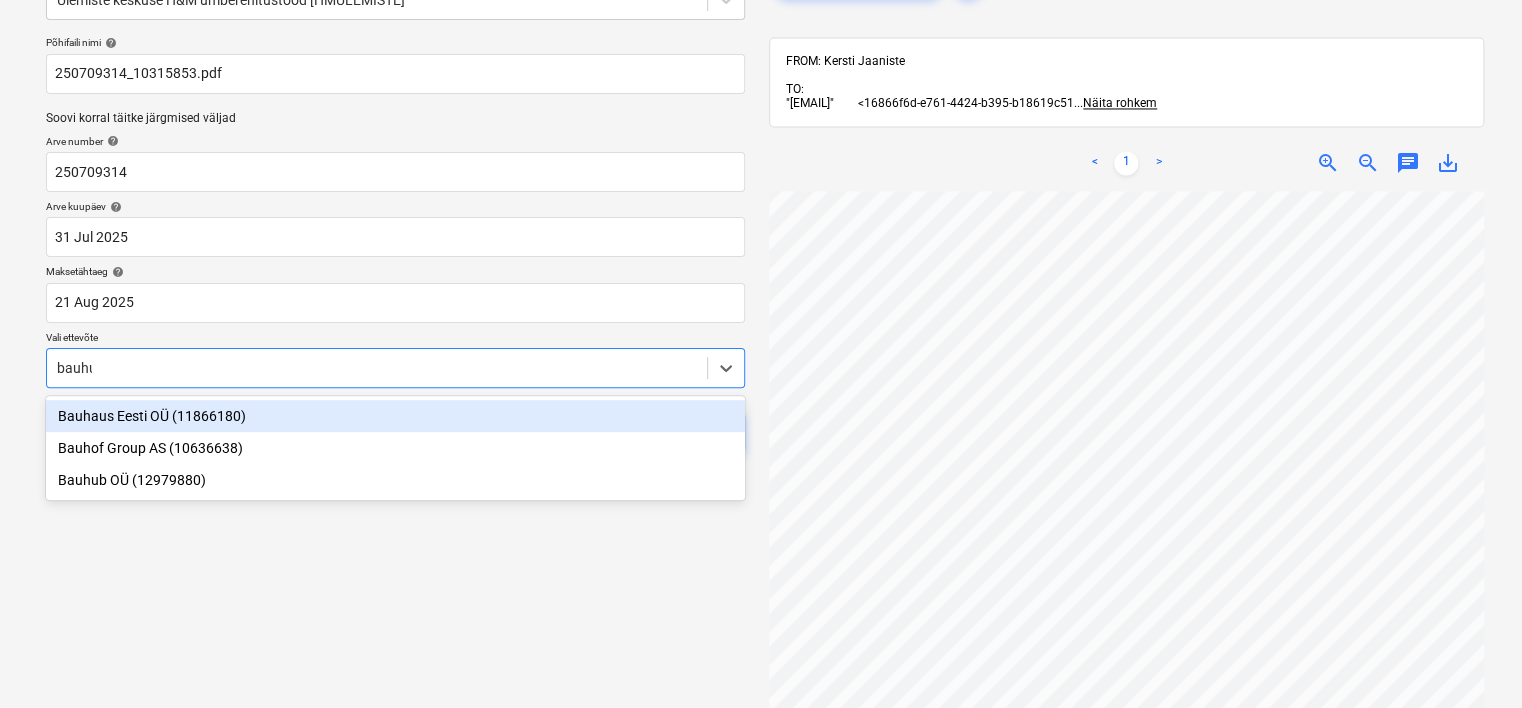 type on "bauhub" 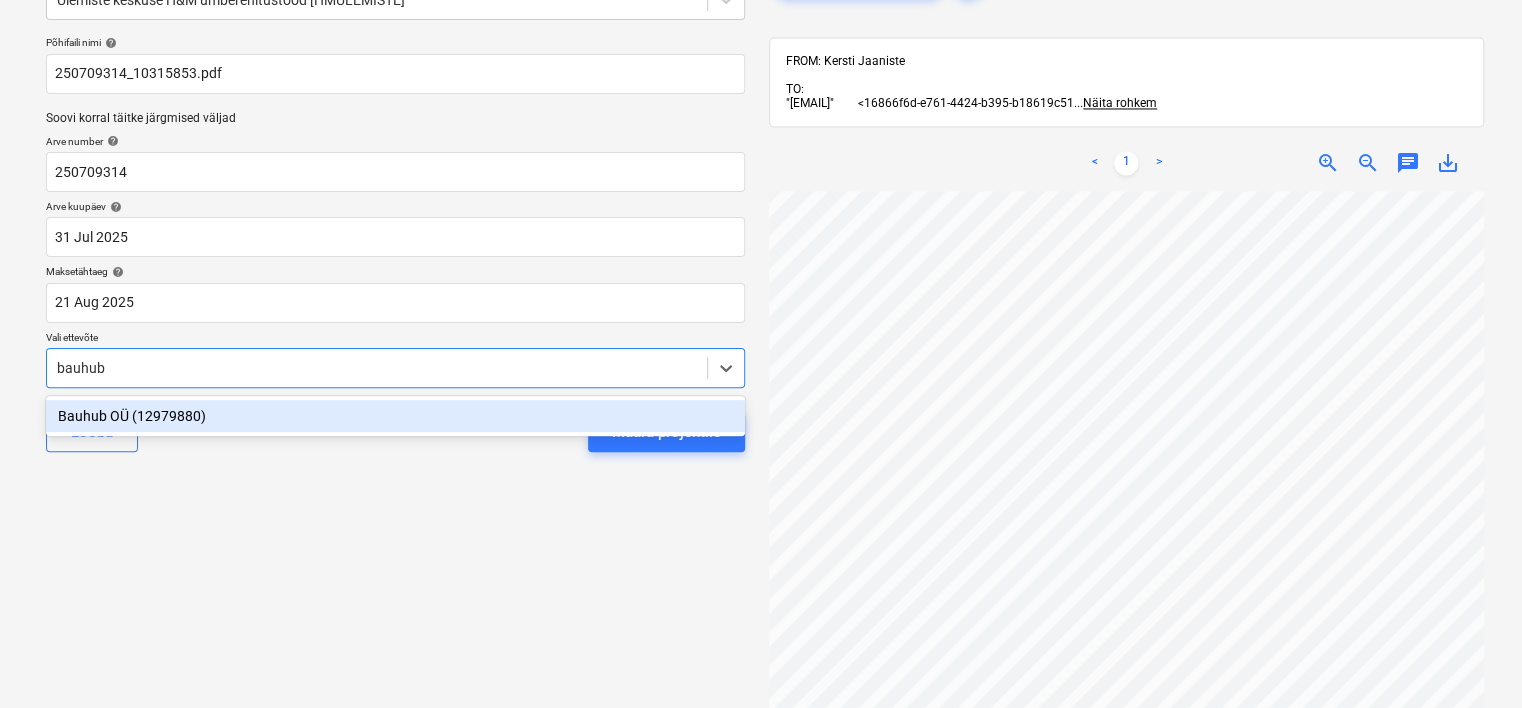 type 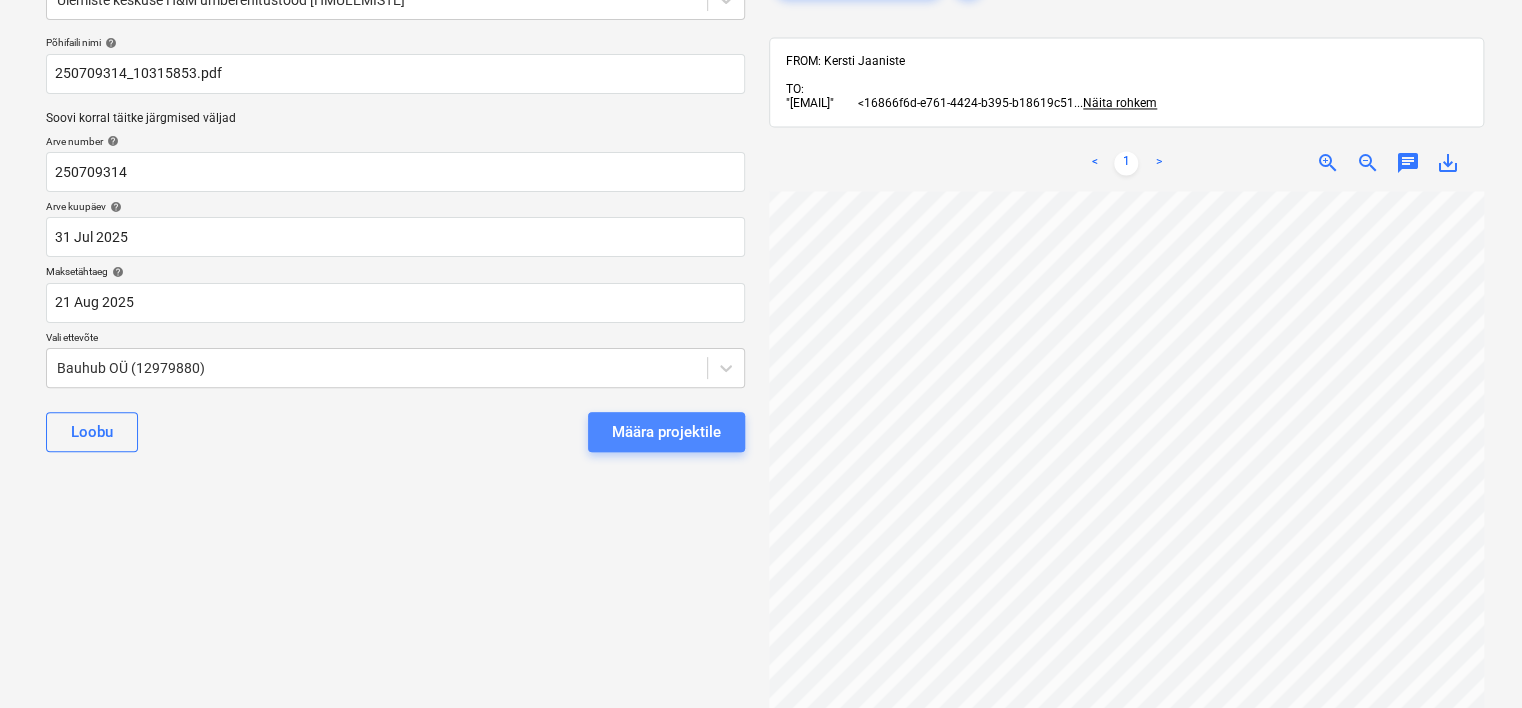click on "Määra projektile" at bounding box center [666, 432] 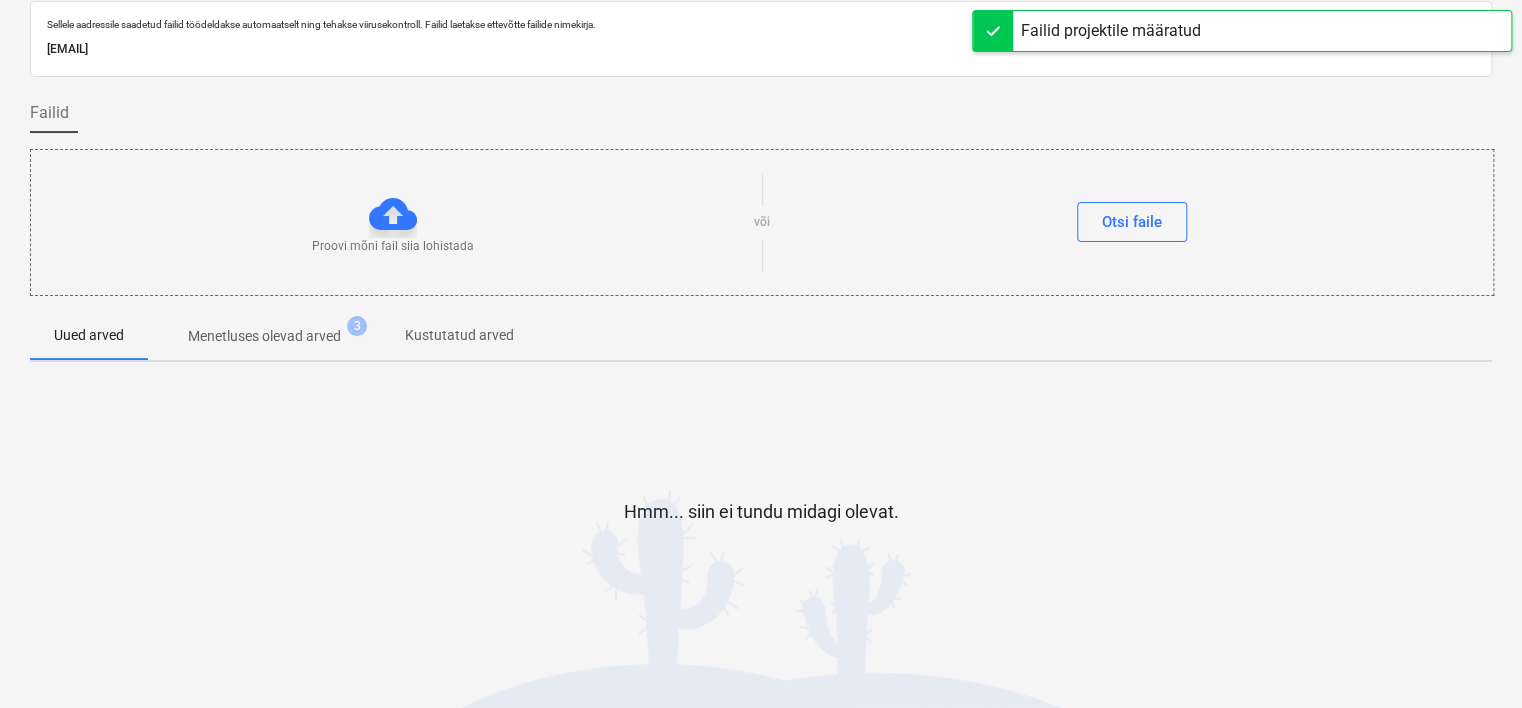 scroll, scrollTop: 0, scrollLeft: 0, axis: both 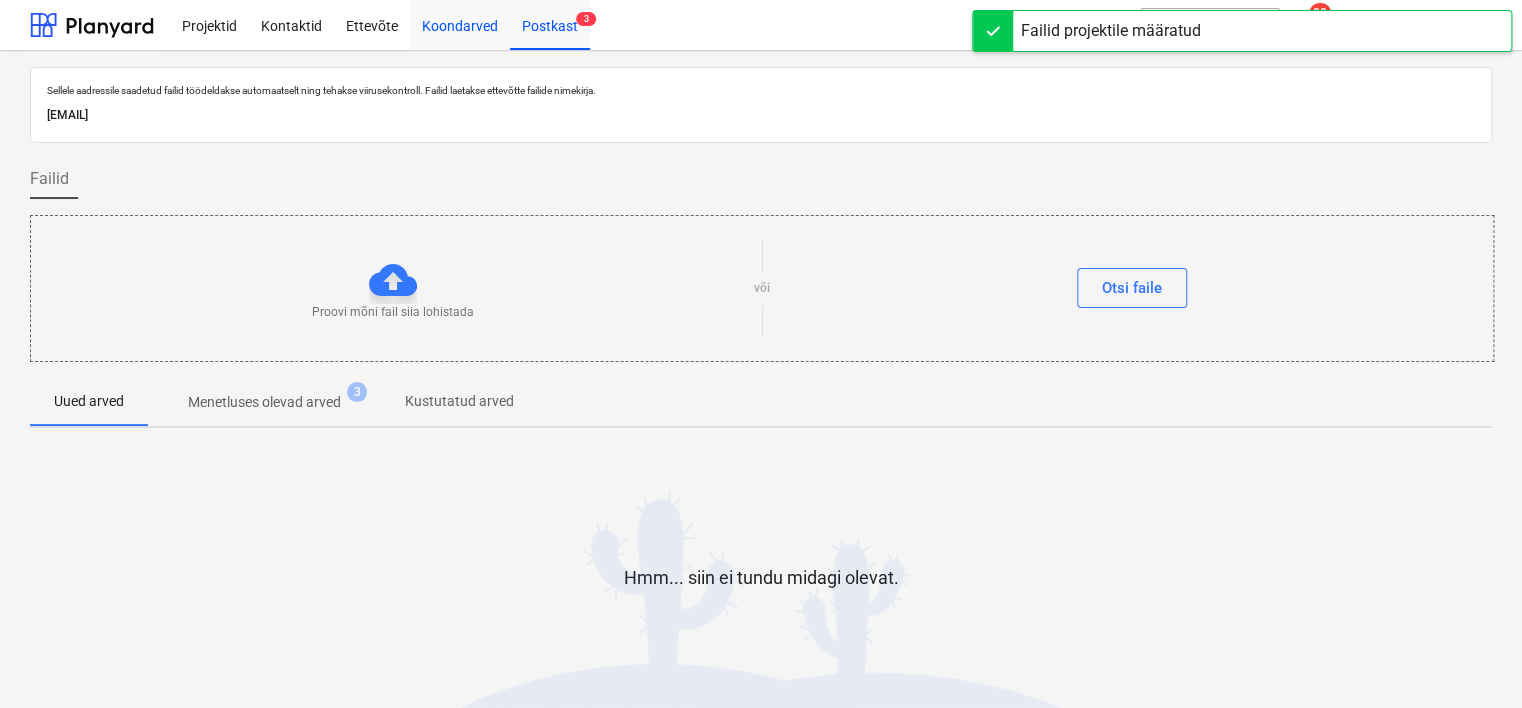 click on "Koondarved" at bounding box center (460, 24) 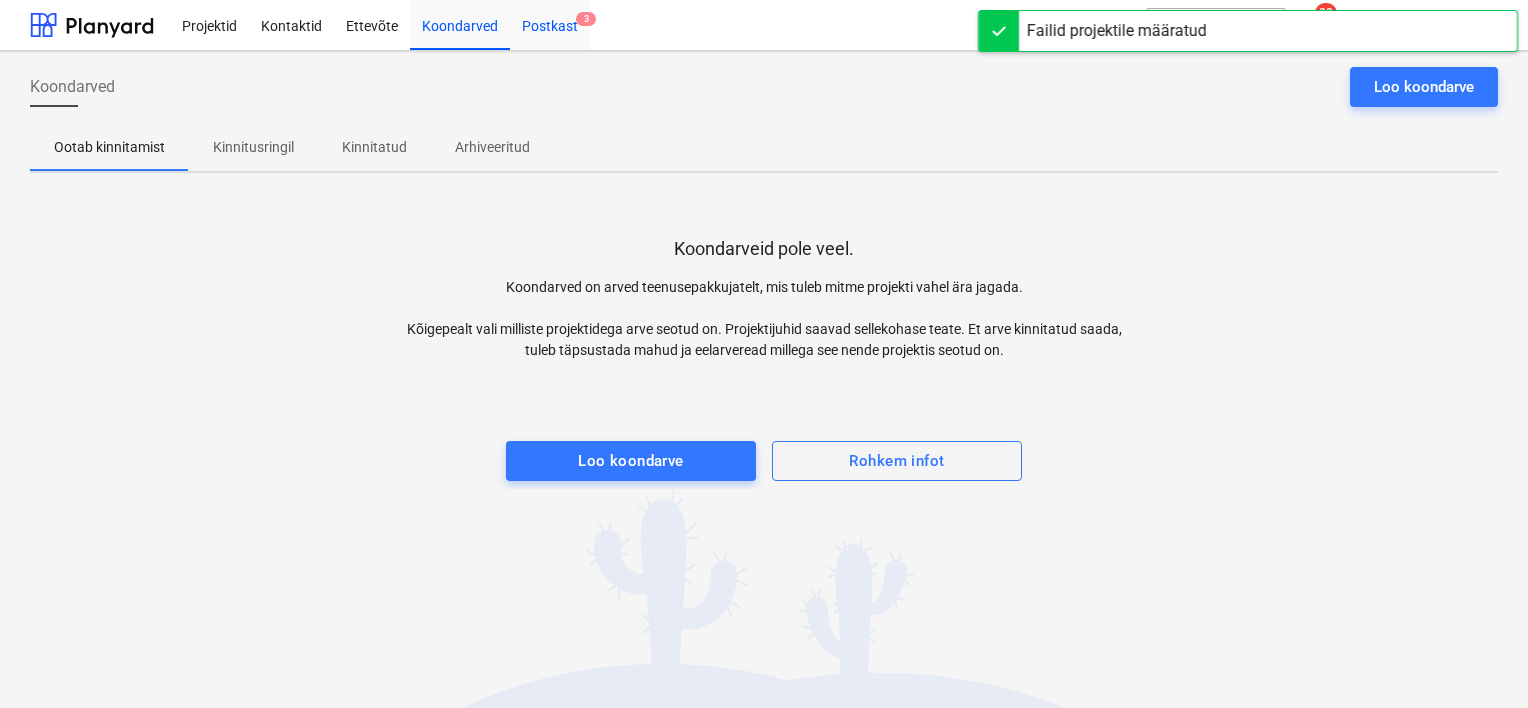 click on "Postkast 3" at bounding box center (550, 24) 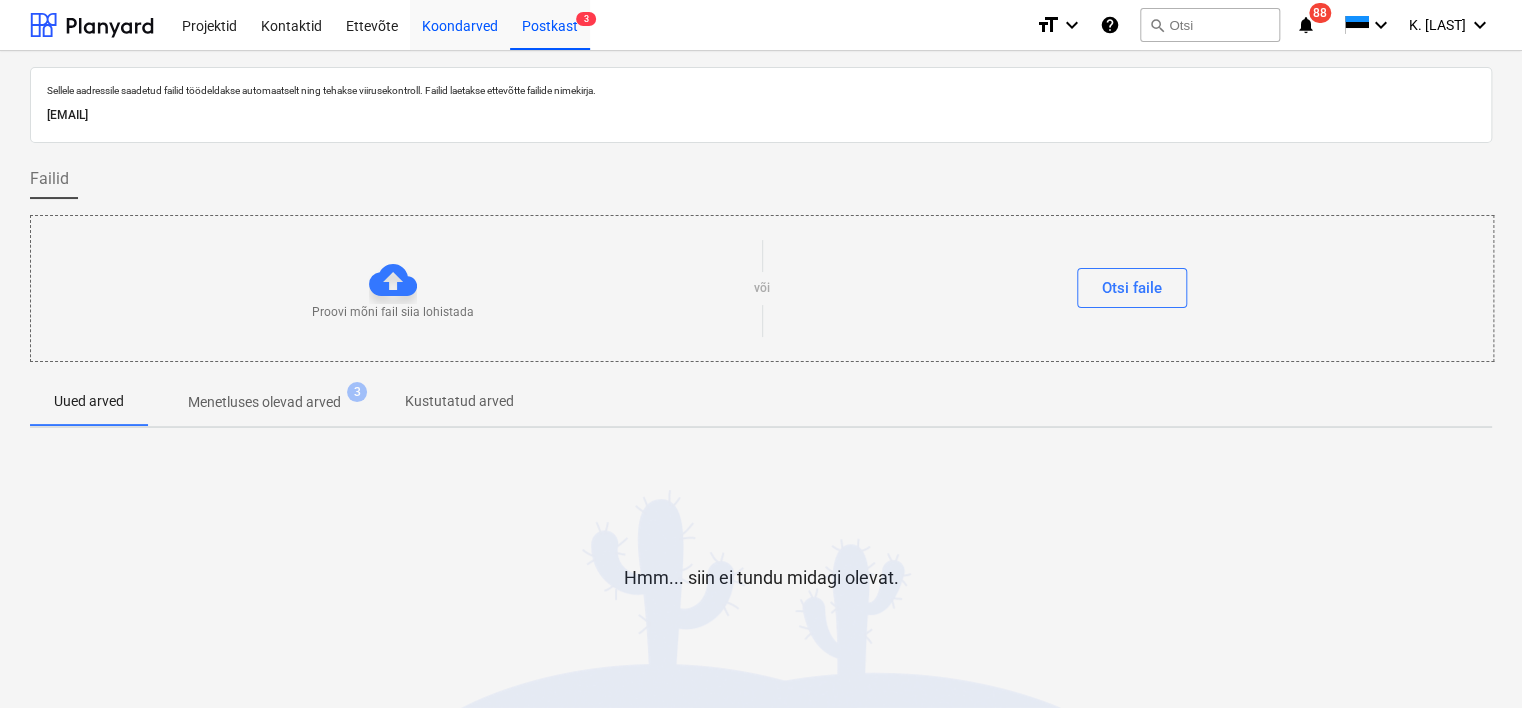 click on "Koondarved" at bounding box center (460, 24) 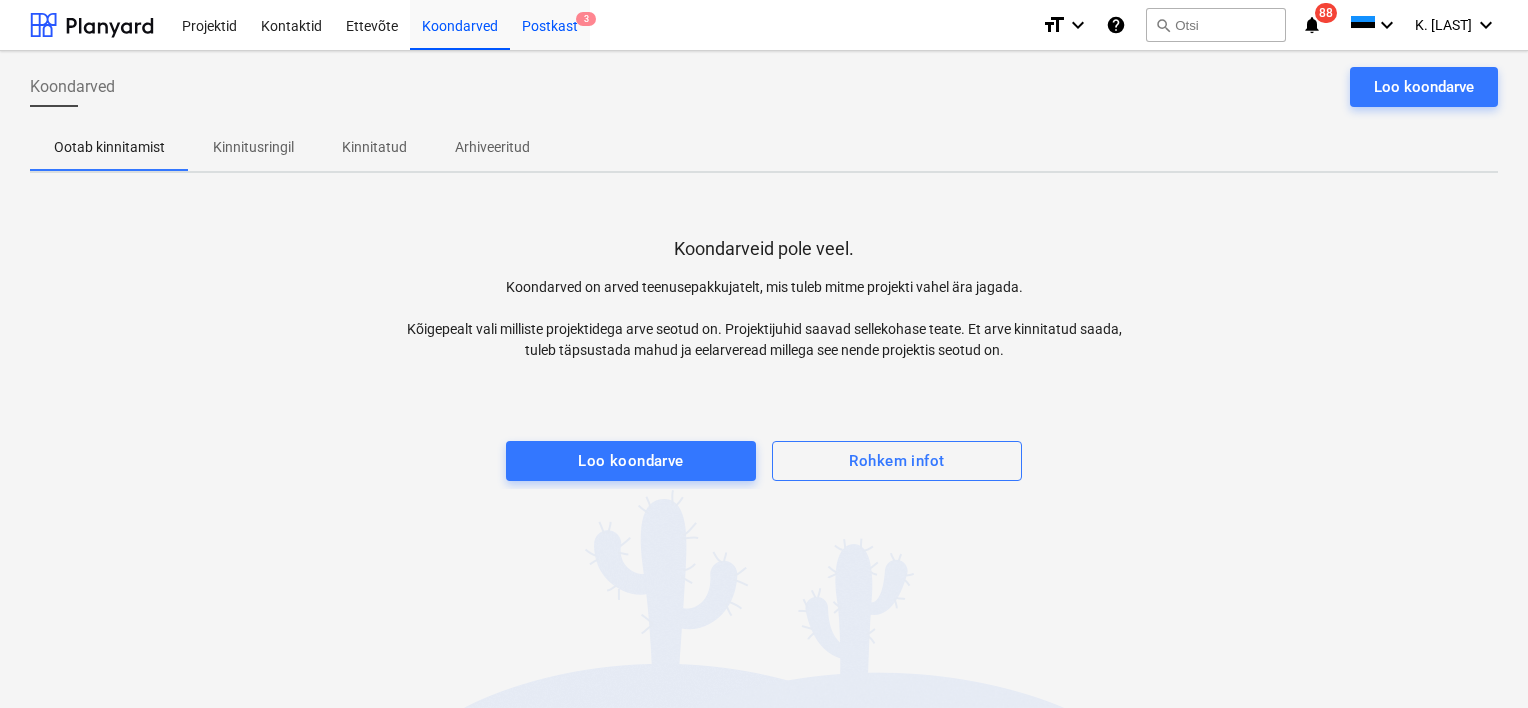 click on "Postkast 3" at bounding box center [550, 24] 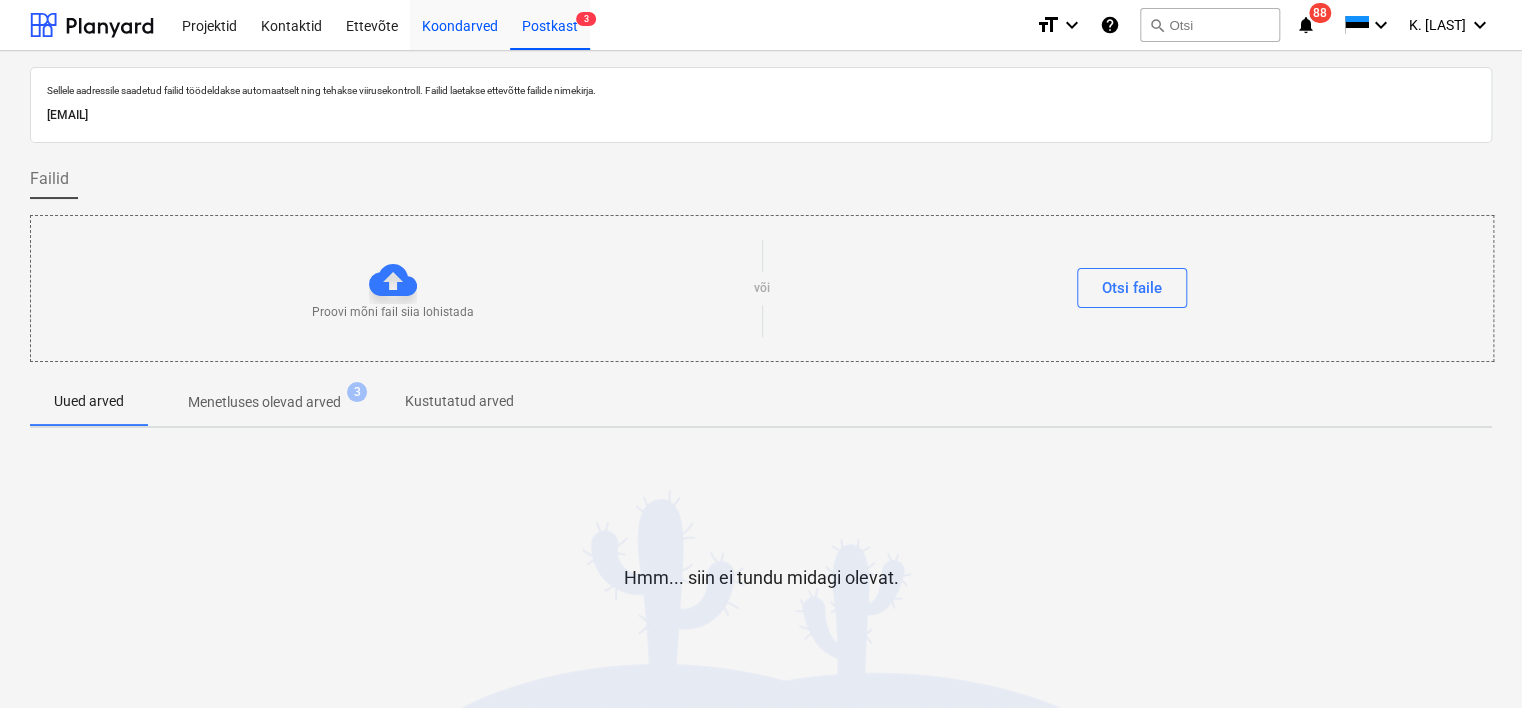click on "Koondarved" at bounding box center (460, 24) 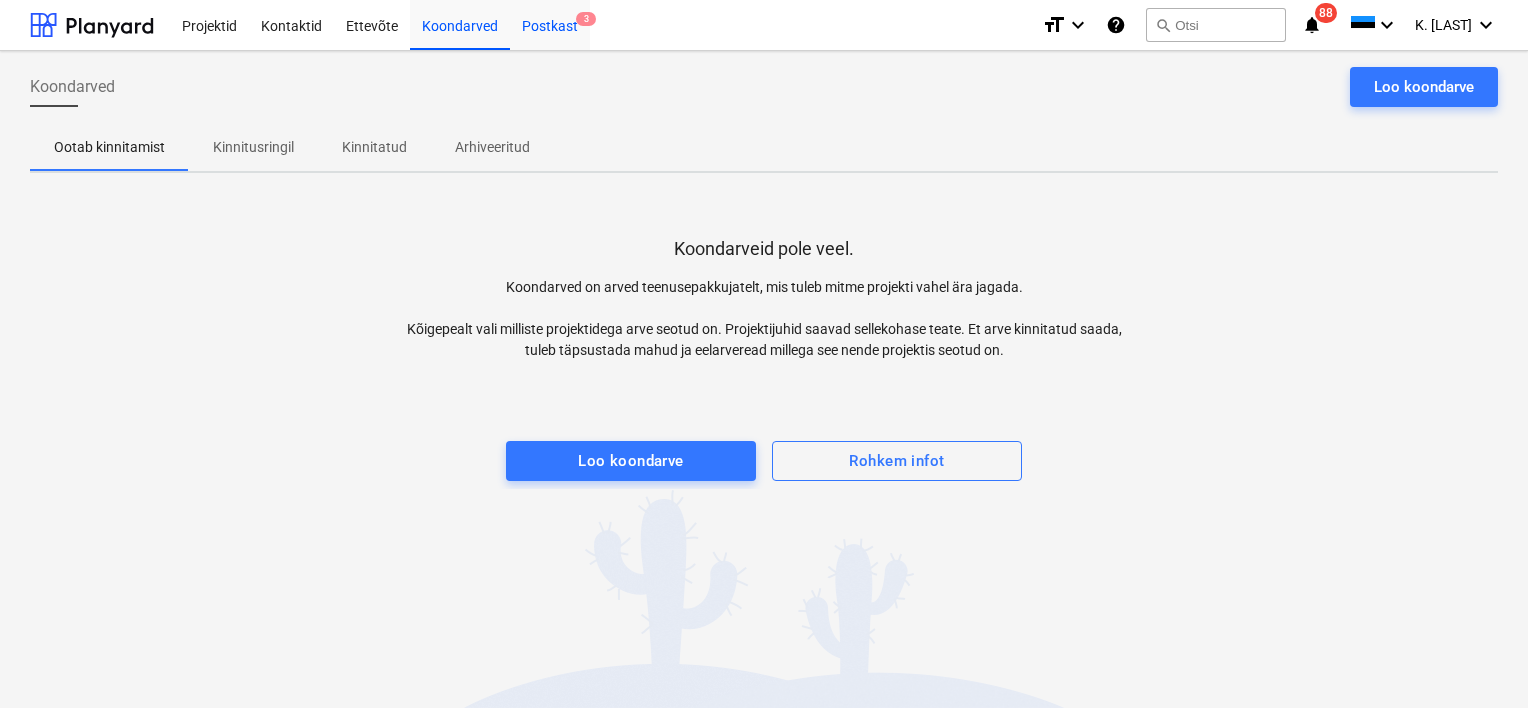 click on "Postkast 3" at bounding box center (550, 24) 